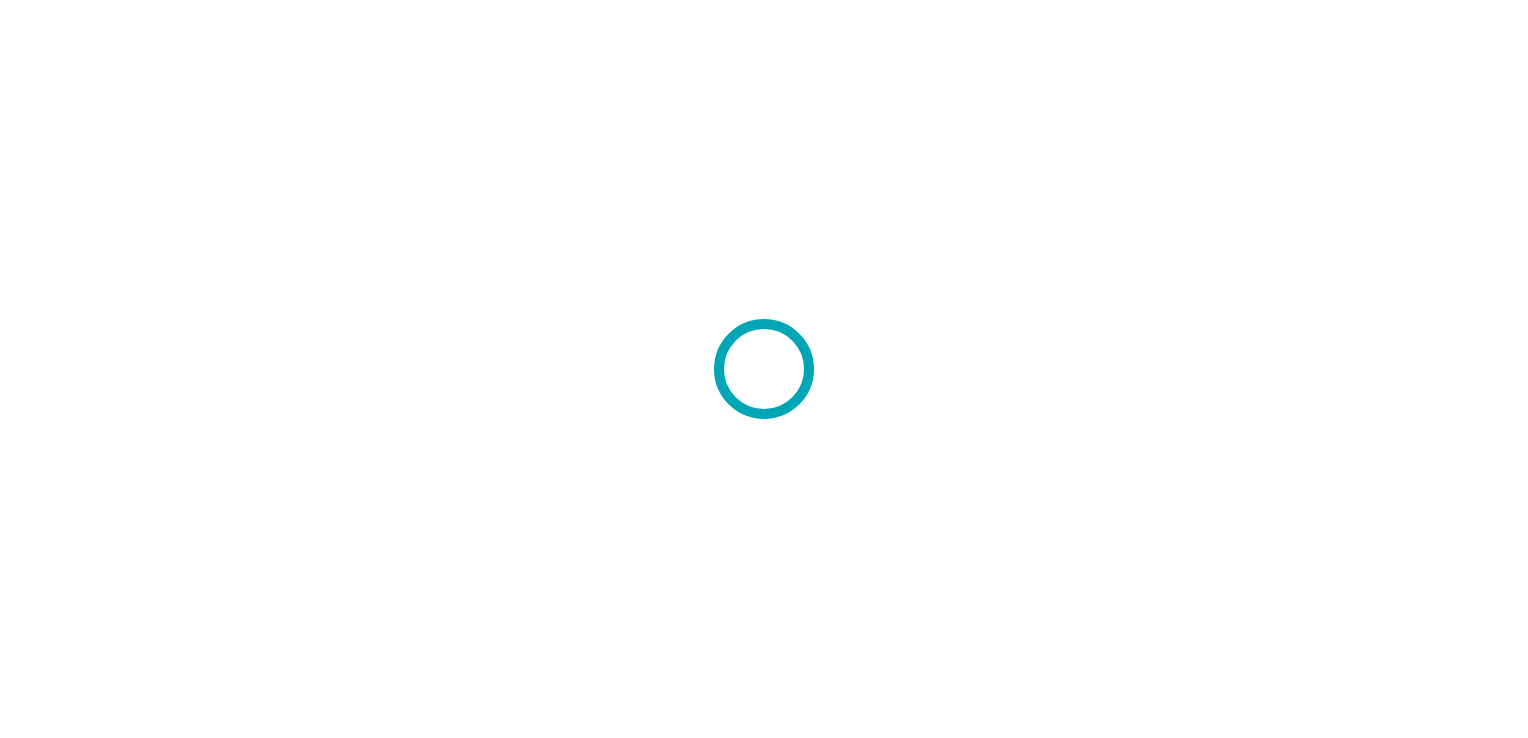 scroll, scrollTop: 0, scrollLeft: 0, axis: both 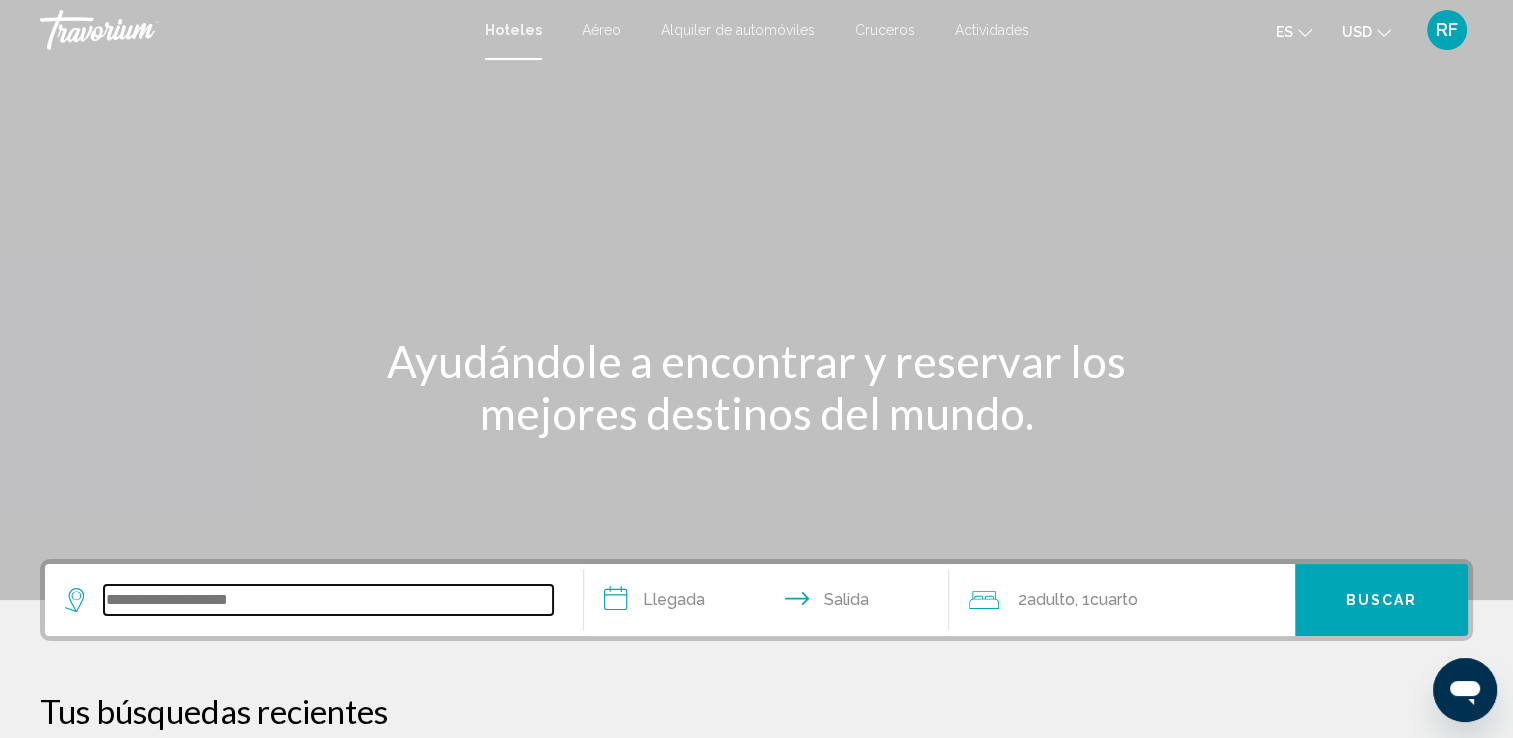 click at bounding box center [328, 600] 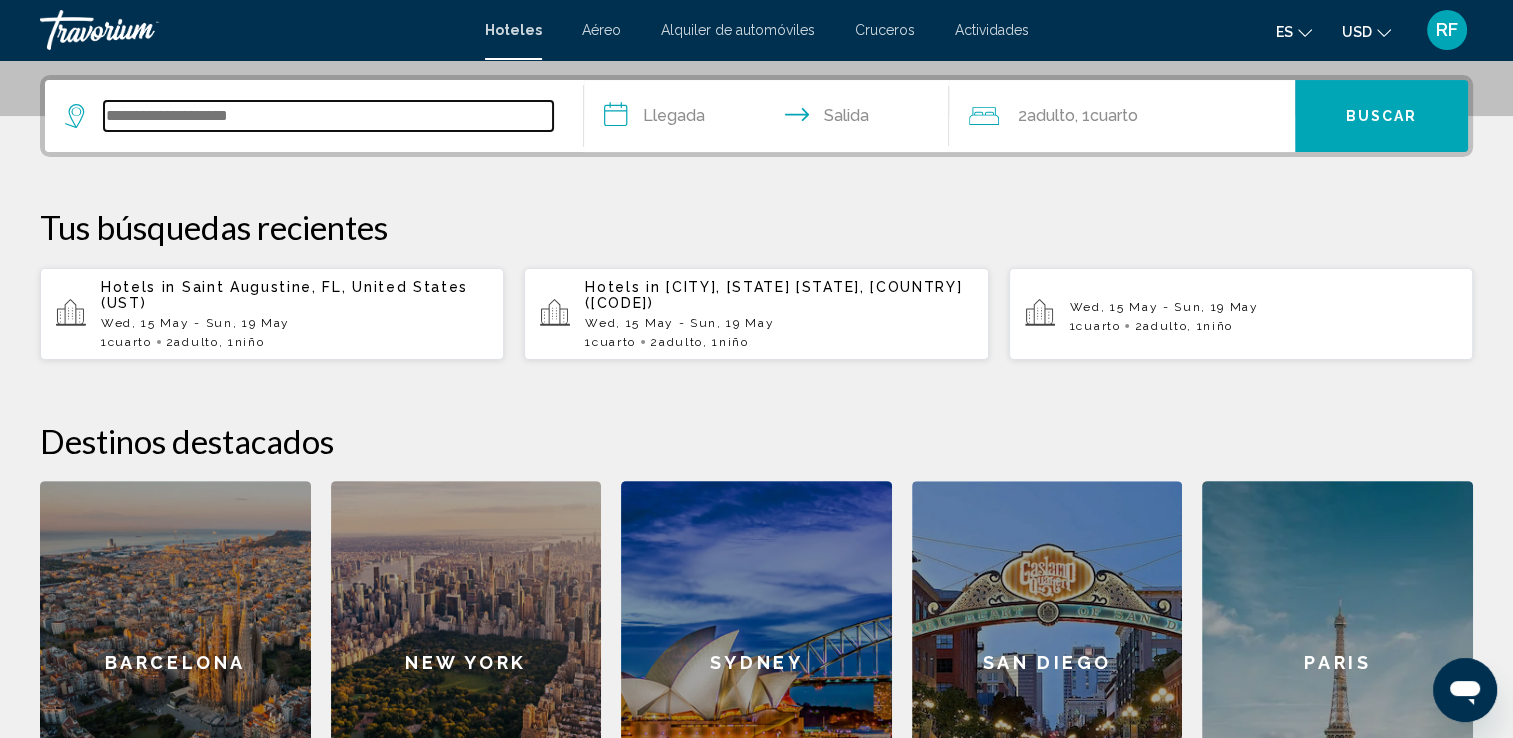 scroll, scrollTop: 493, scrollLeft: 0, axis: vertical 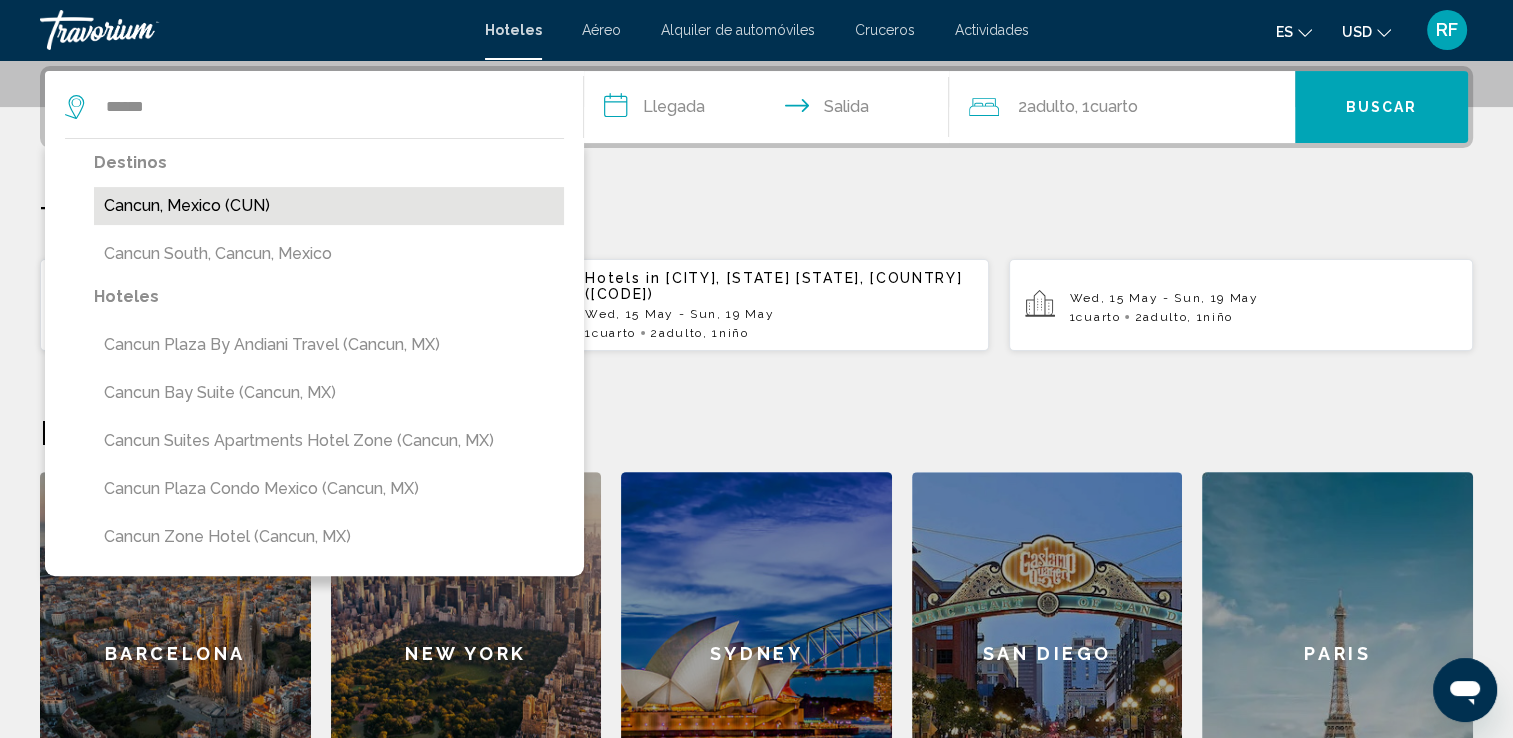 click on "Cancun, Mexico (CUN)" at bounding box center [329, 206] 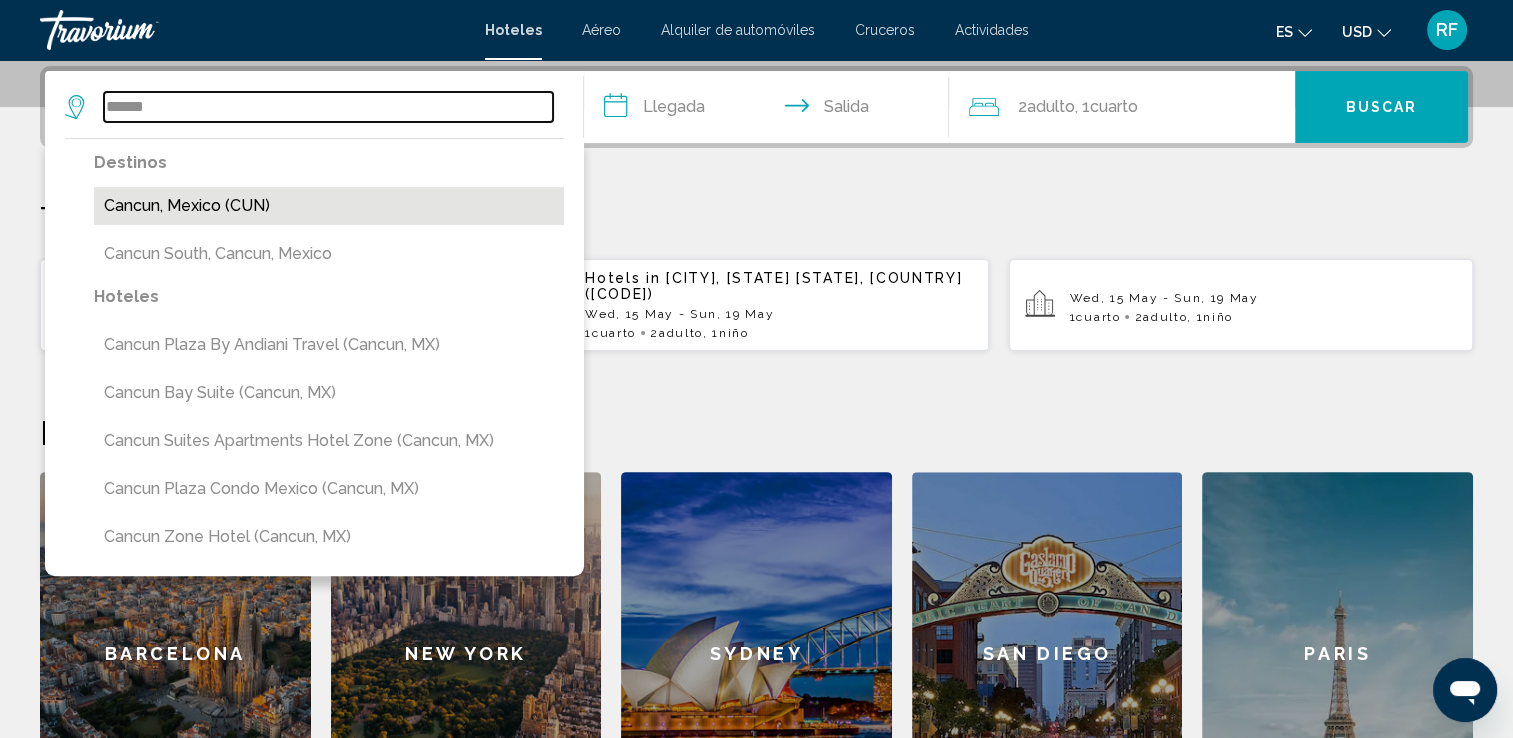 type on "**********" 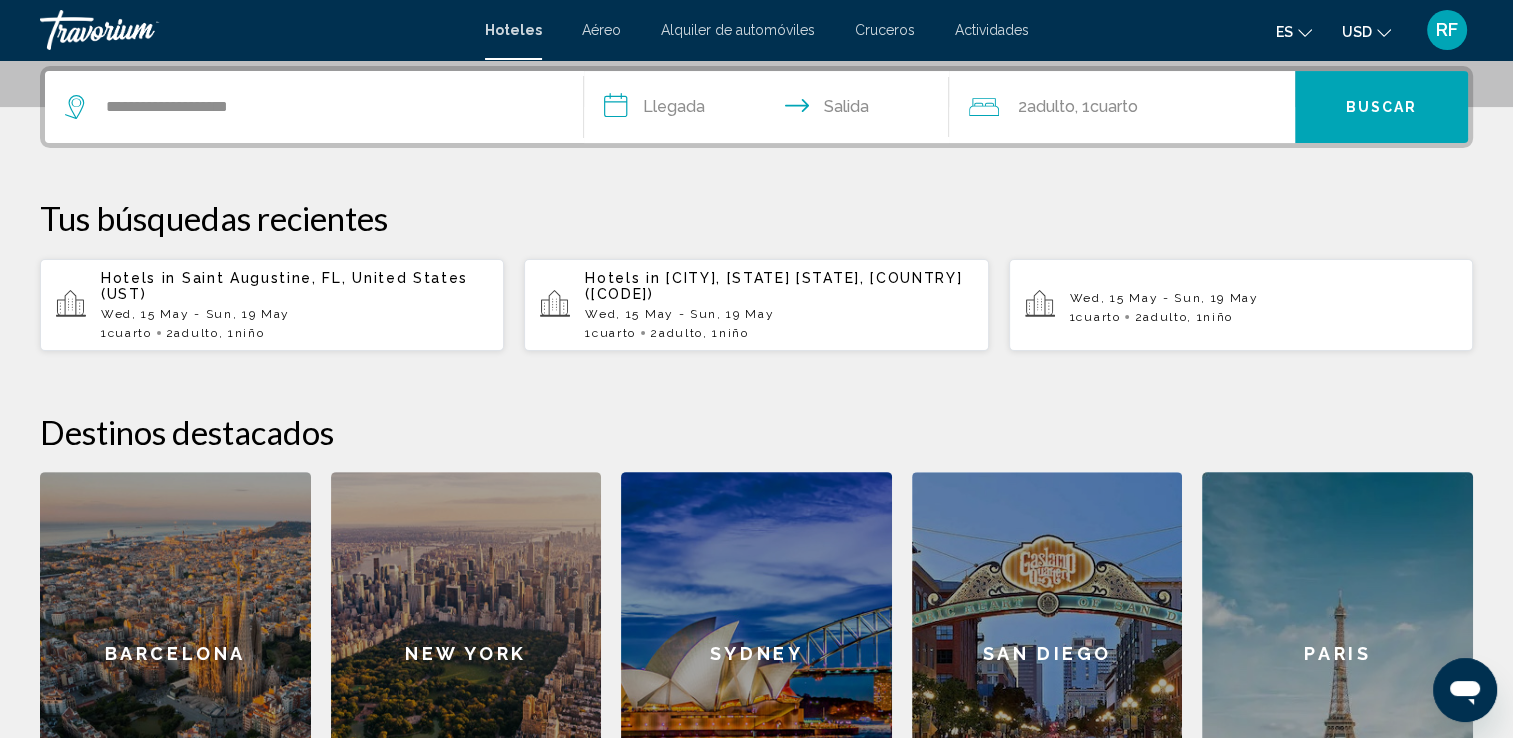 click on "**********" at bounding box center [771, 110] 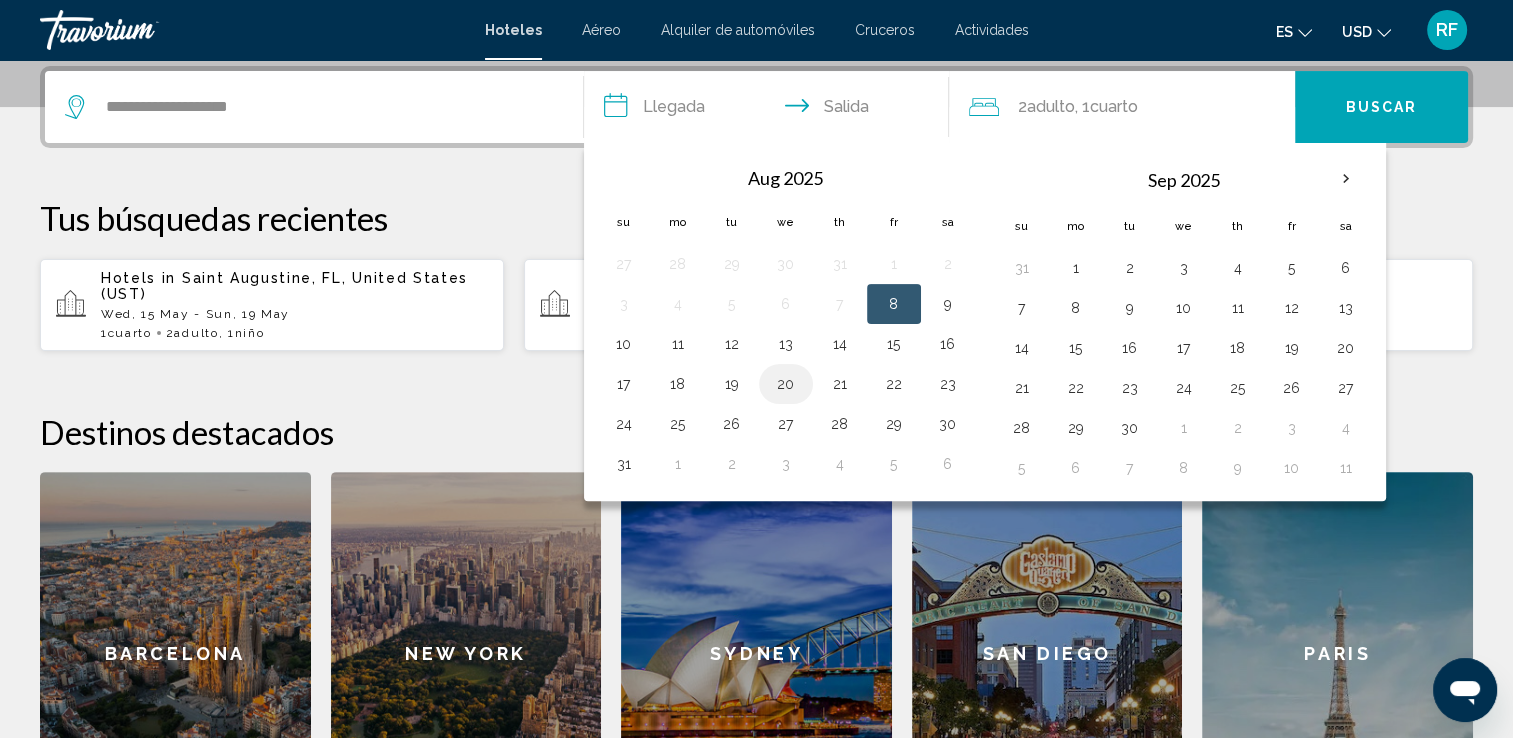 click on "20" at bounding box center (786, 384) 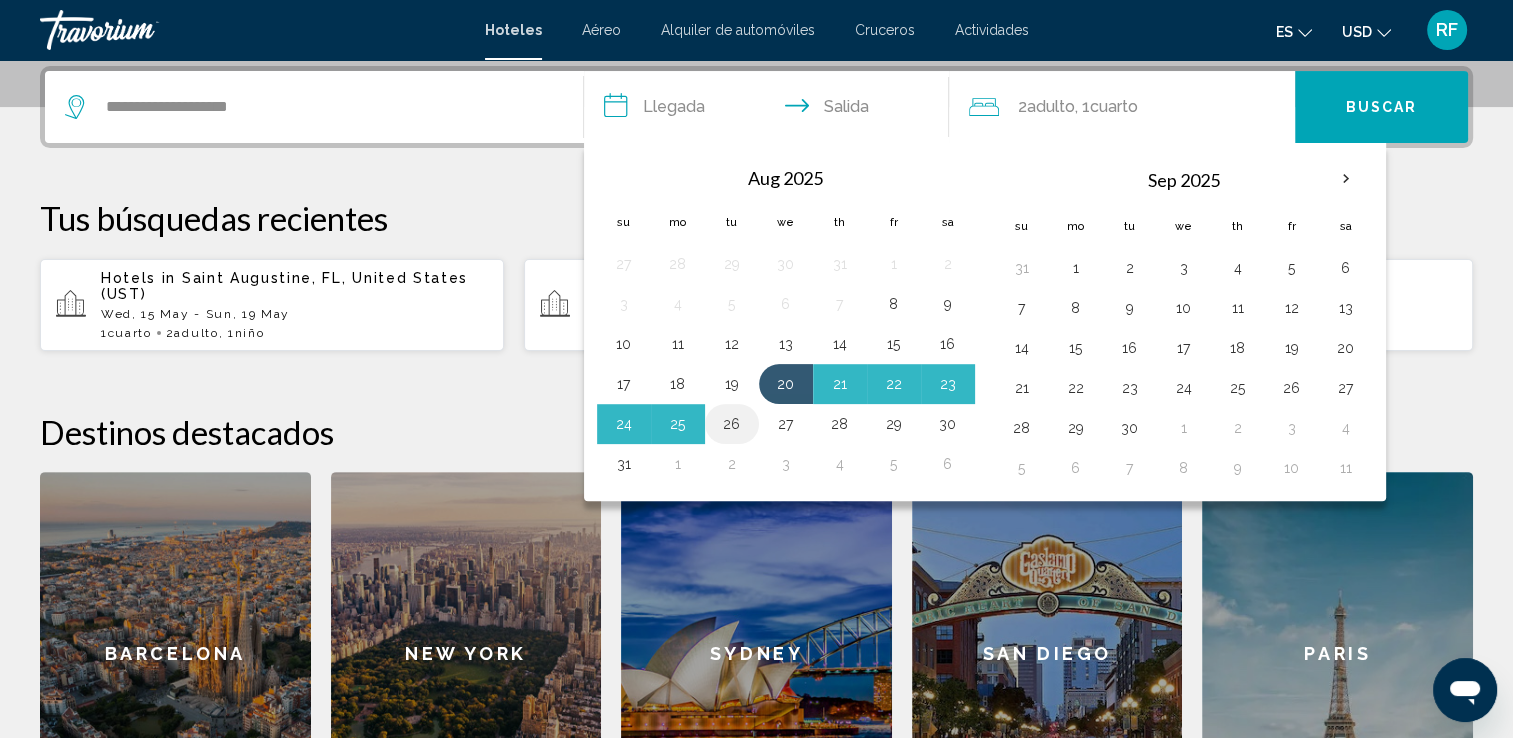 click on "26" at bounding box center (732, 424) 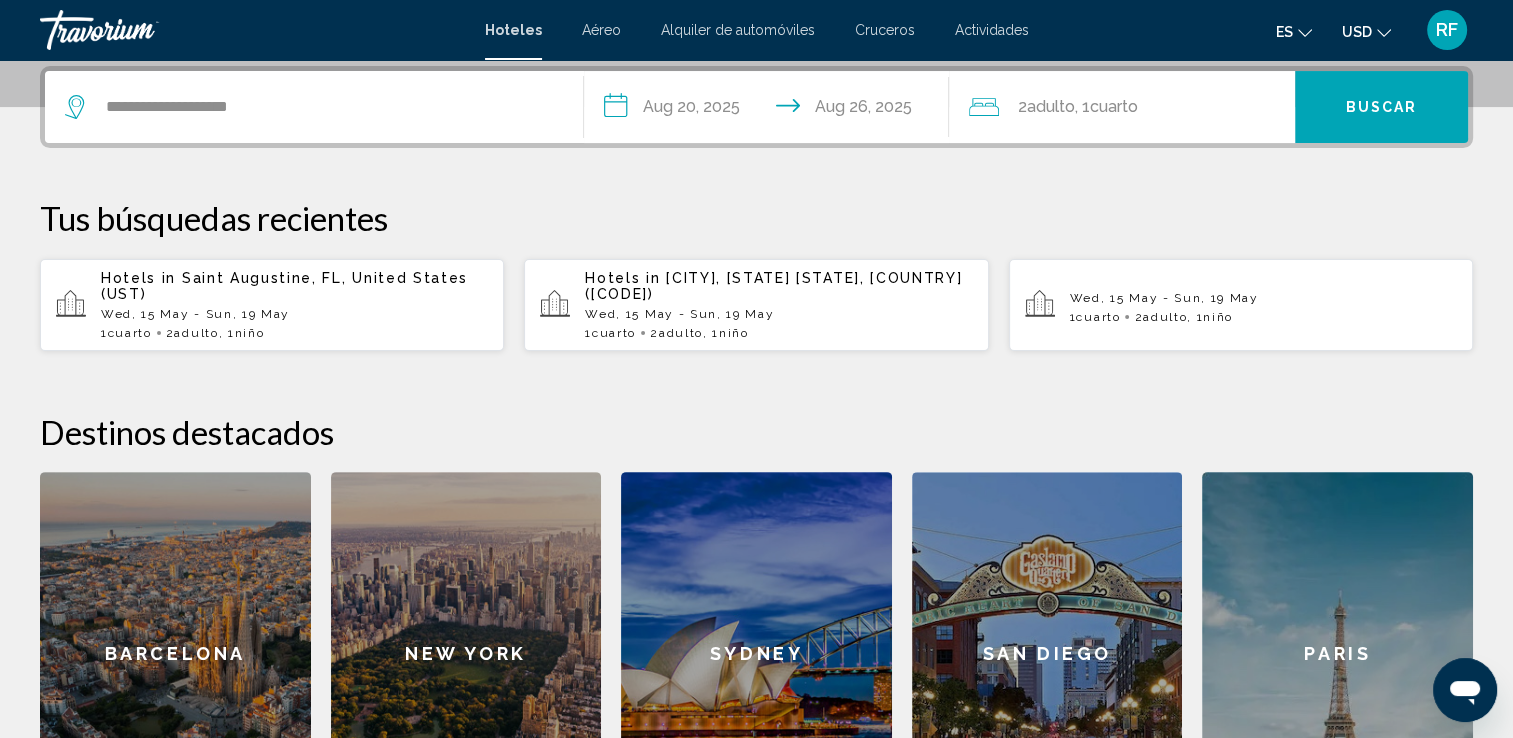 click 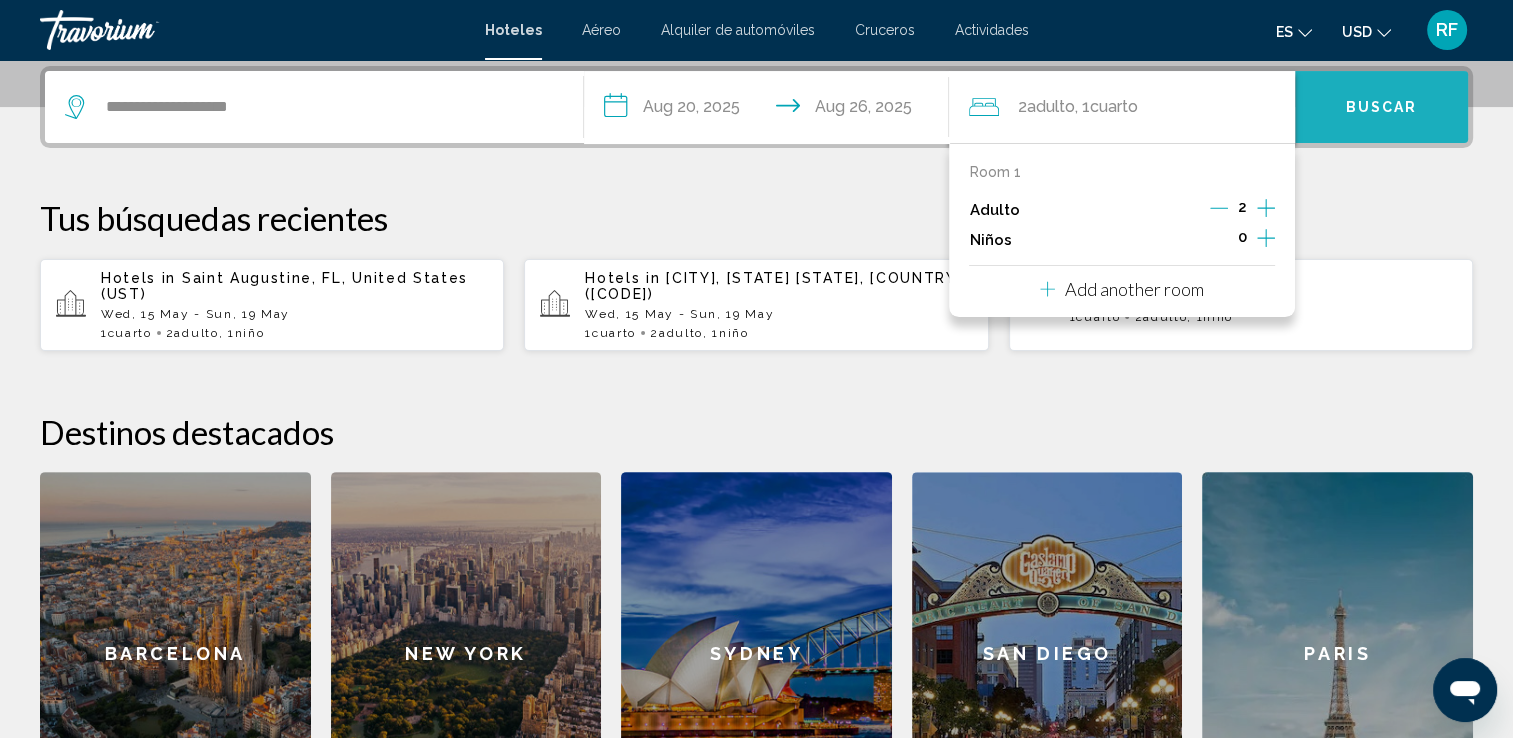 click on "Buscar" at bounding box center [1382, 108] 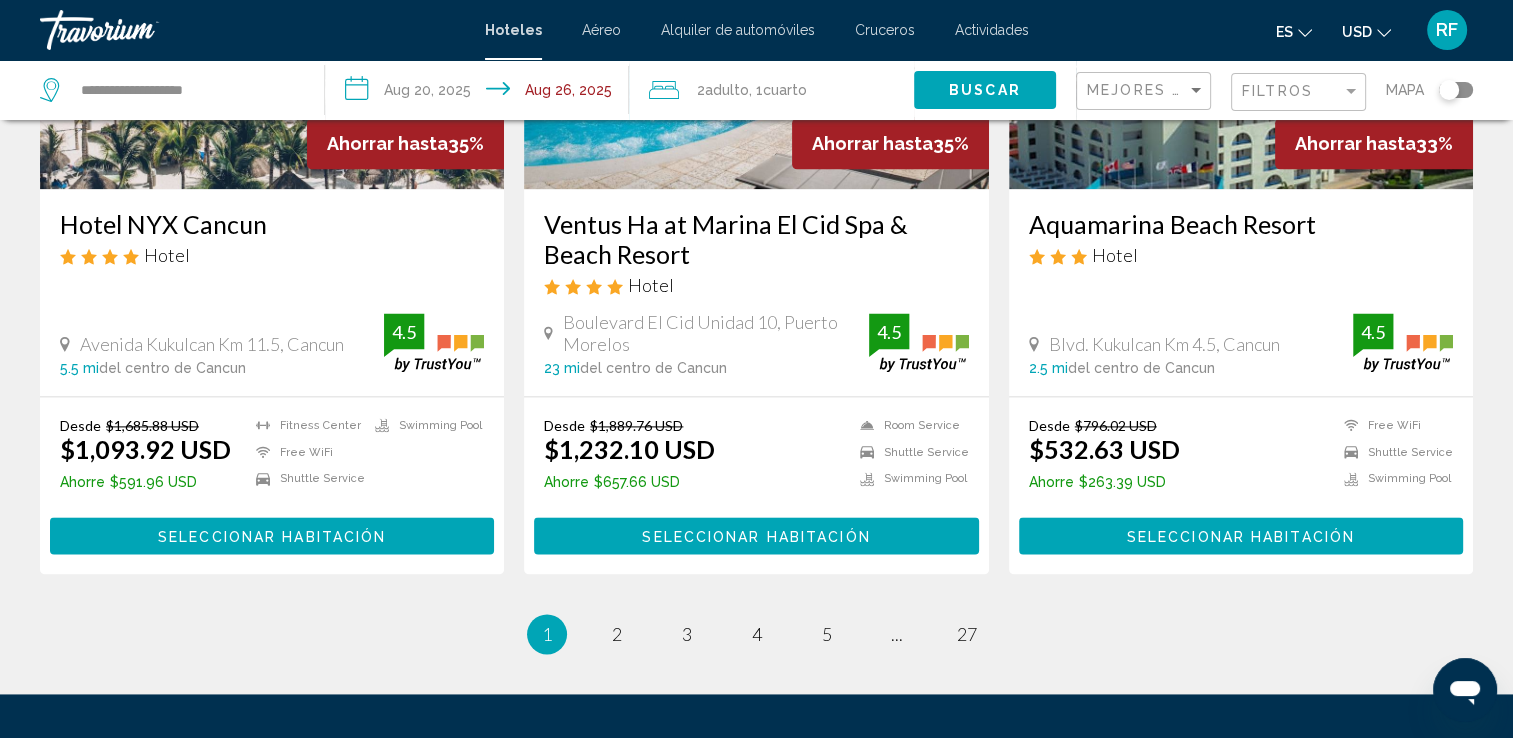 scroll, scrollTop: 2800, scrollLeft: 0, axis: vertical 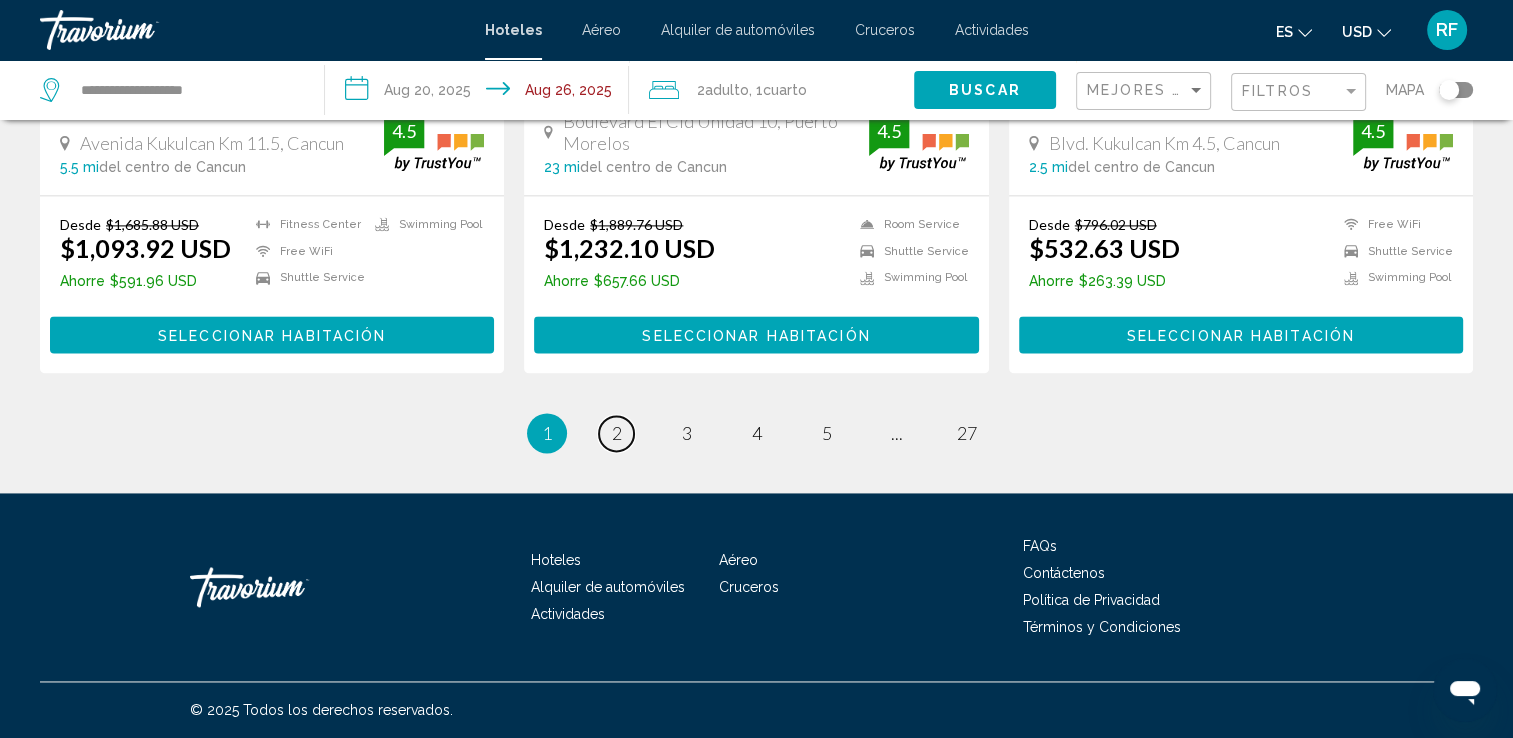 drag, startPoint x: 610, startPoint y: 439, endPoint x: 624, endPoint y: 439, distance: 14 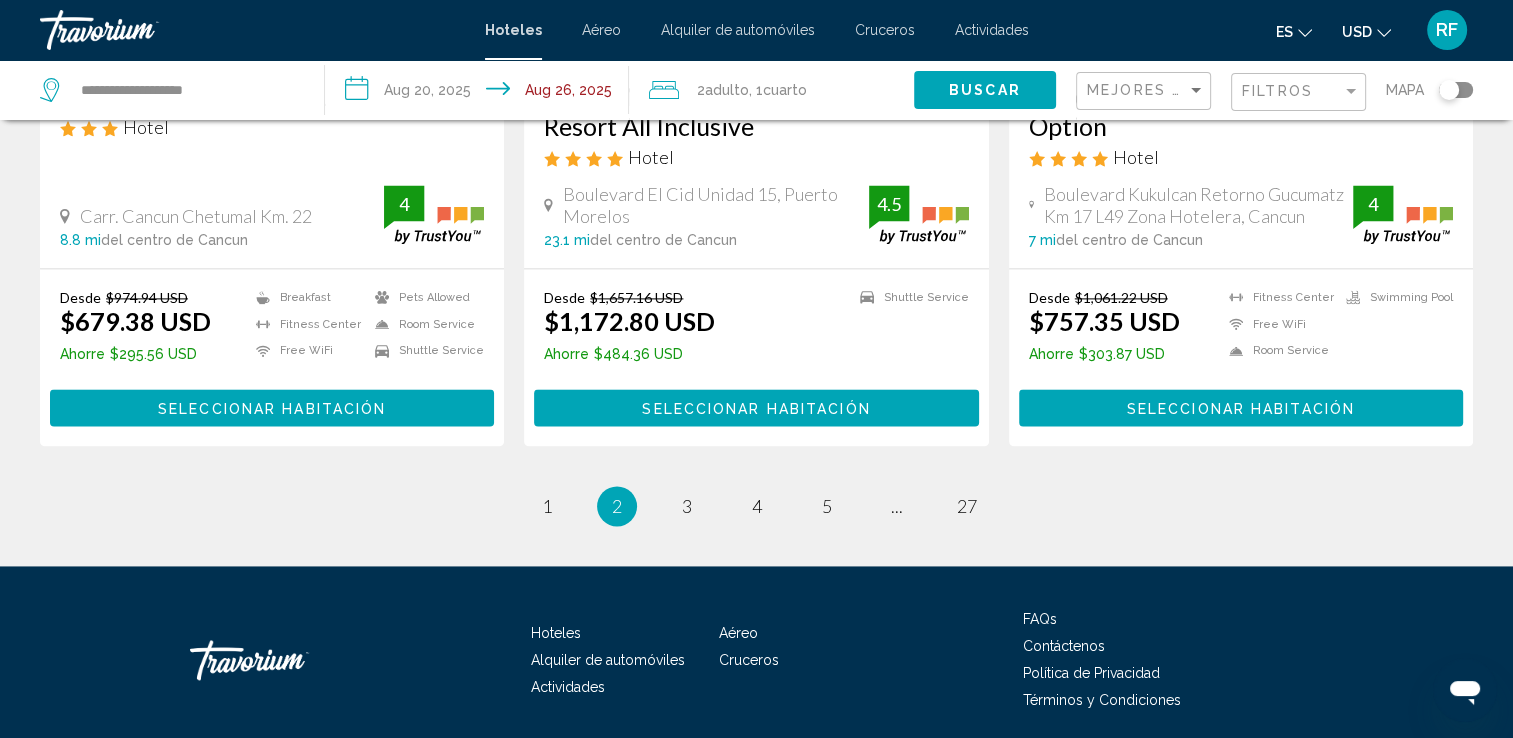 scroll, scrollTop: 2700, scrollLeft: 0, axis: vertical 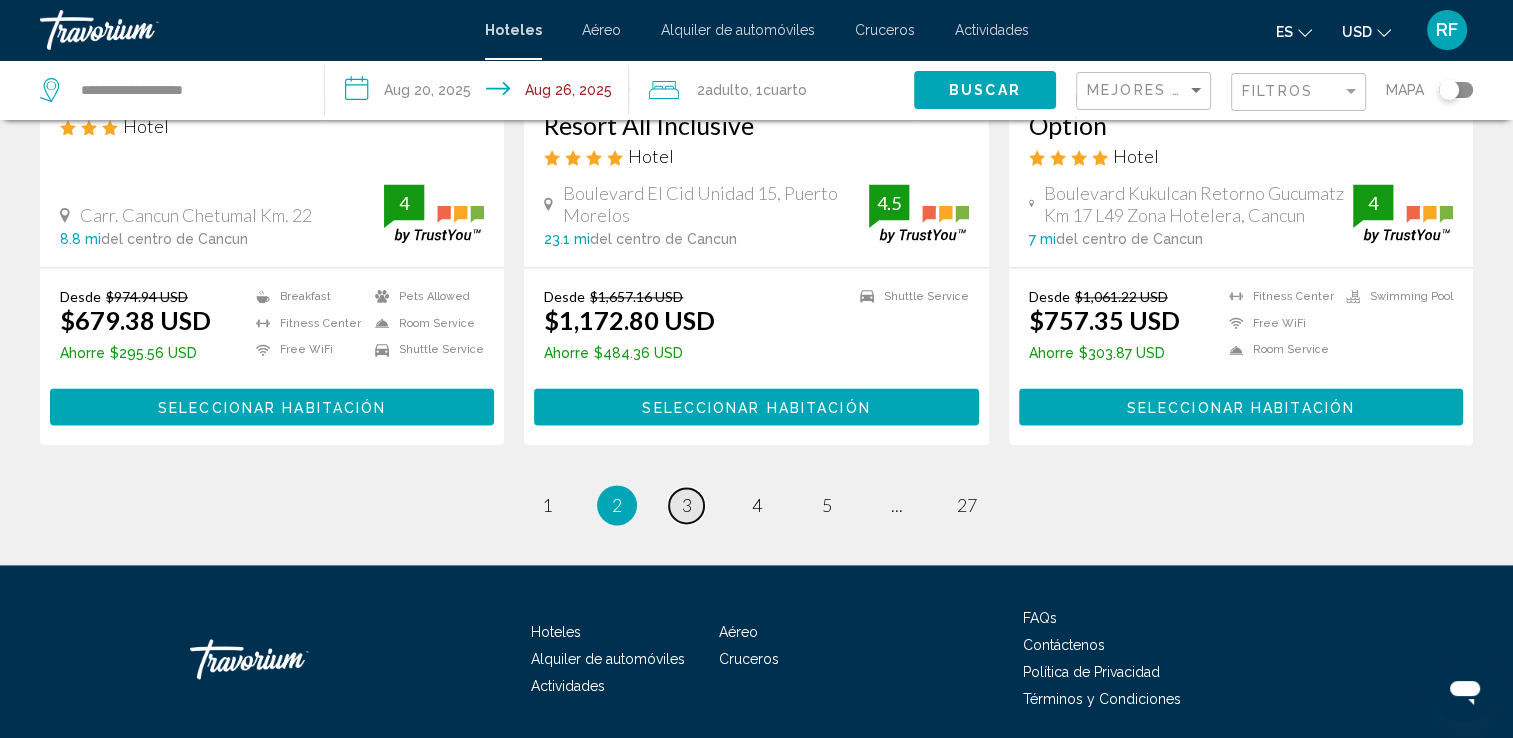 click on "3" at bounding box center (687, 505) 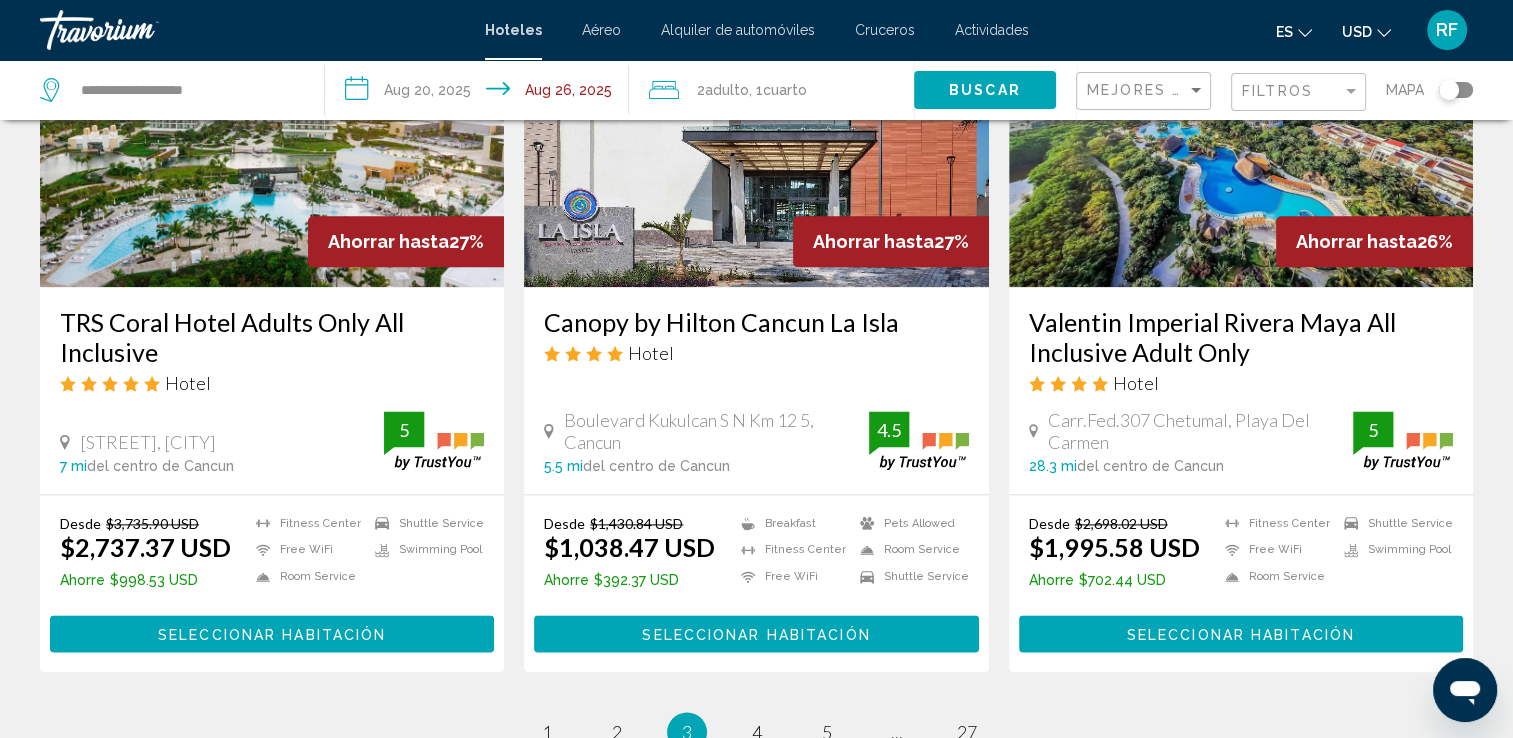 scroll, scrollTop: 2500, scrollLeft: 0, axis: vertical 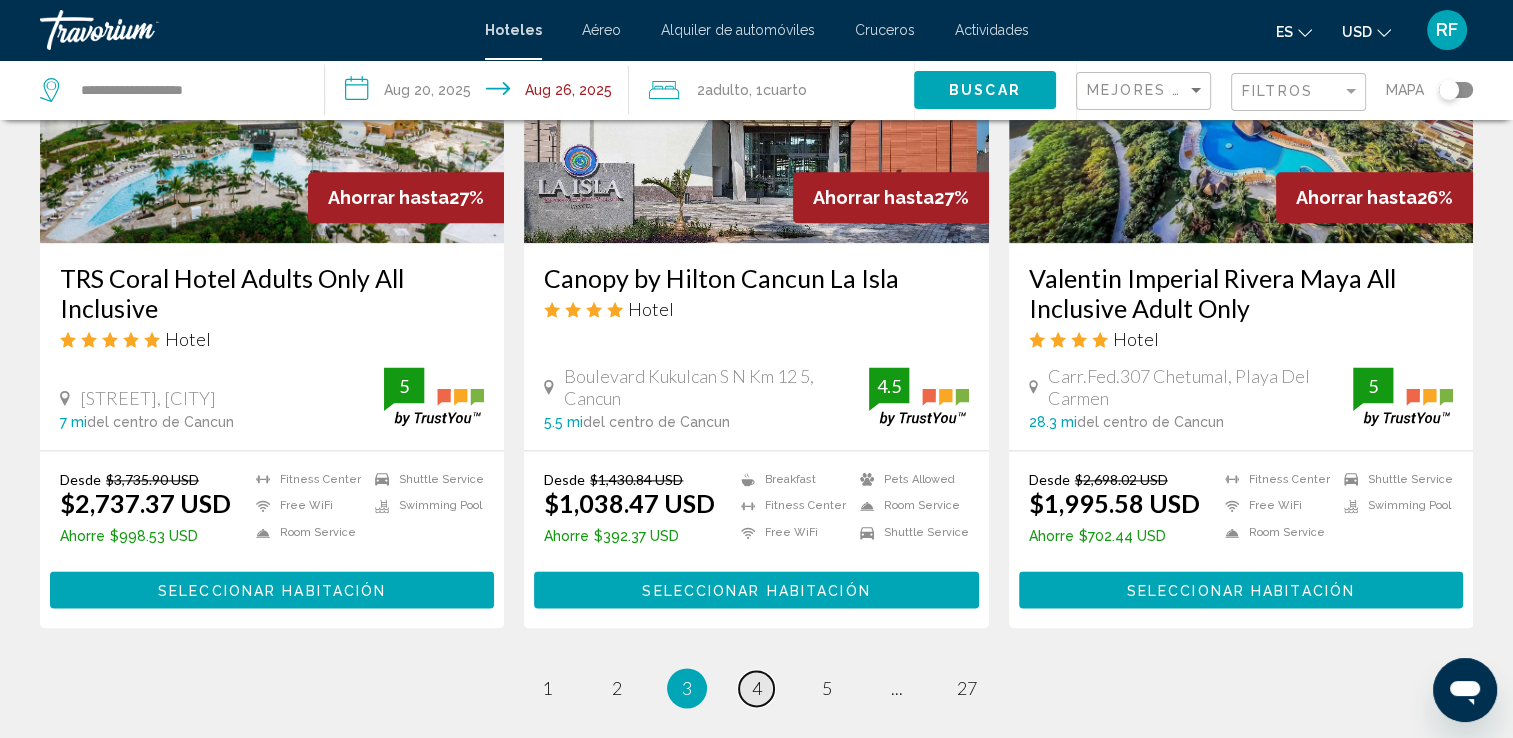 click on "4" at bounding box center [757, 688] 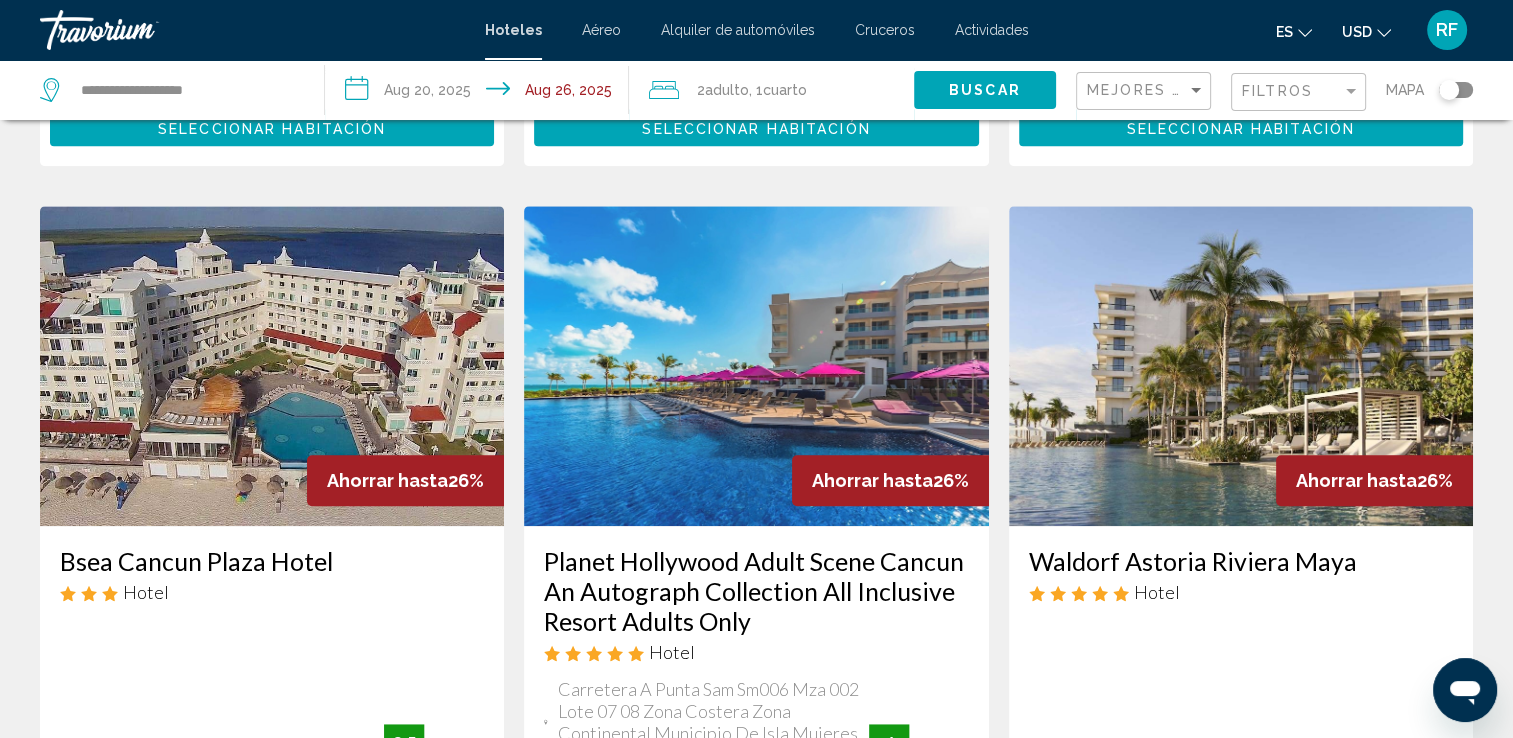 scroll, scrollTop: 1200, scrollLeft: 0, axis: vertical 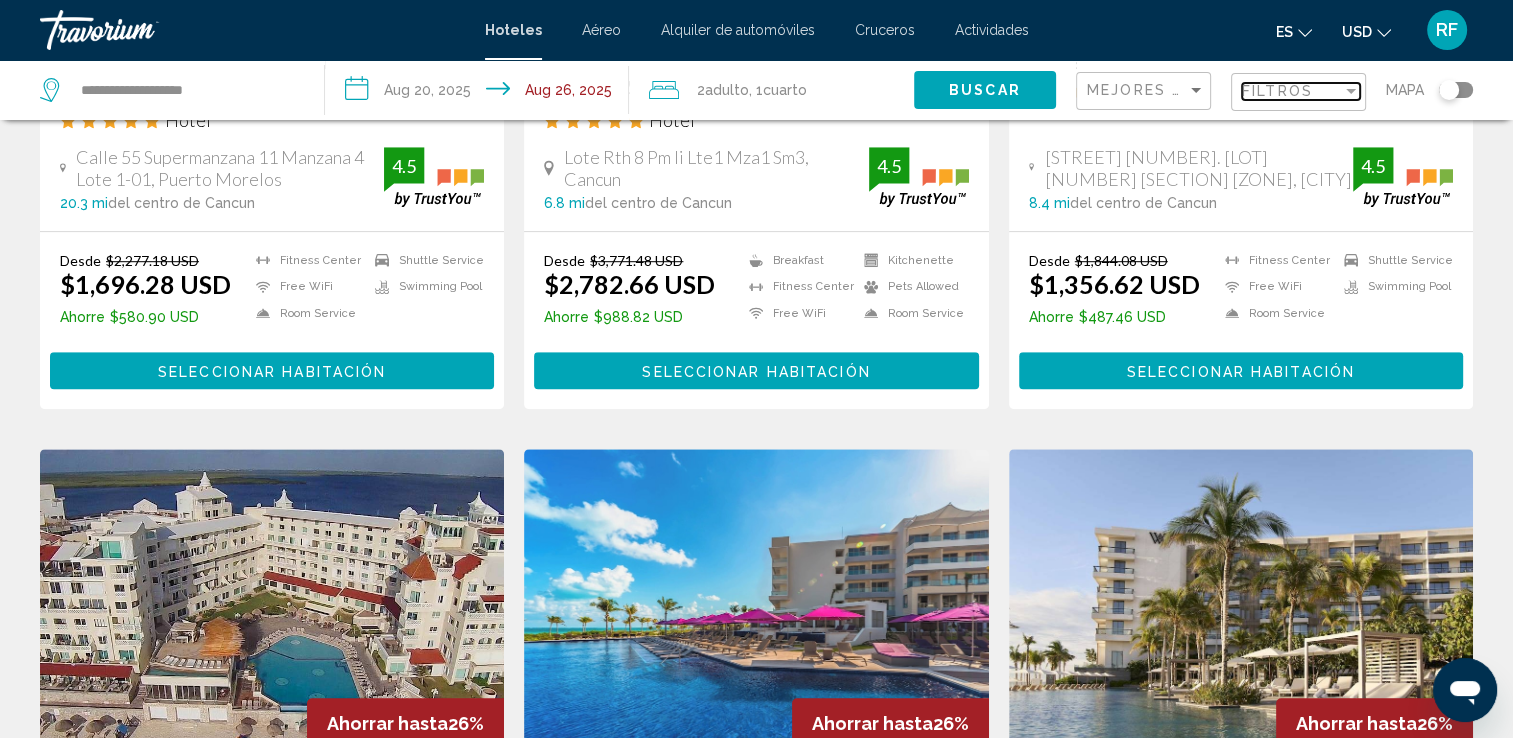 click at bounding box center (1351, 91) 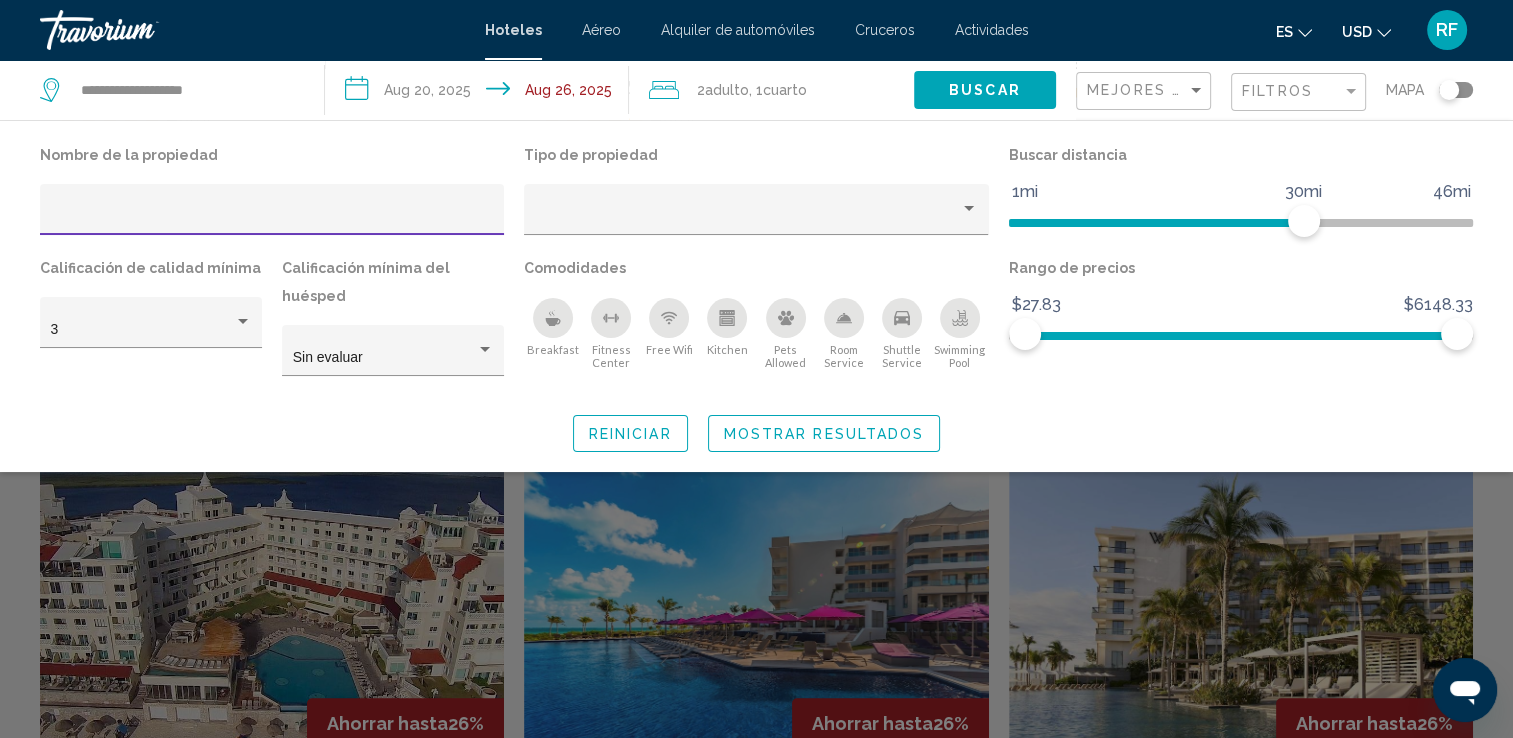 click at bounding box center (272, 217) 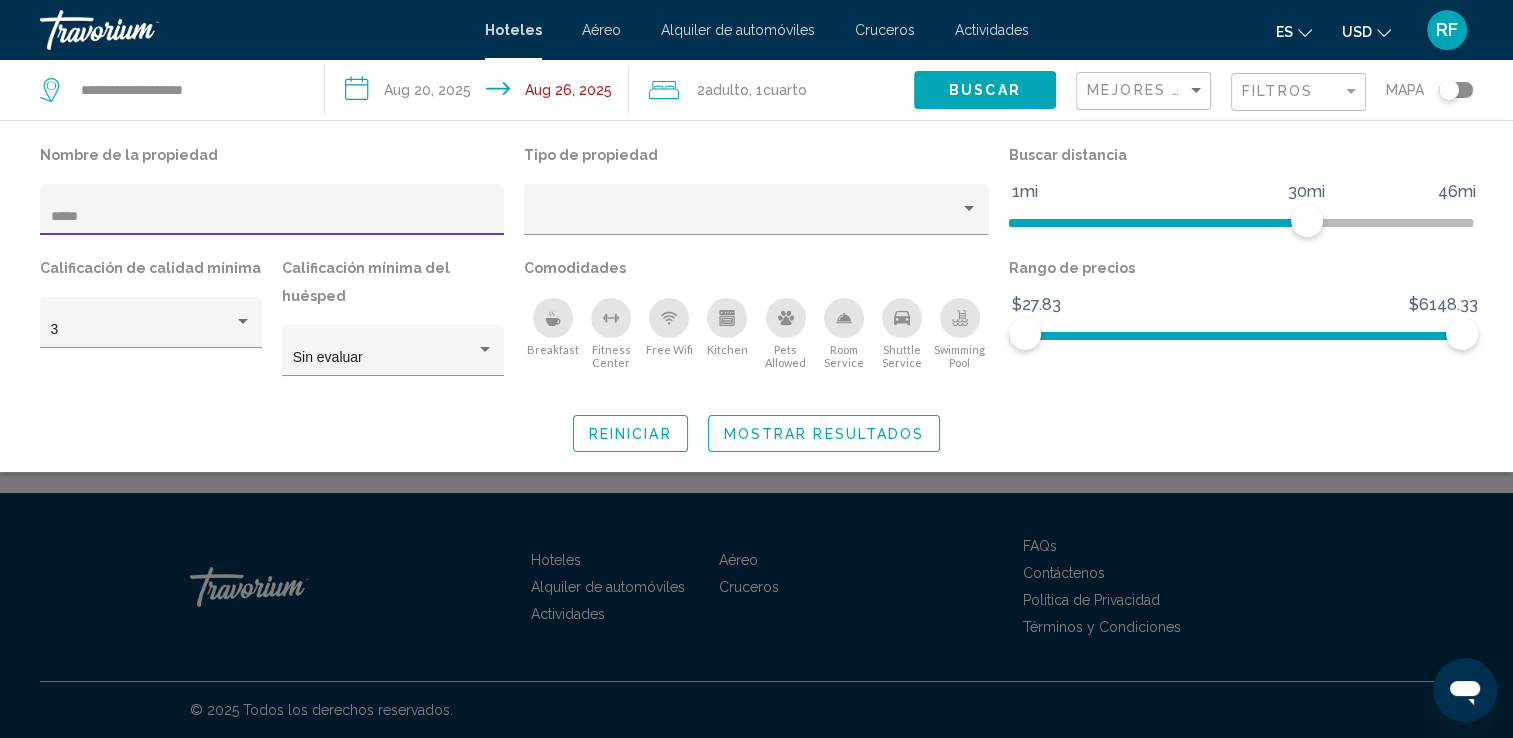 scroll, scrollTop: 0, scrollLeft: 0, axis: both 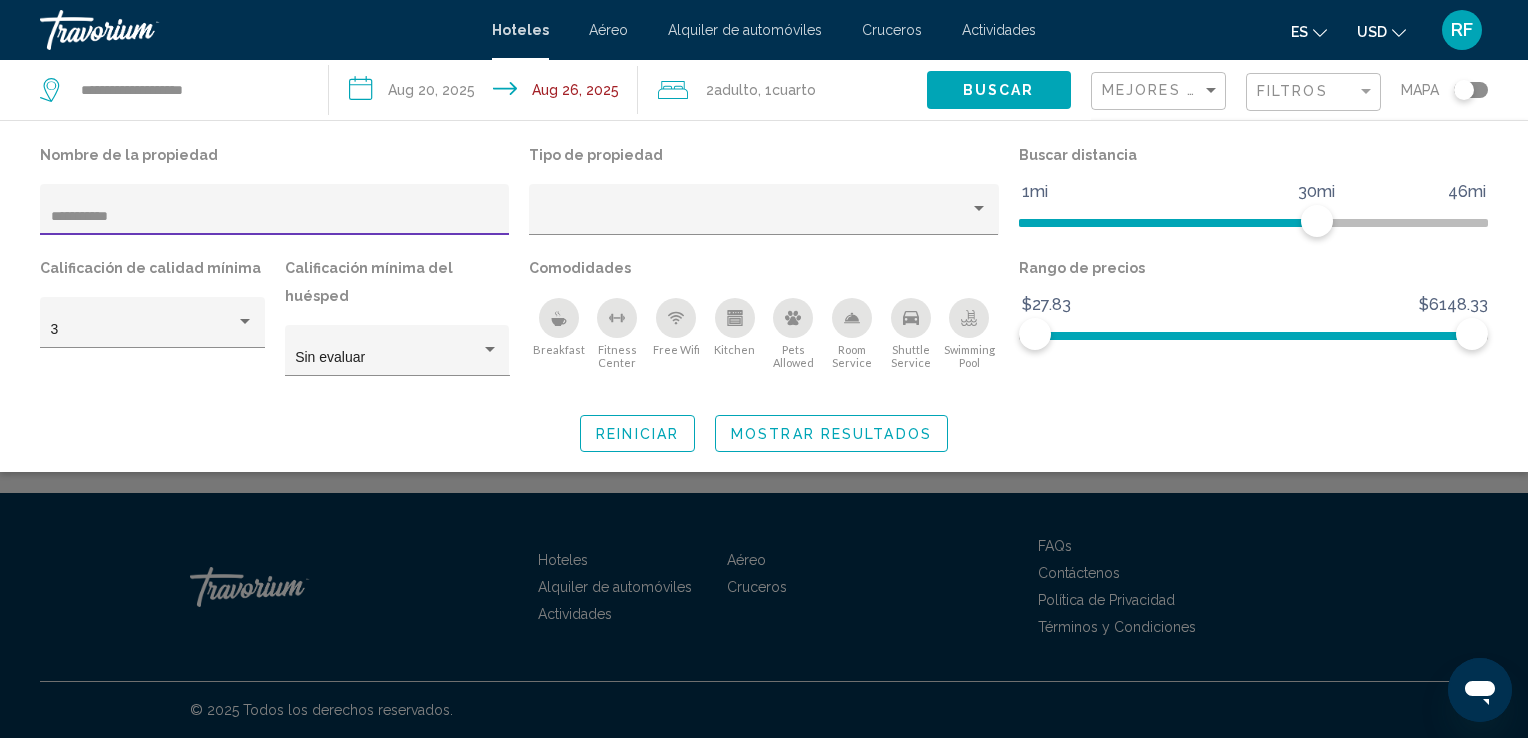type on "**********" 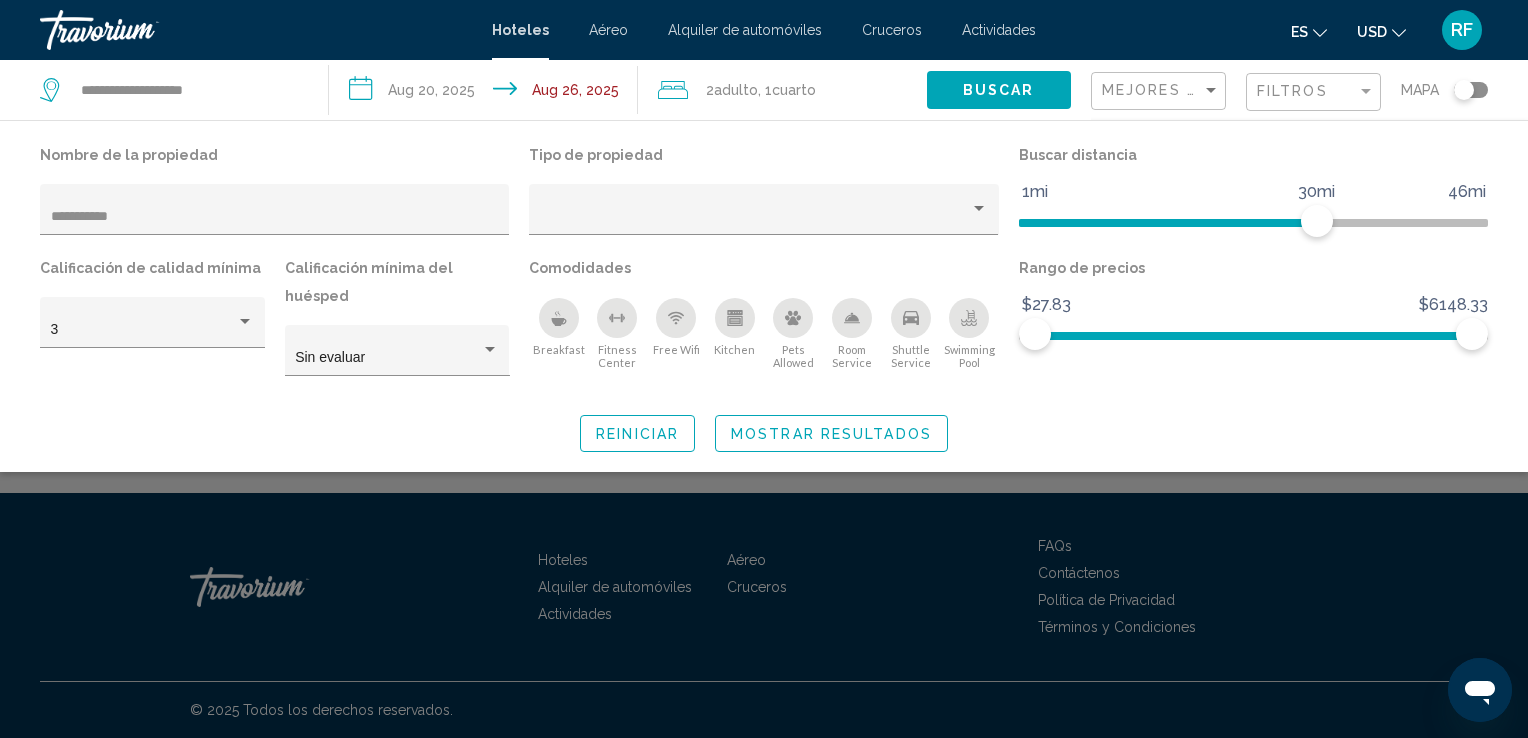 click on "Hoteles" at bounding box center (520, 30) 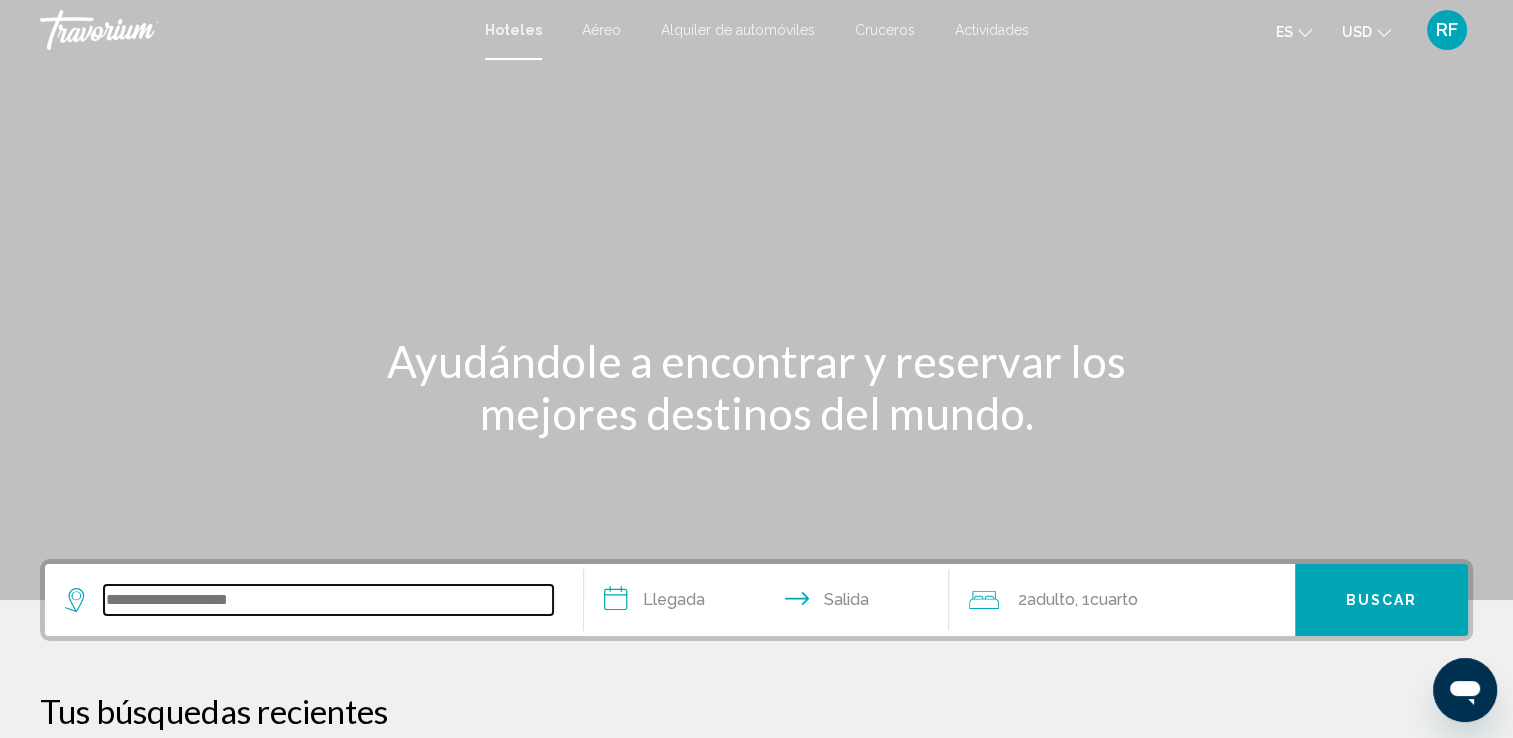 click at bounding box center [328, 600] 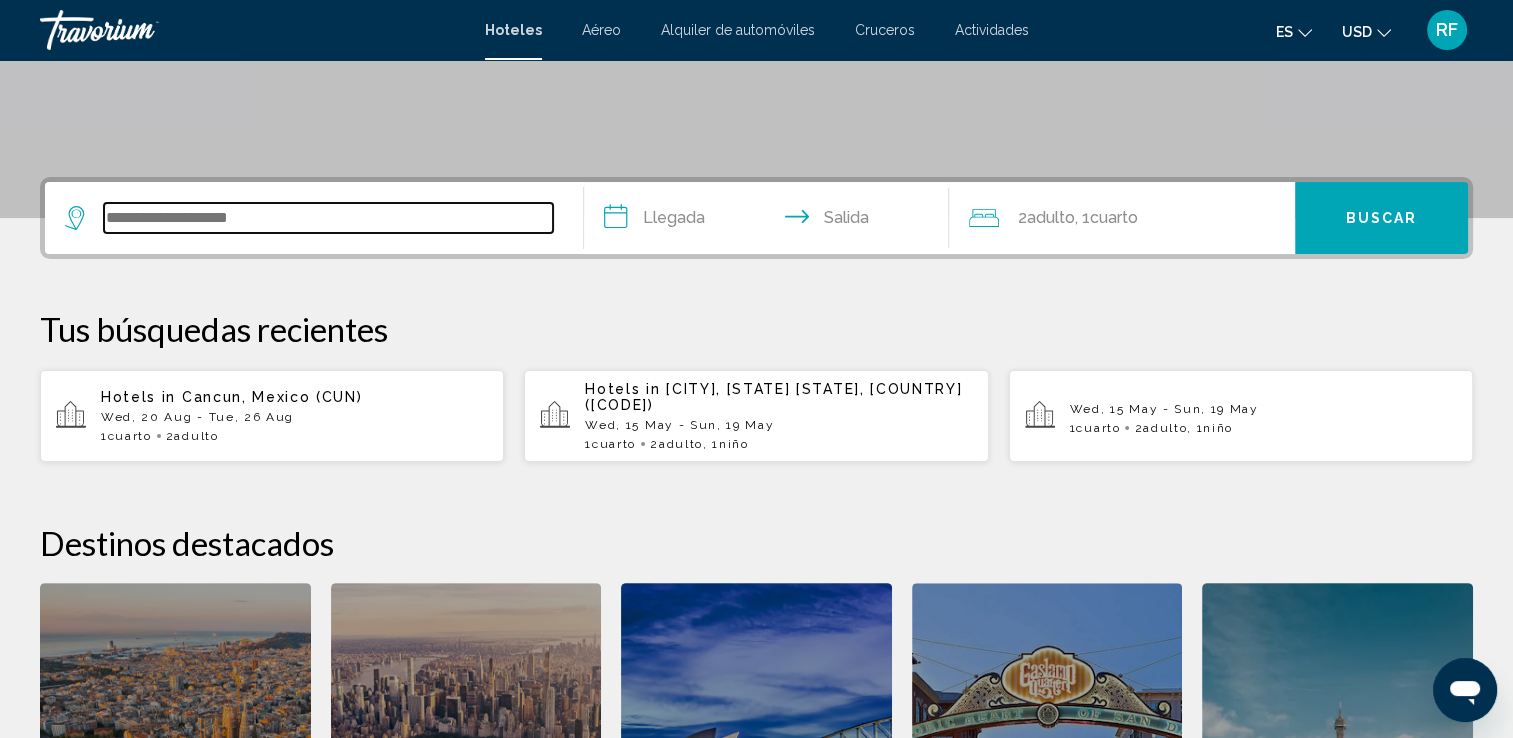 scroll, scrollTop: 493, scrollLeft: 0, axis: vertical 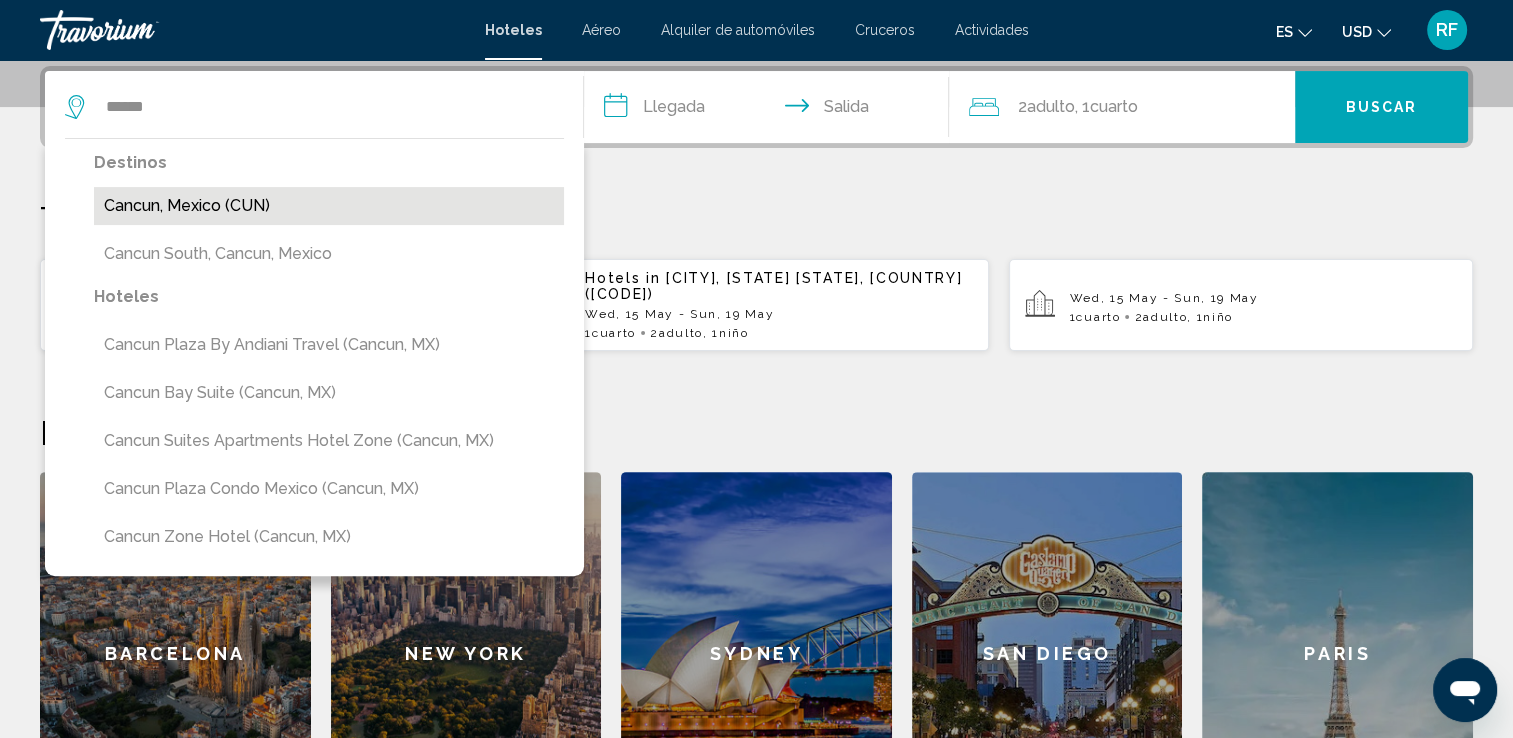 click on "Cancun, Mexico (CUN)" at bounding box center [329, 206] 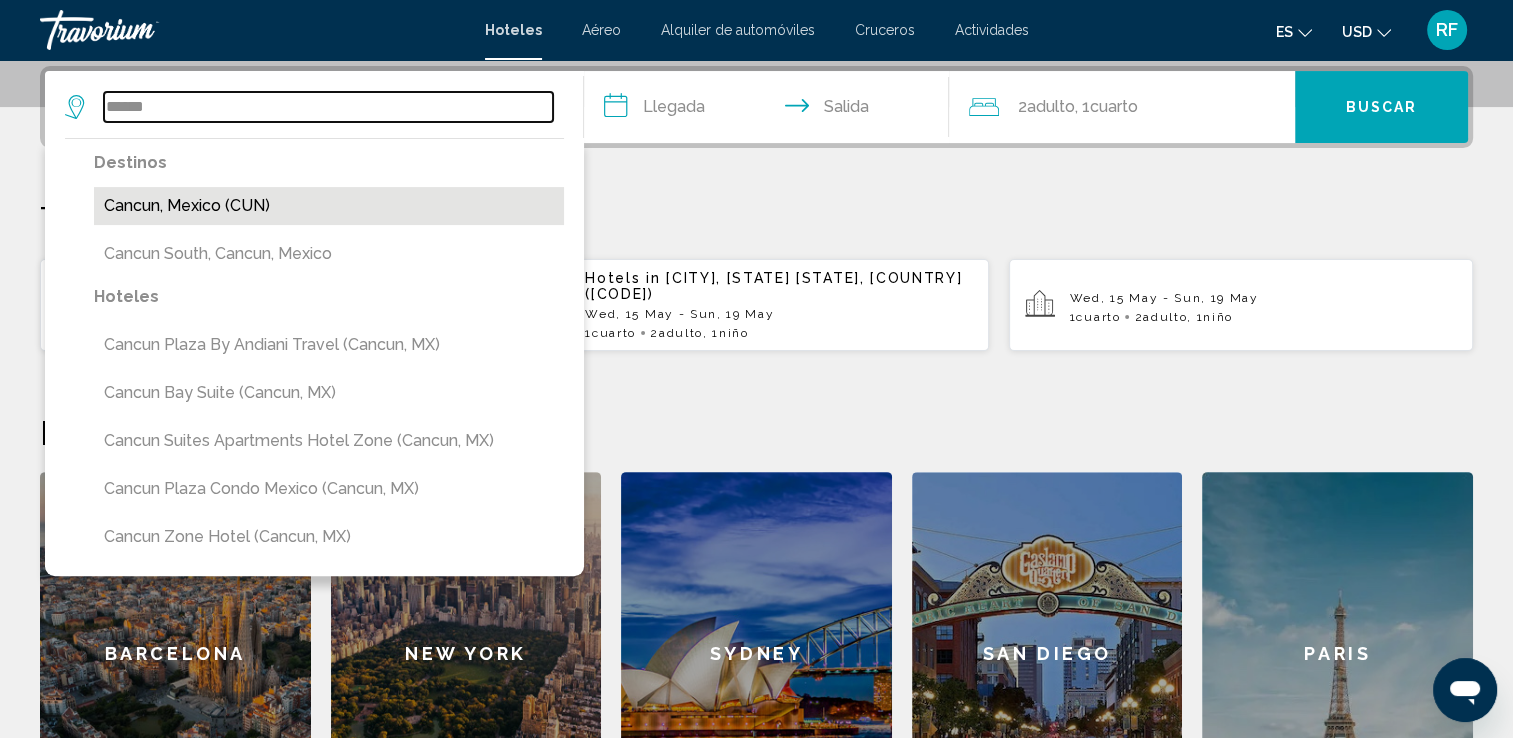 type on "**********" 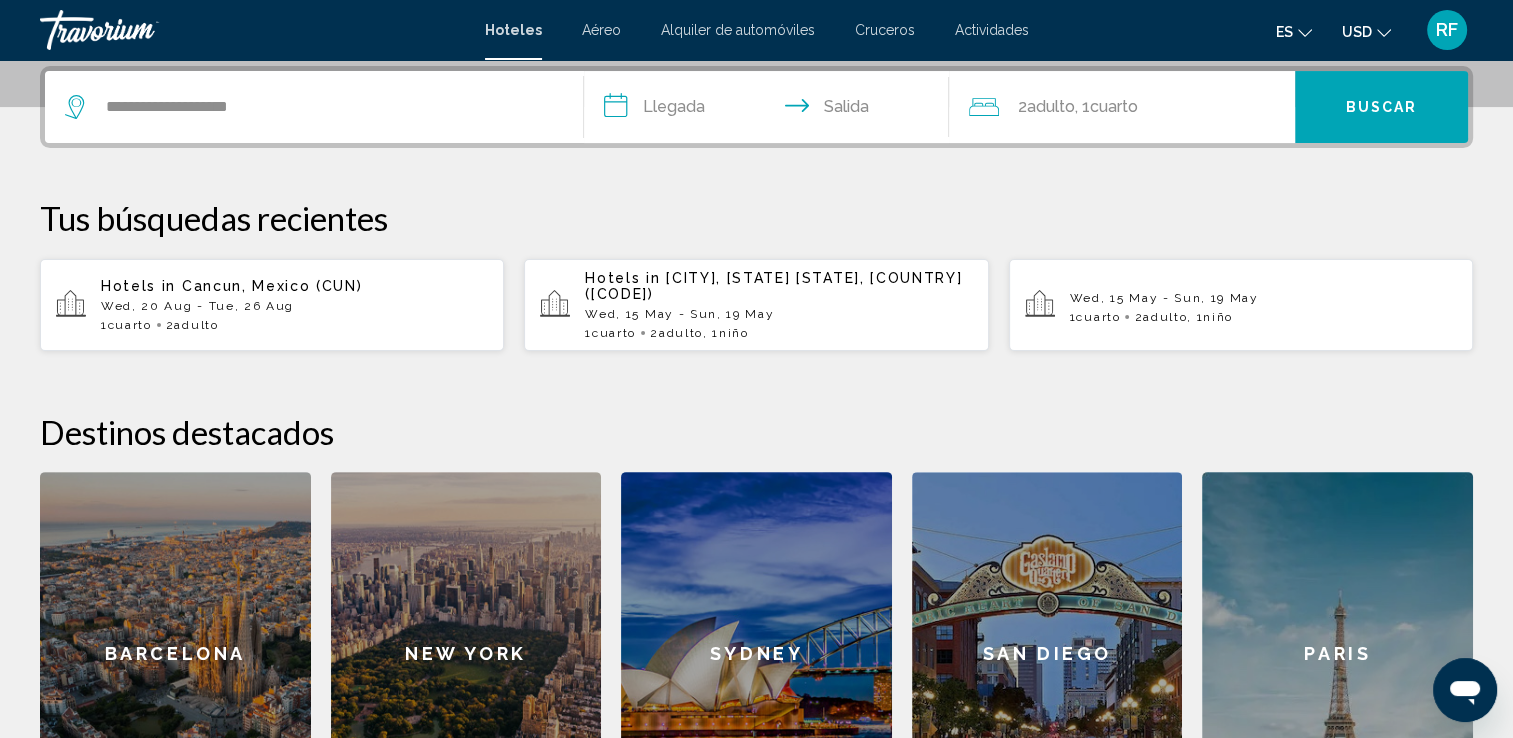 click on "**********" at bounding box center [771, 110] 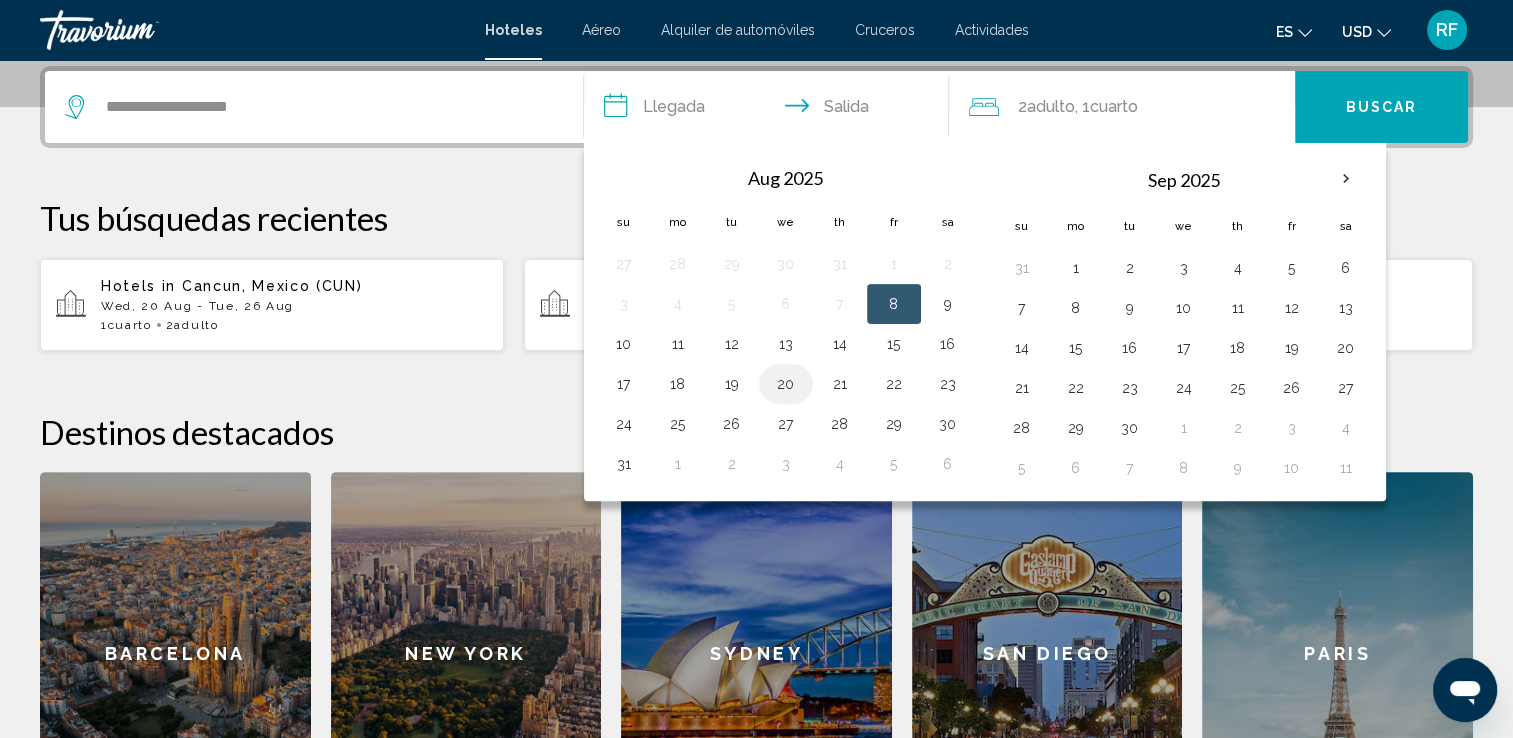 click on "20" at bounding box center [786, 384] 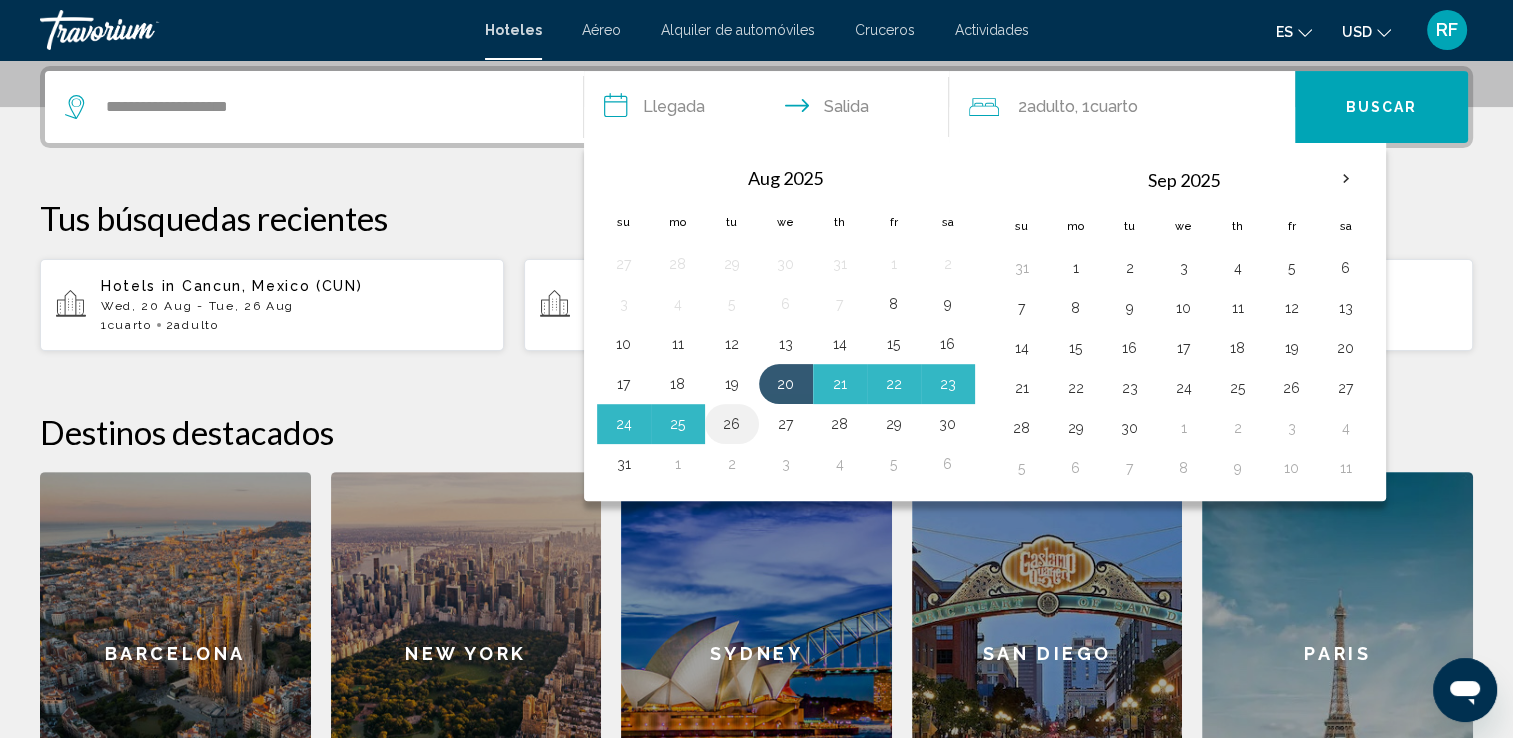 click on "26" at bounding box center [732, 424] 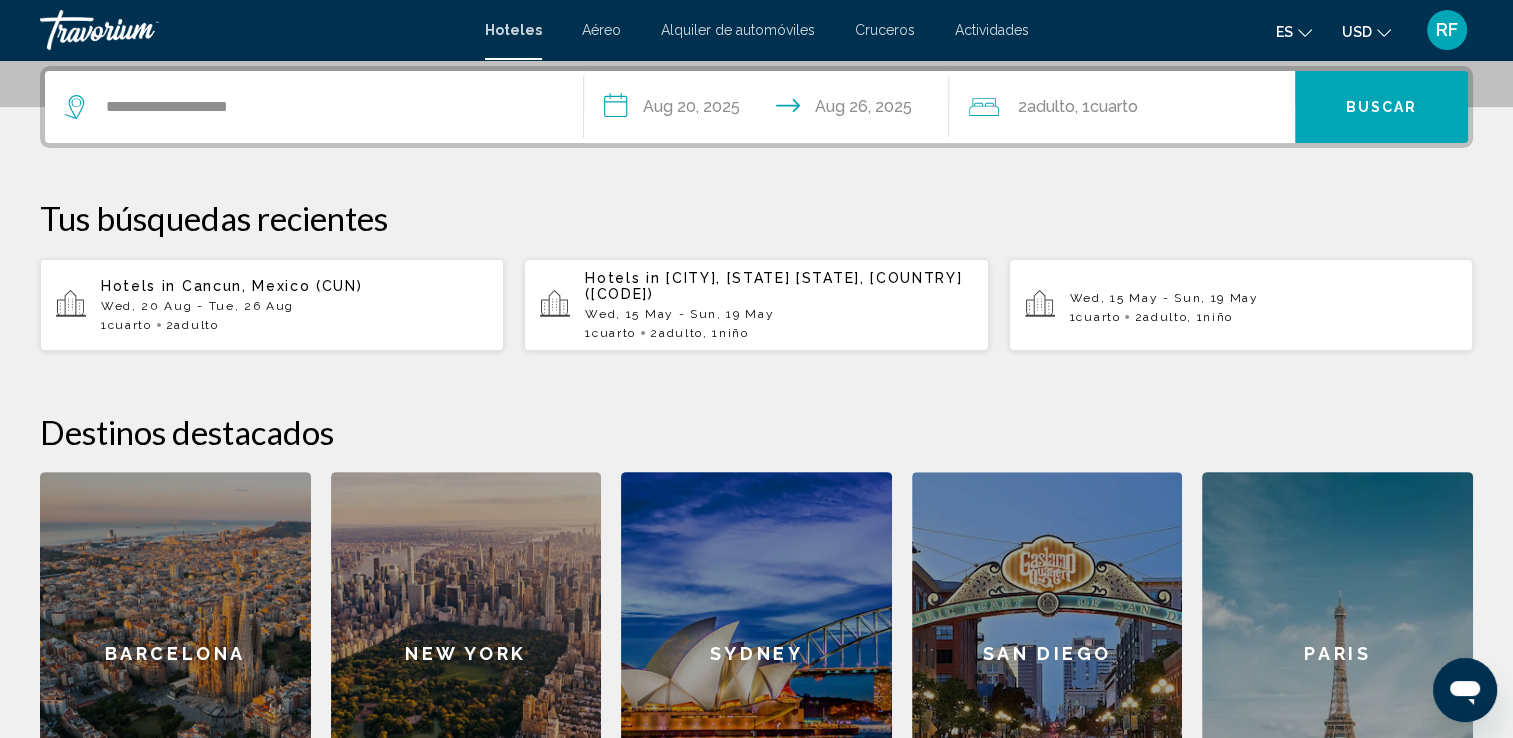 click on ", 1  Cuarto habitaciones" 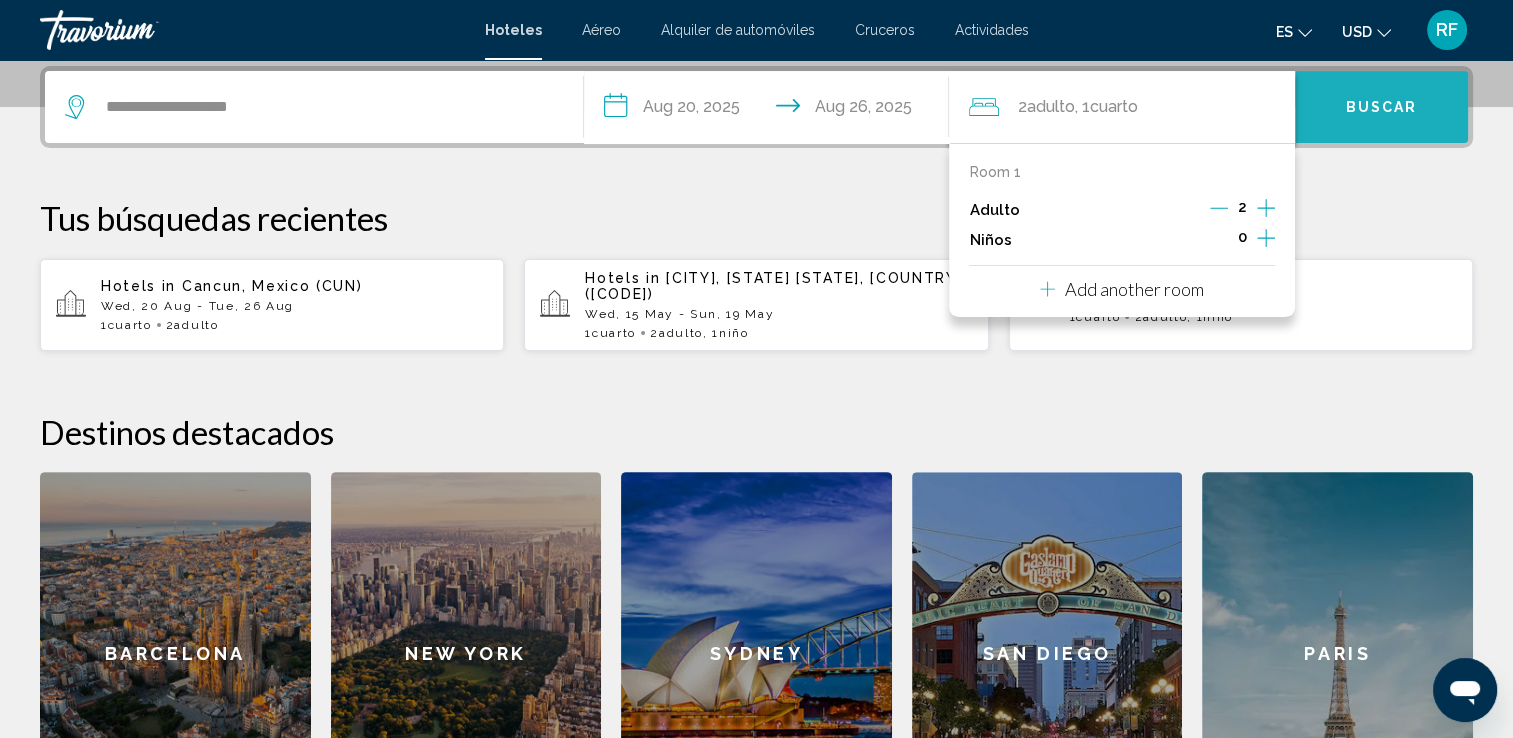 click on "Buscar" at bounding box center (1381, 107) 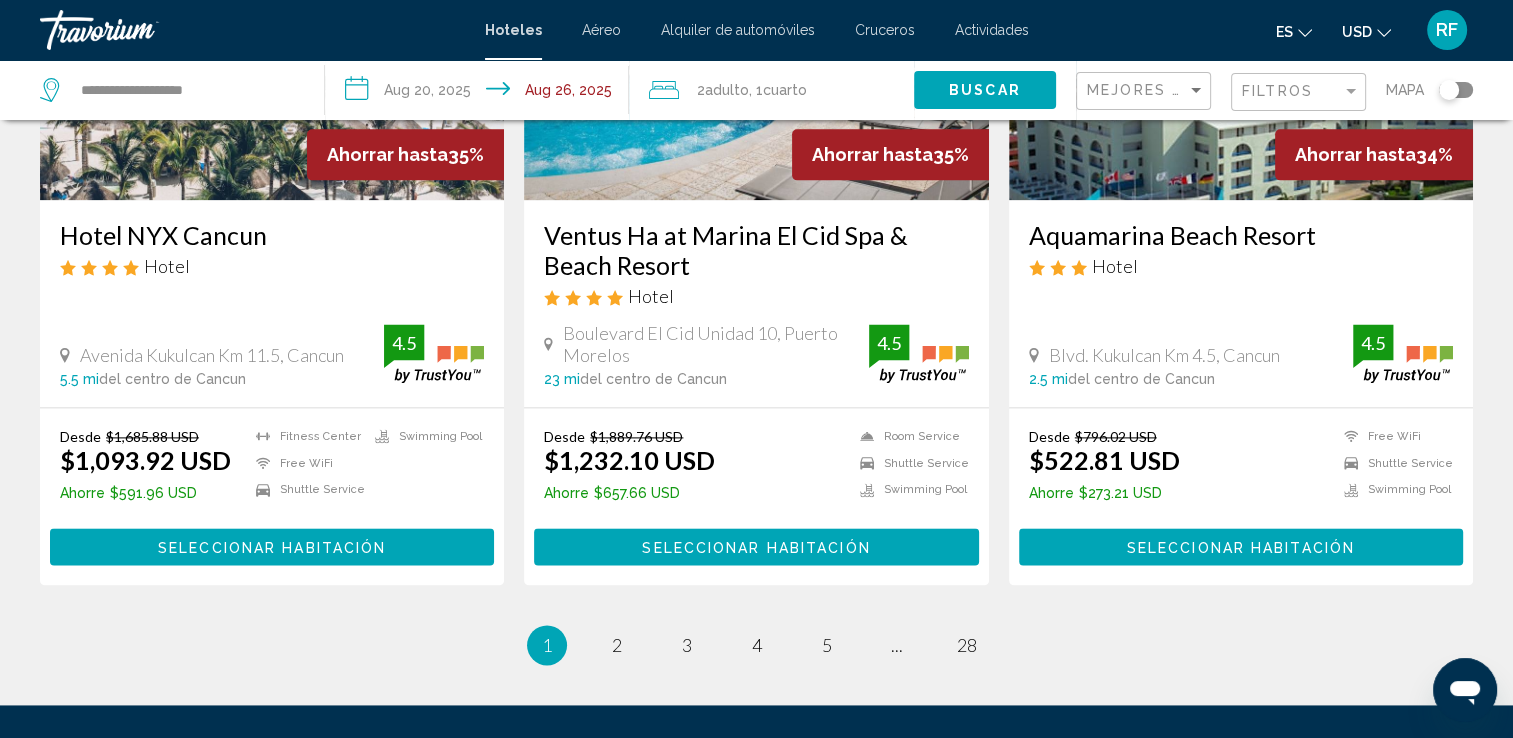 scroll, scrollTop: 2600, scrollLeft: 0, axis: vertical 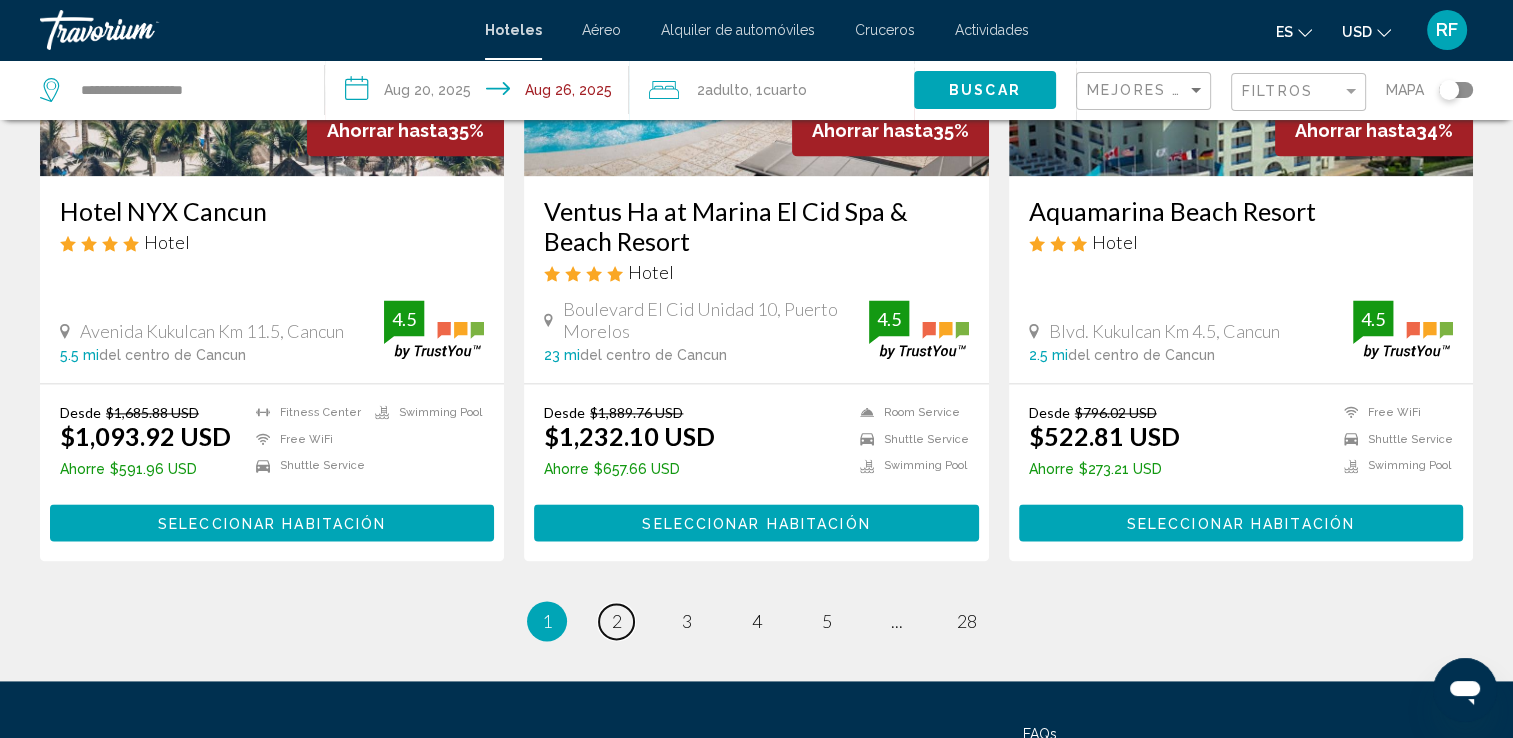 click on "2" at bounding box center (617, 621) 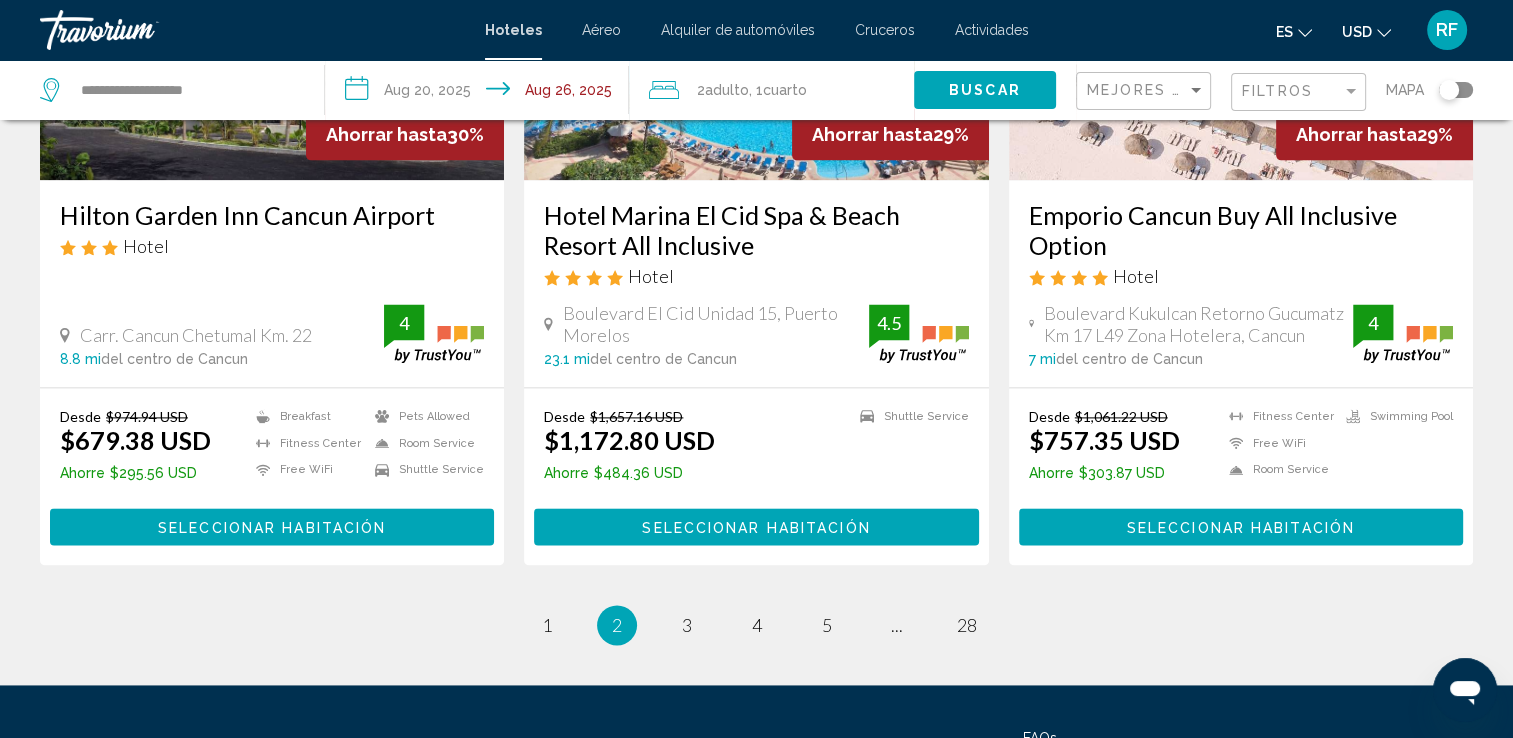 scroll, scrollTop: 2600, scrollLeft: 0, axis: vertical 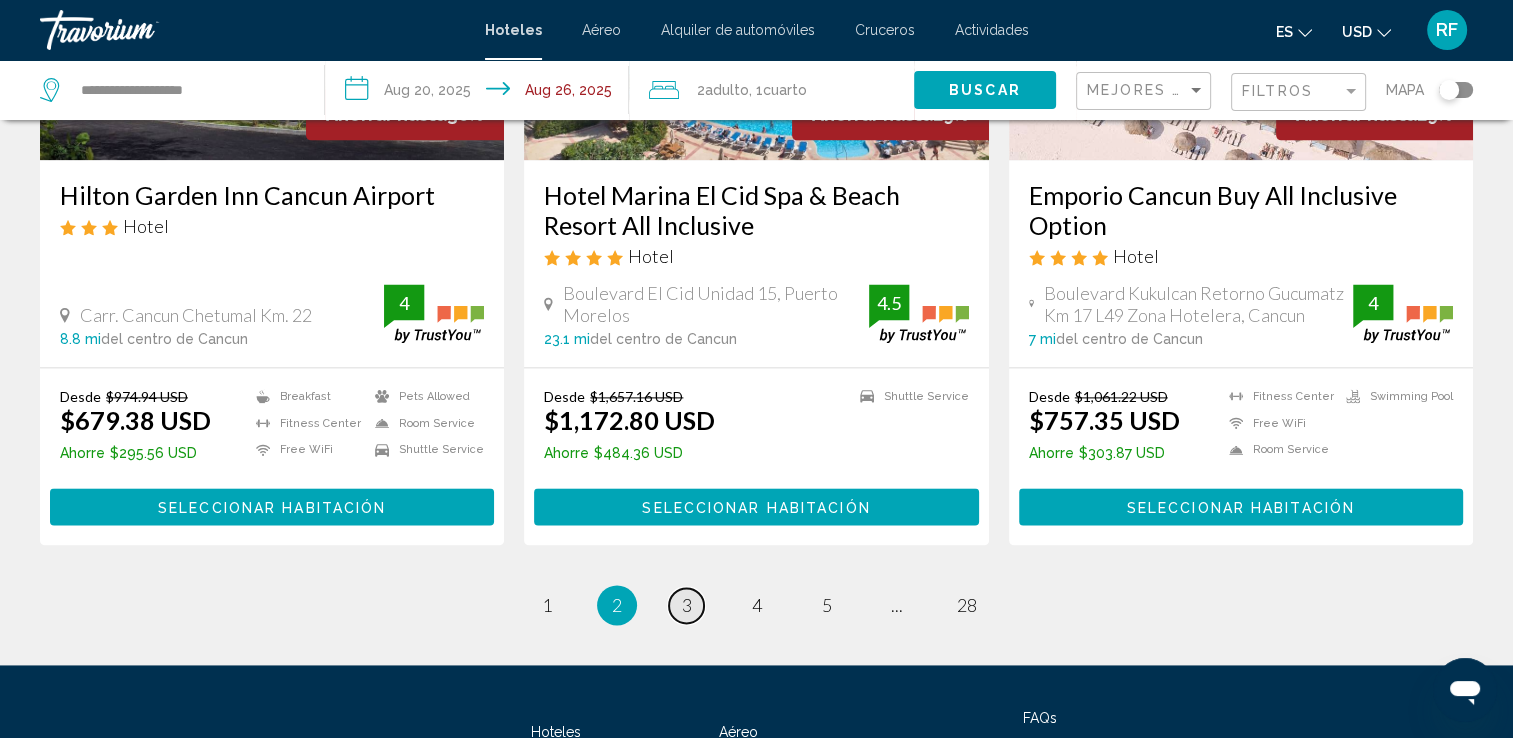 click on "3" at bounding box center [687, 605] 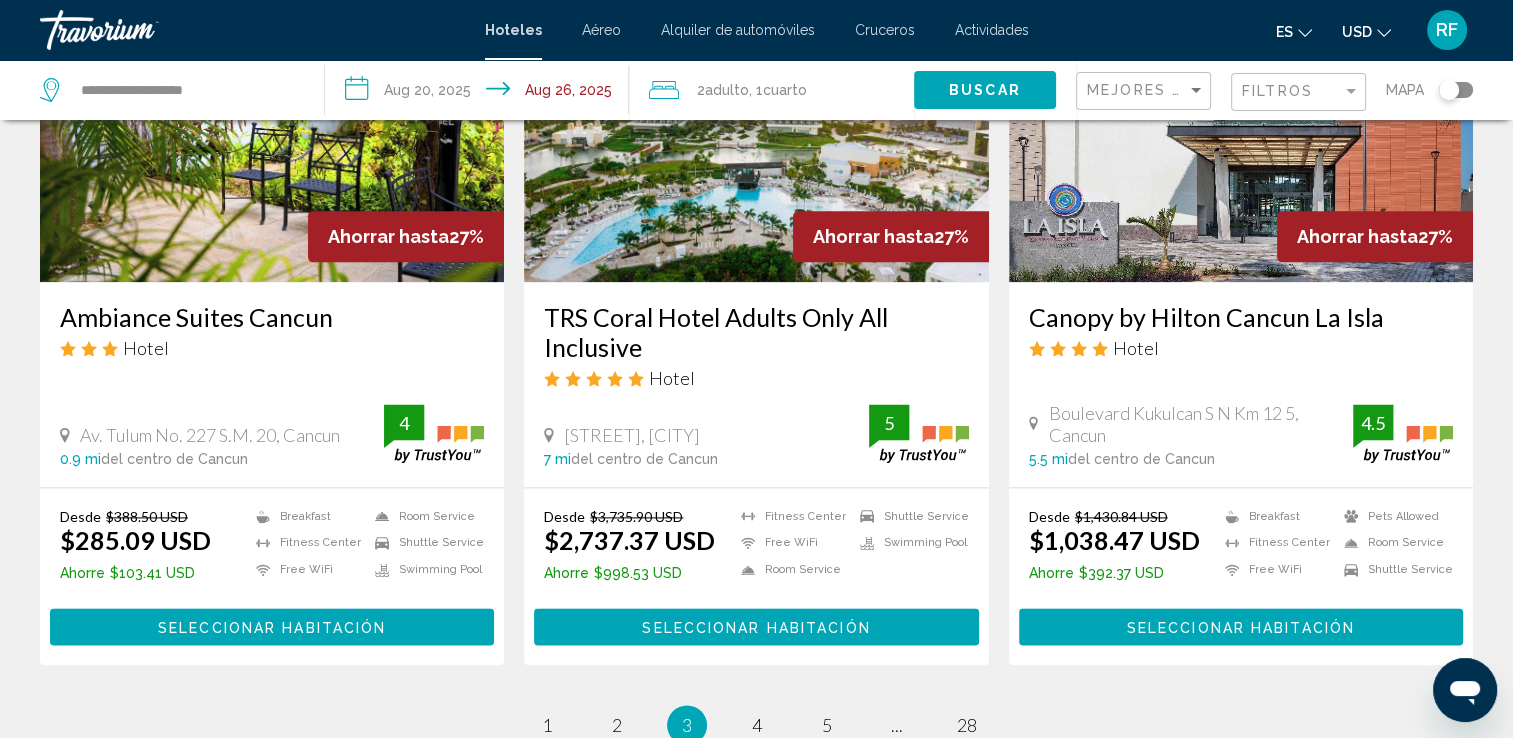 scroll, scrollTop: 2500, scrollLeft: 0, axis: vertical 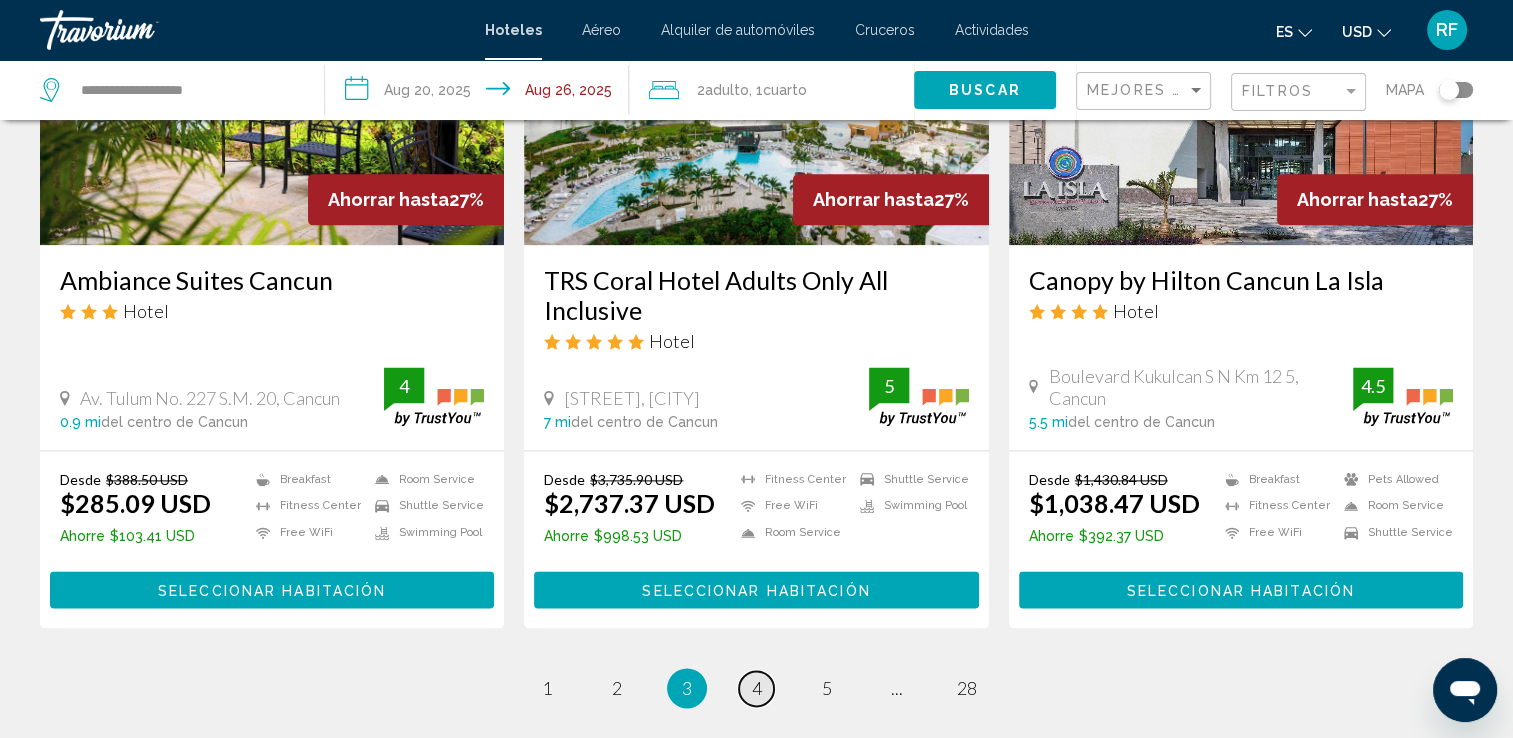 click on "4" at bounding box center (757, 688) 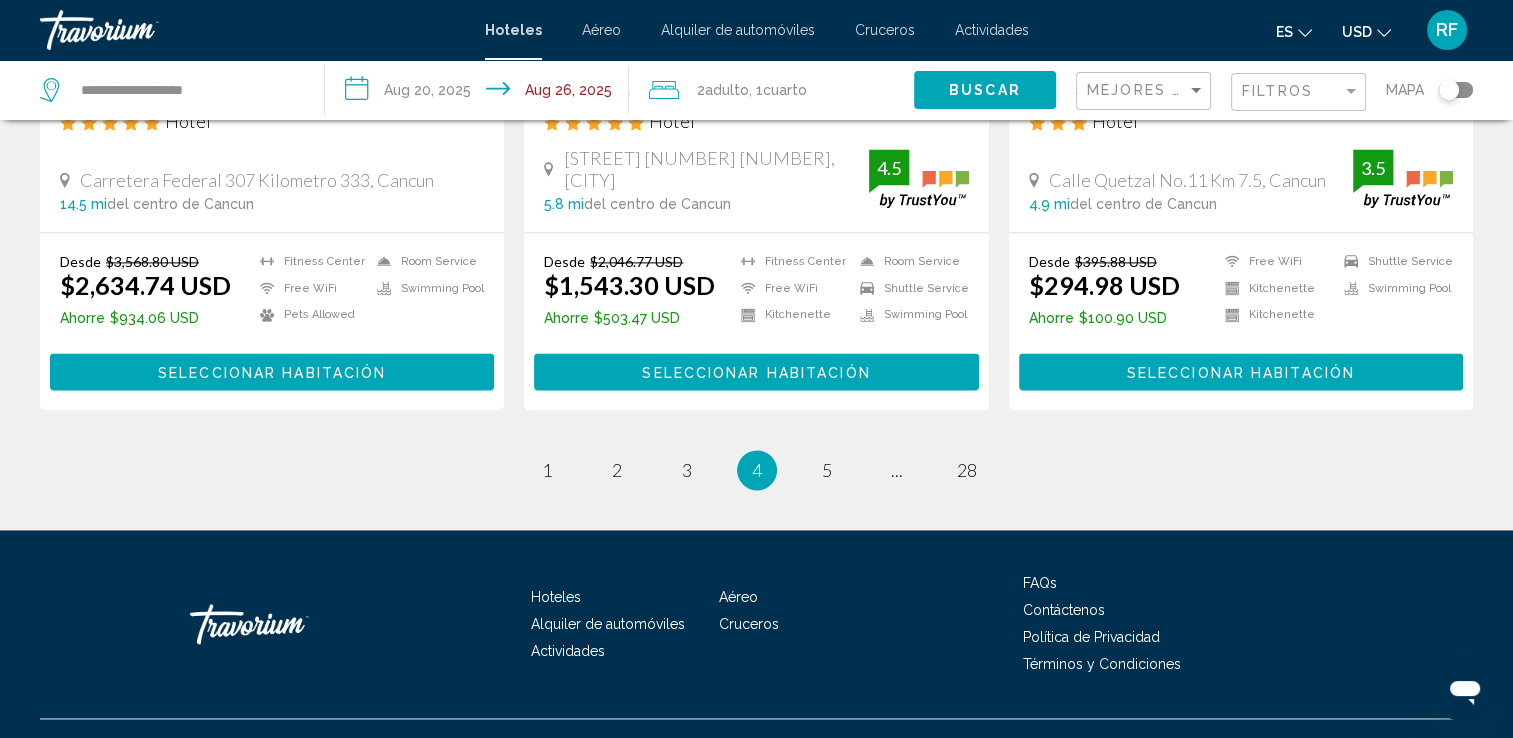 scroll, scrollTop: 2797, scrollLeft: 0, axis: vertical 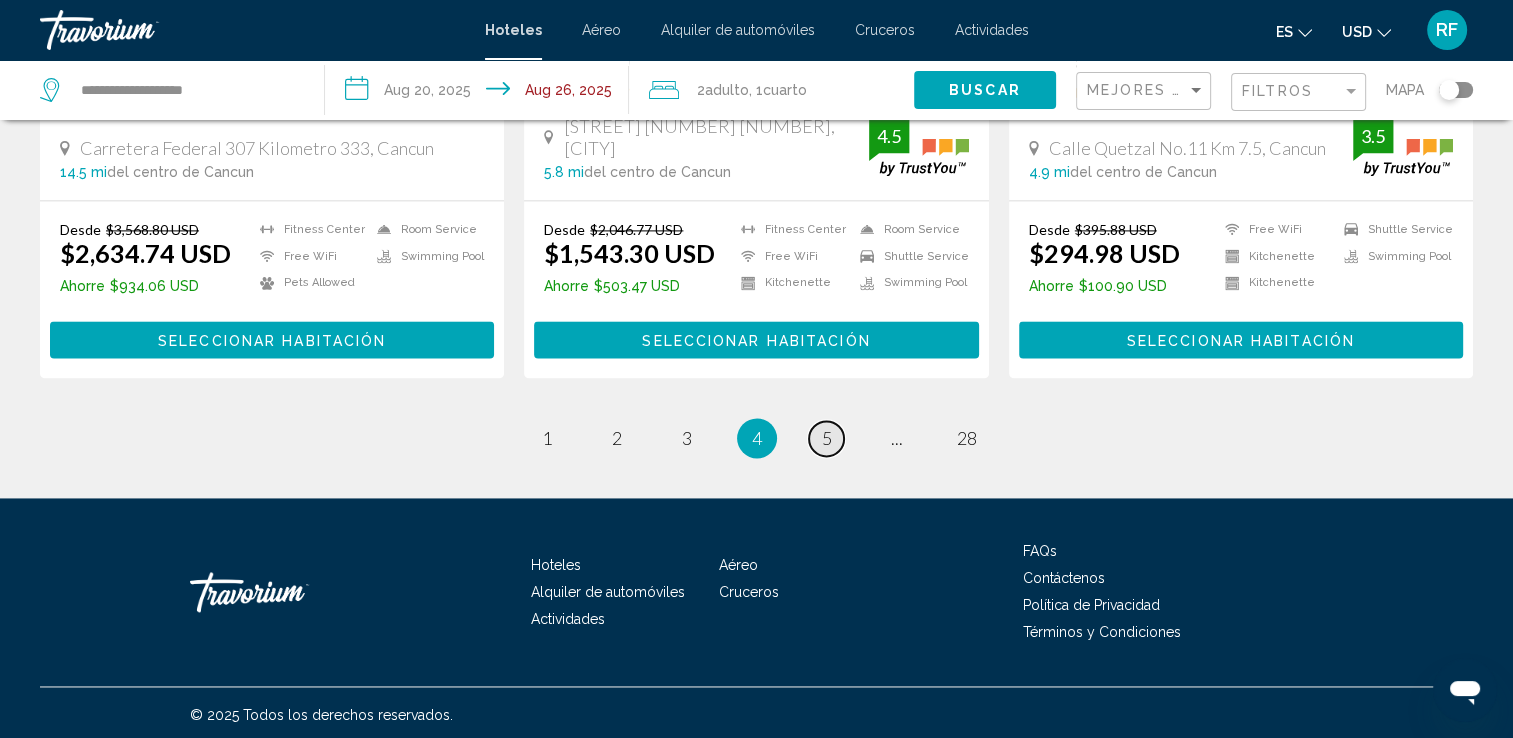 click on "5" at bounding box center (827, 438) 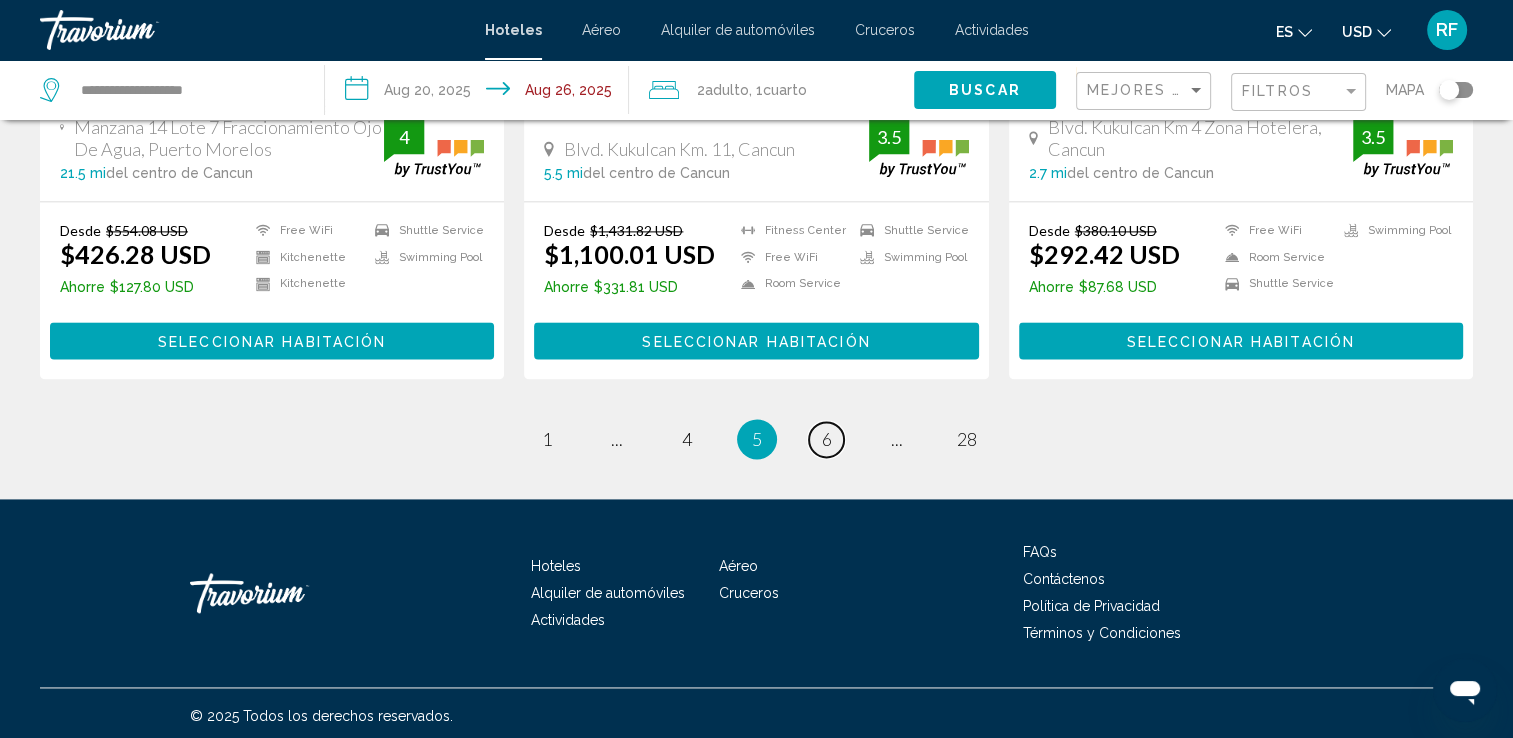 scroll, scrollTop: 2686, scrollLeft: 0, axis: vertical 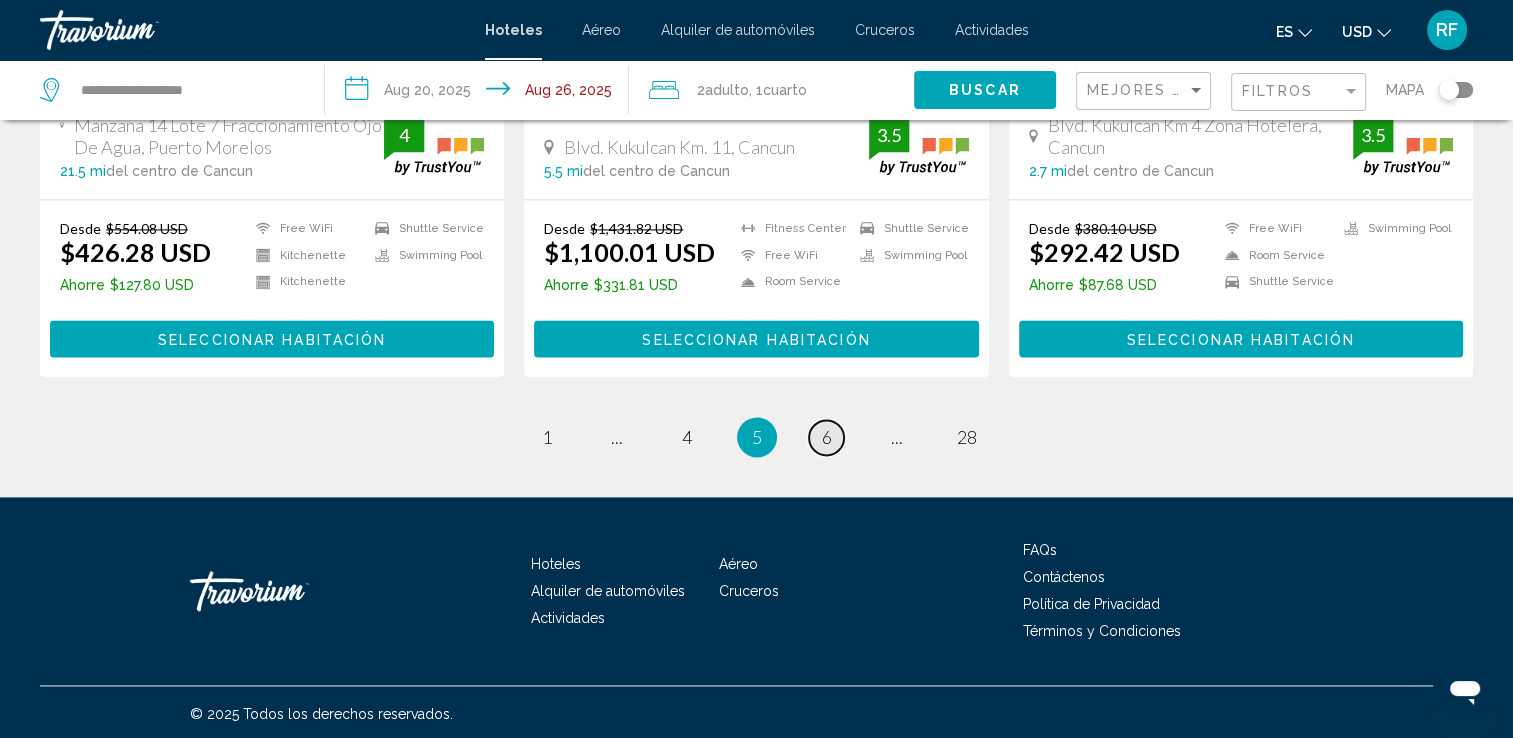 click on "6" at bounding box center [827, 437] 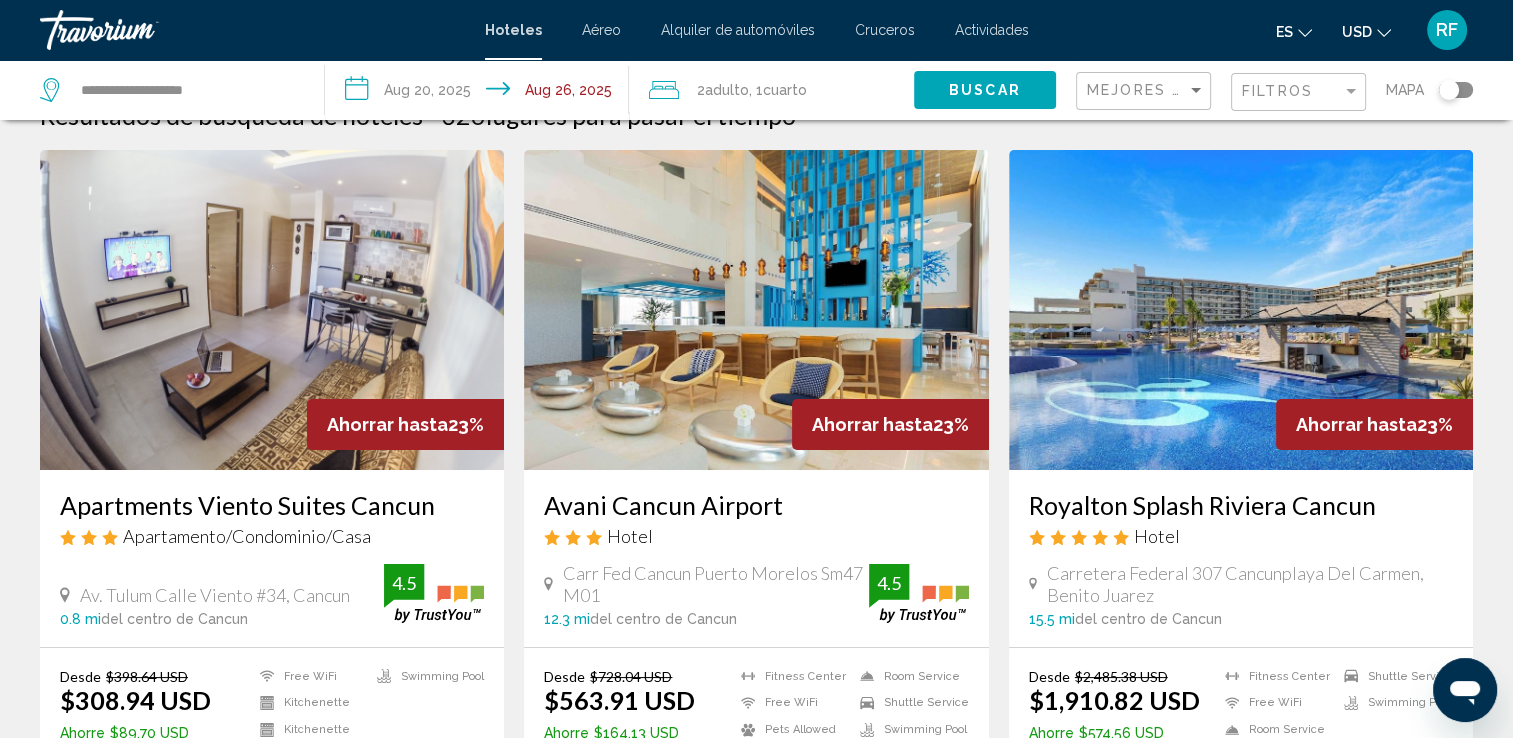 scroll, scrollTop: 0, scrollLeft: 0, axis: both 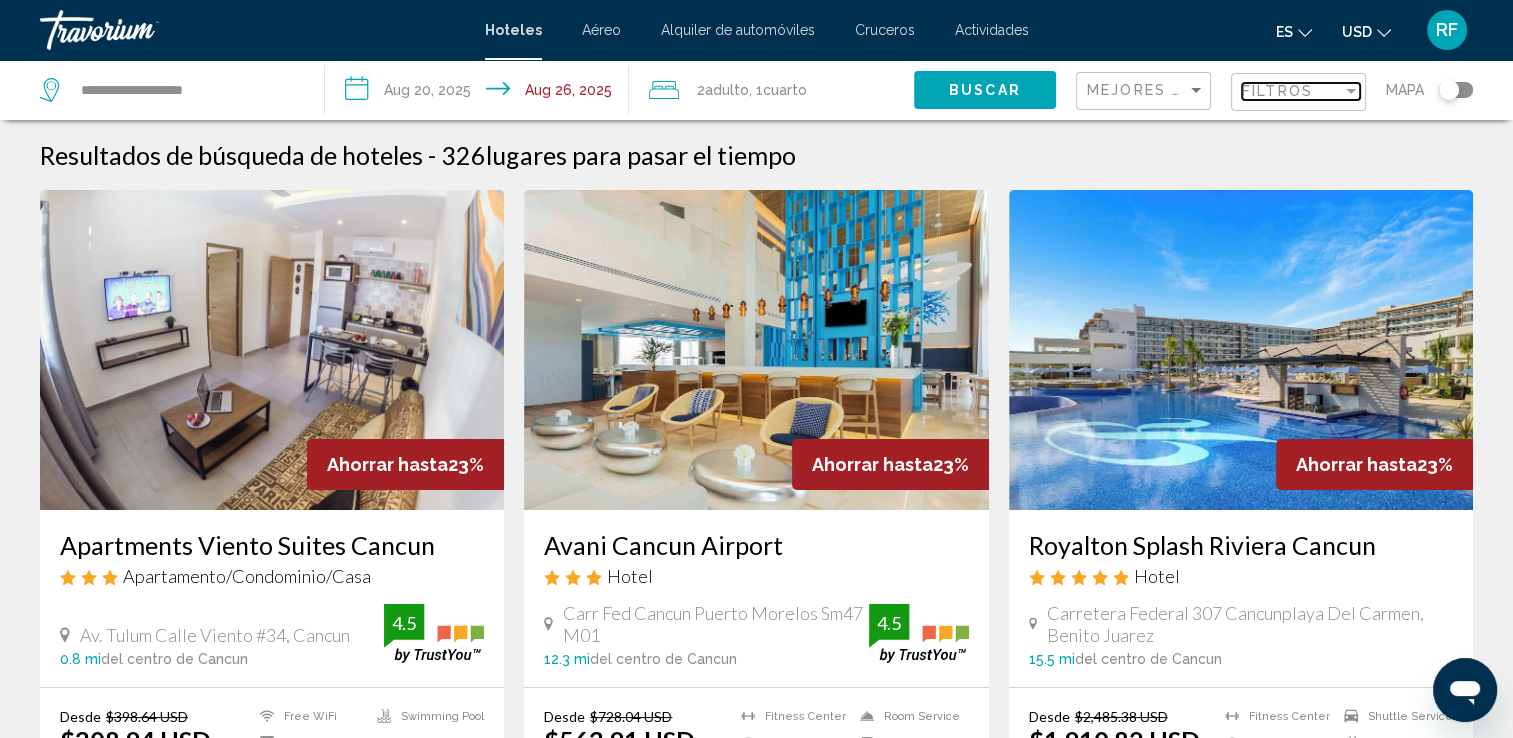 click at bounding box center [1351, 91] 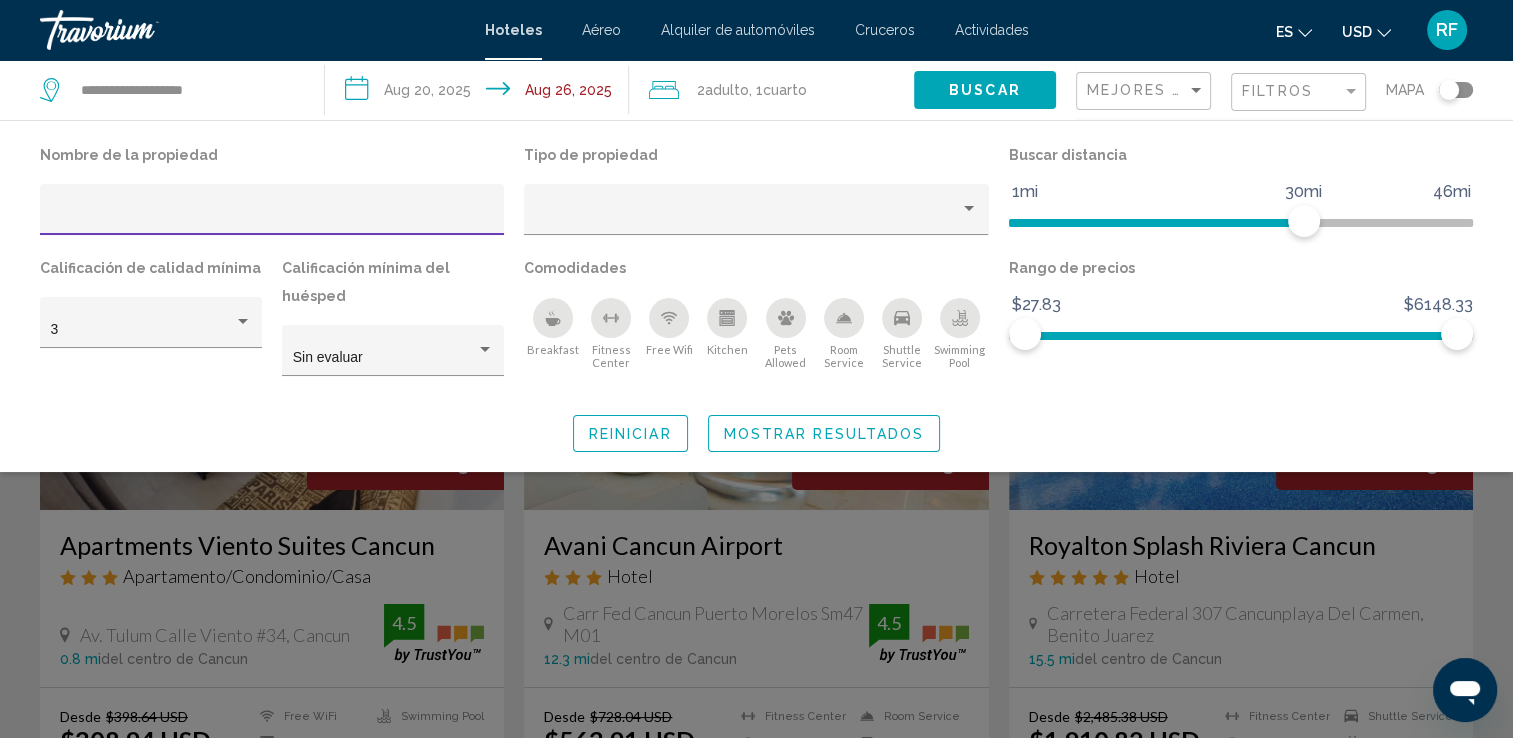 click at bounding box center (272, 217) 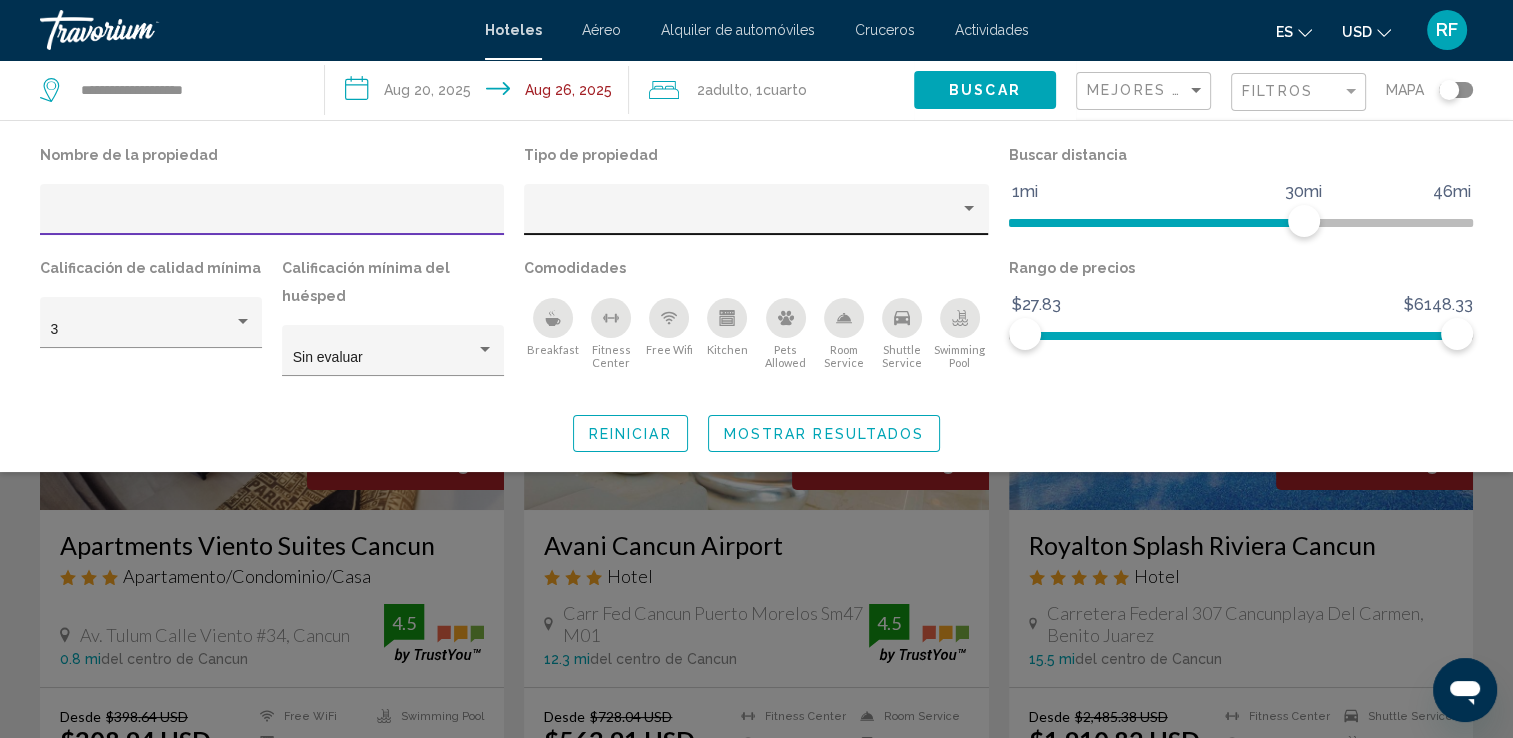 click 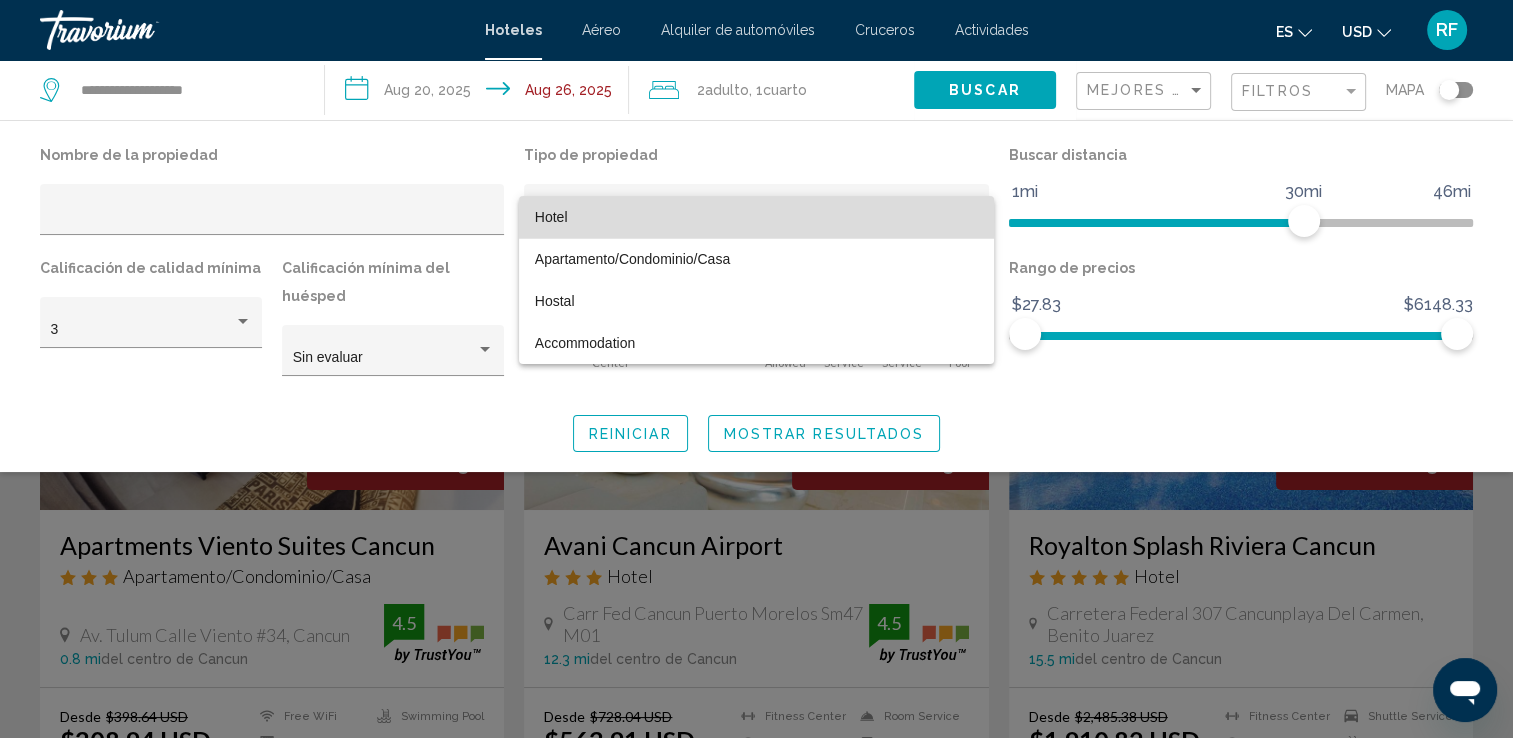 click on "Hotel" at bounding box center [551, 217] 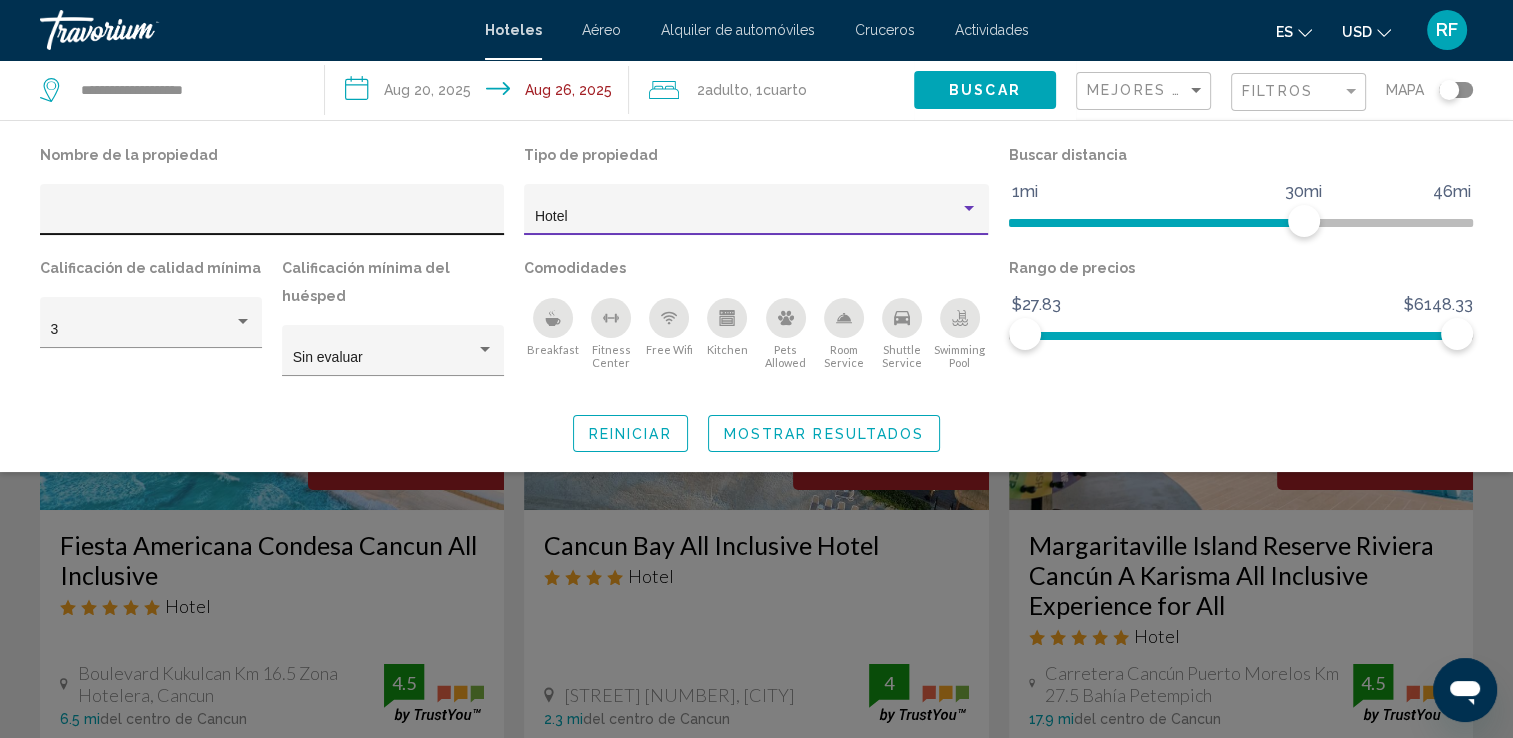 click at bounding box center [272, 217] 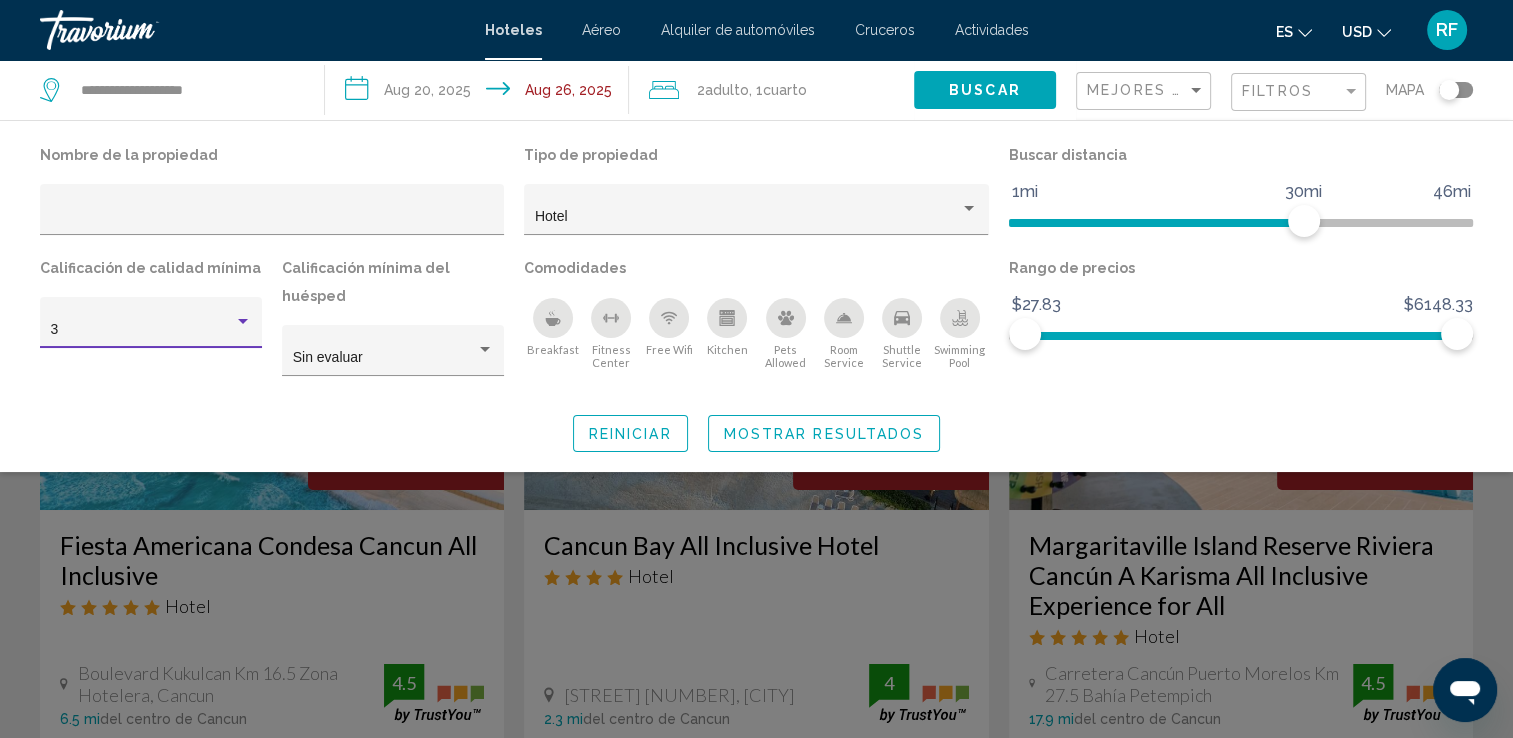 click at bounding box center [243, 321] 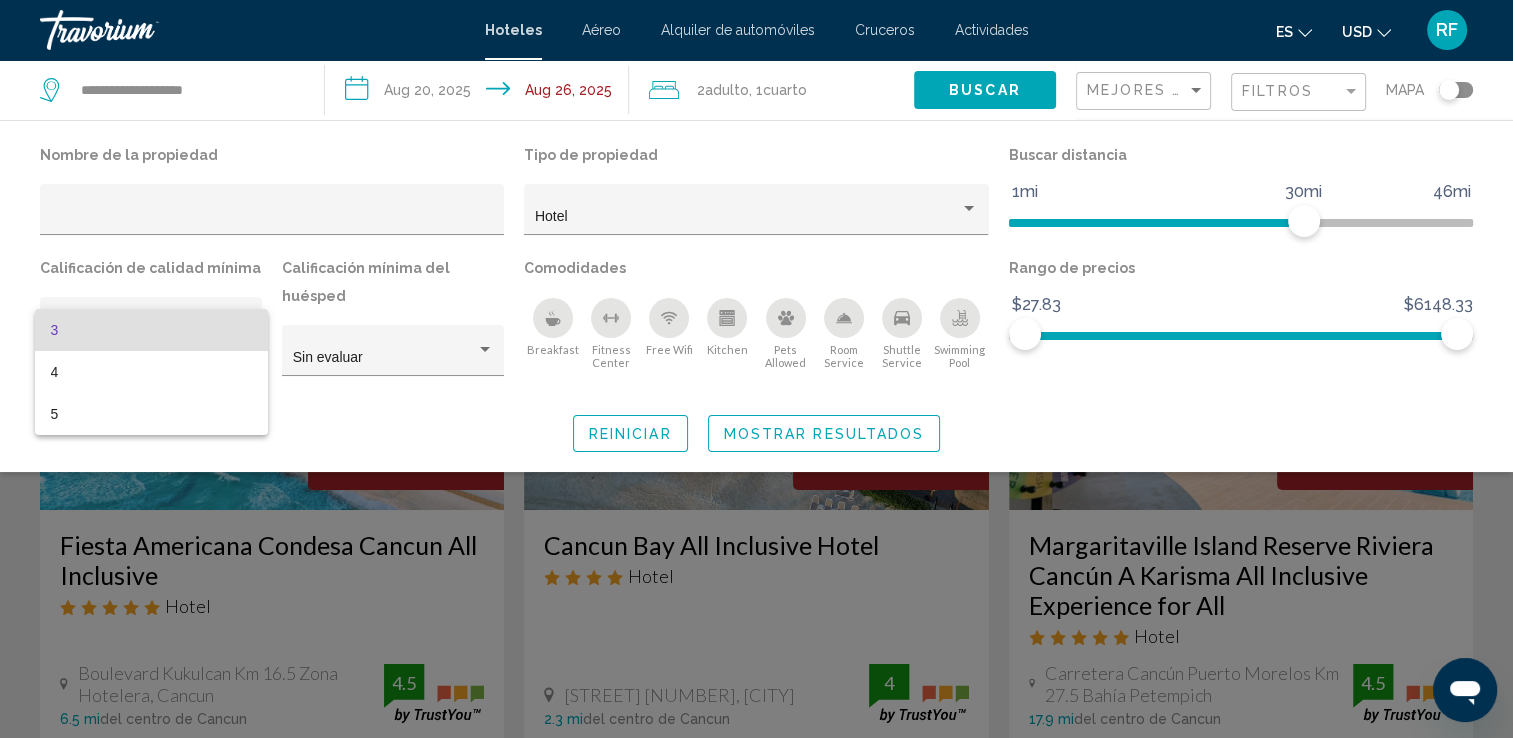 click at bounding box center (756, 369) 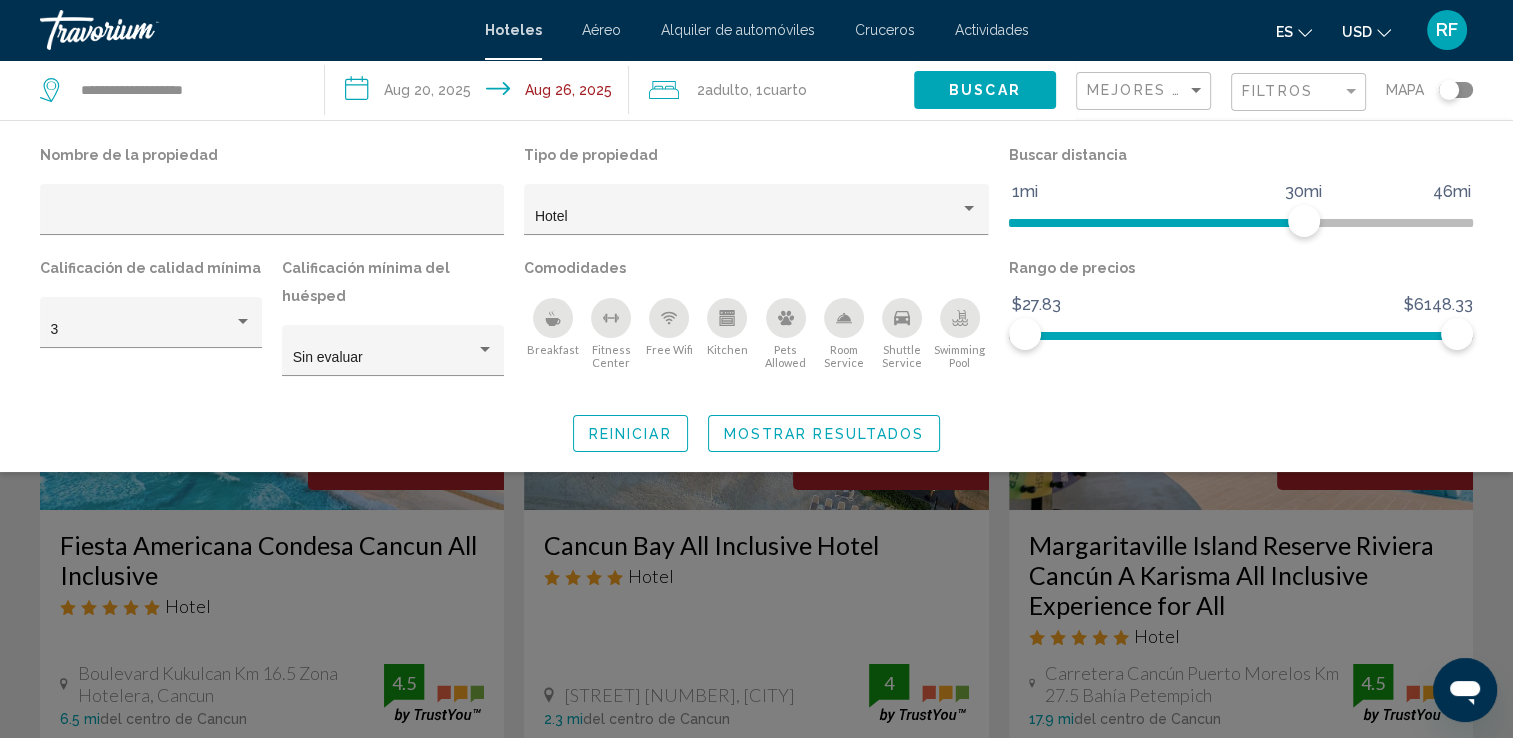 click on "Buscar" 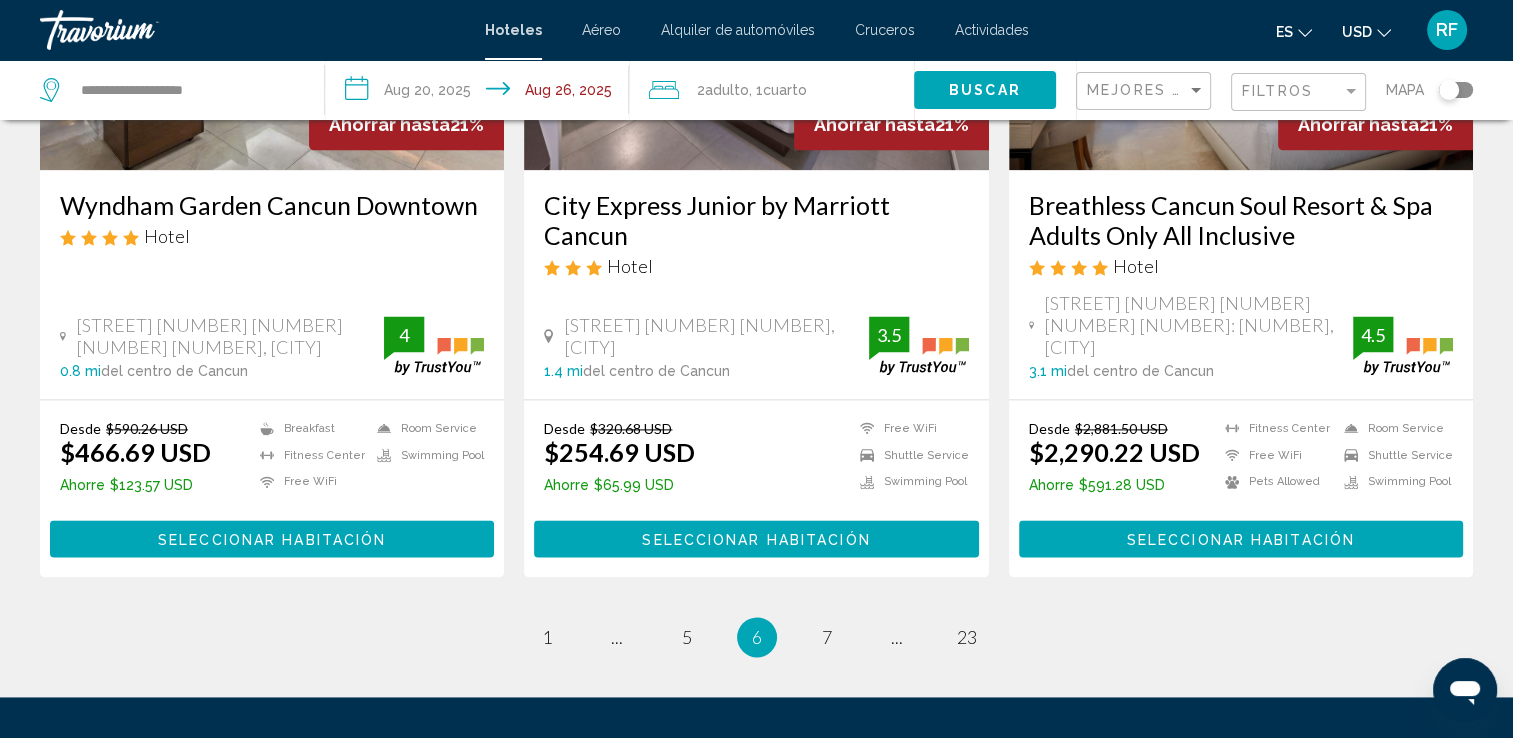 scroll, scrollTop: 2600, scrollLeft: 0, axis: vertical 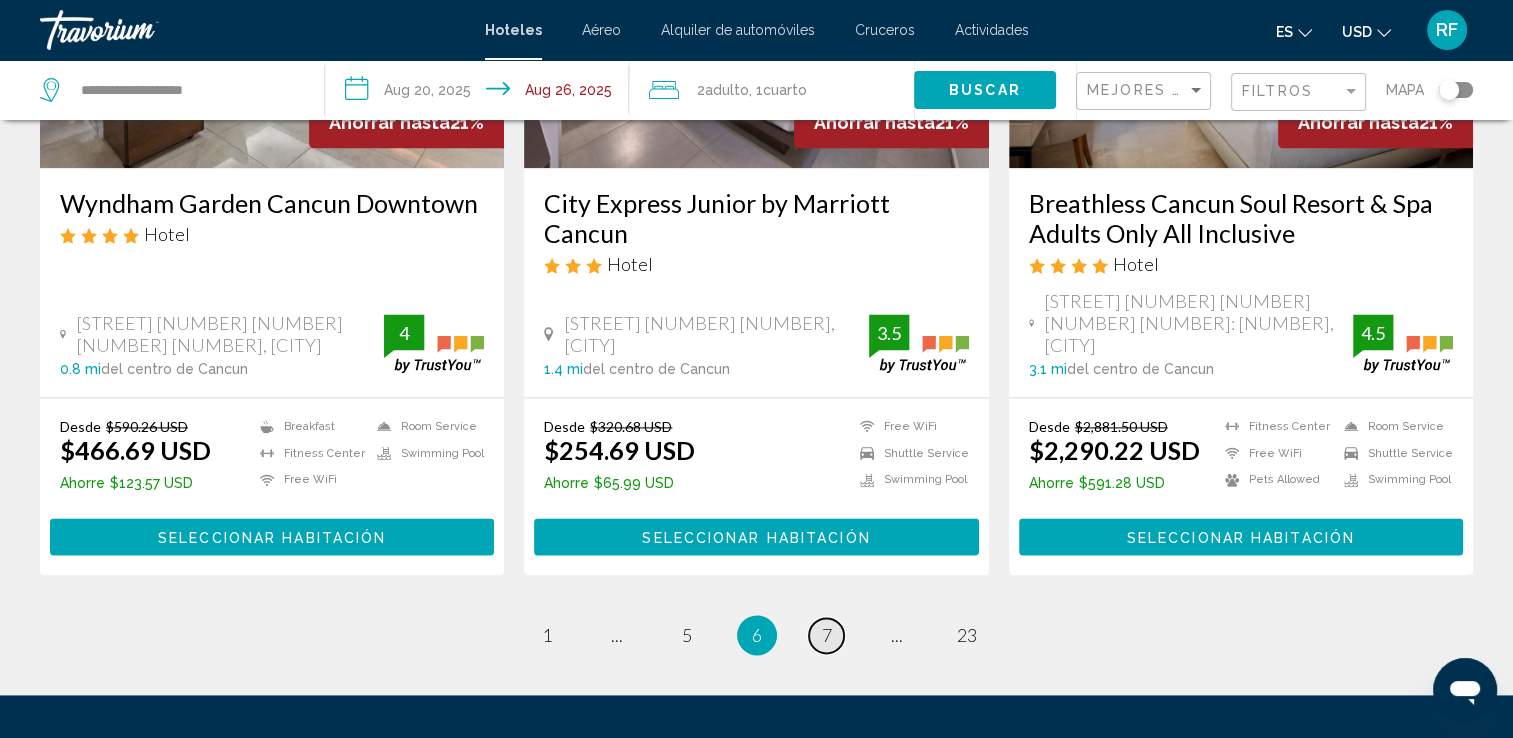 click on "page  7" at bounding box center [826, 635] 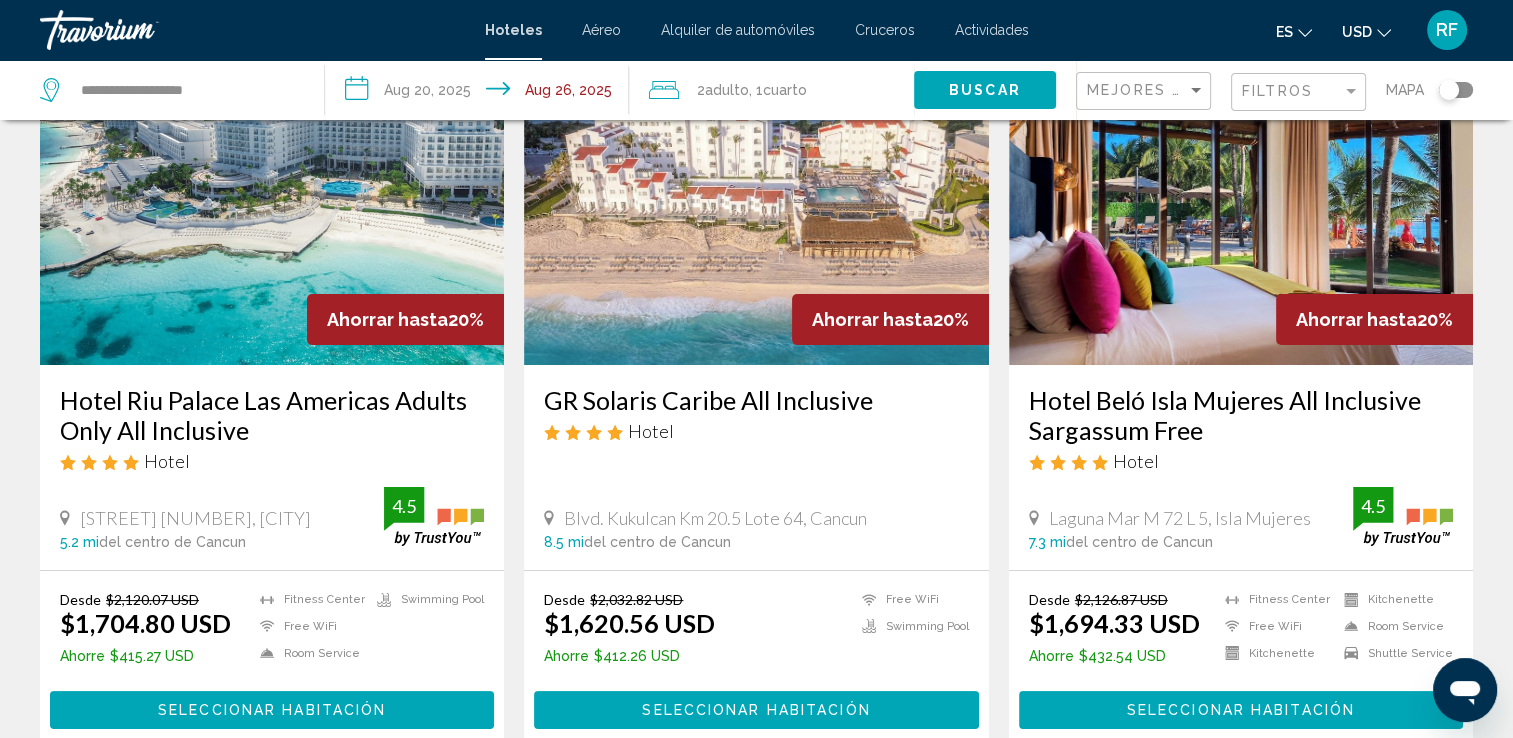 scroll, scrollTop: 0, scrollLeft: 0, axis: both 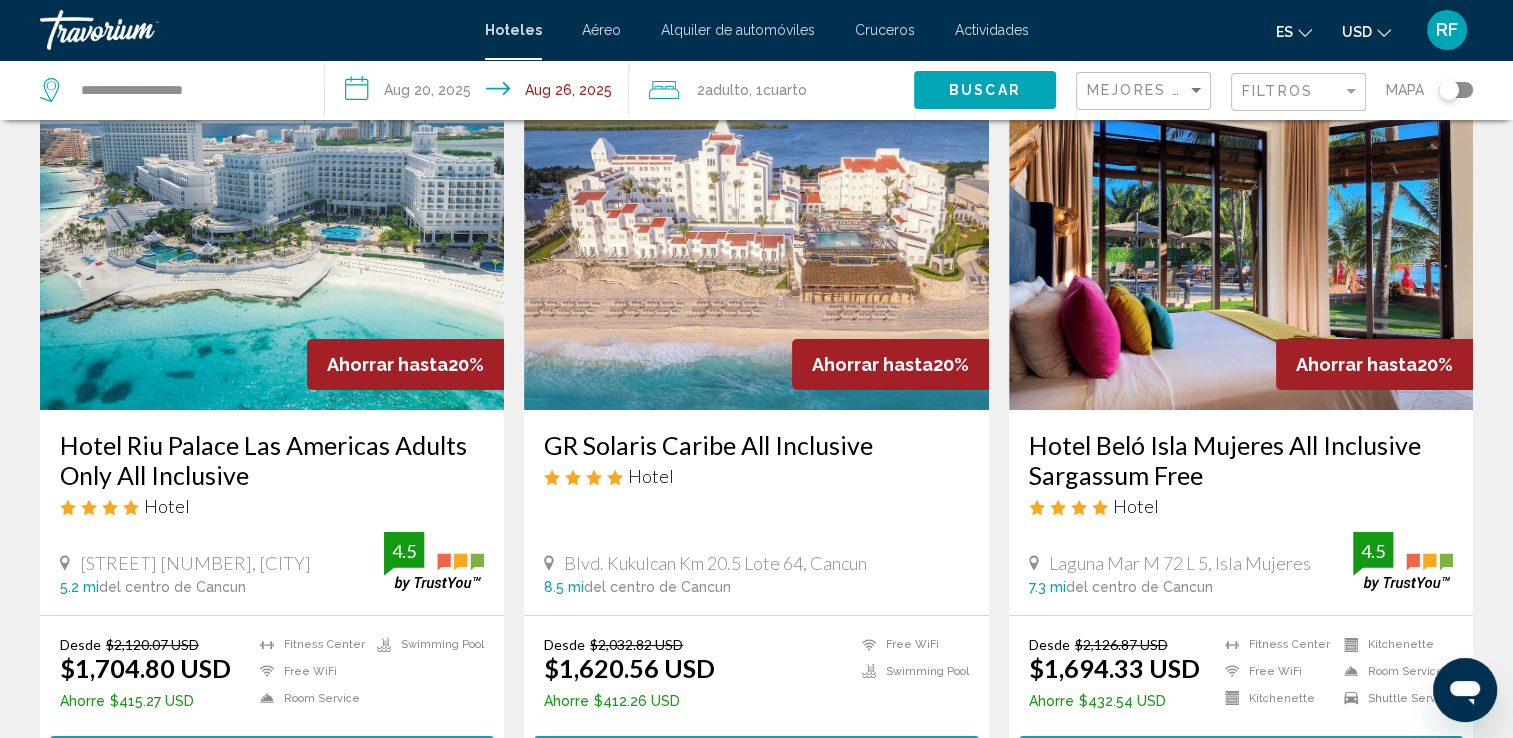 click on "Cruceros" at bounding box center [885, 30] 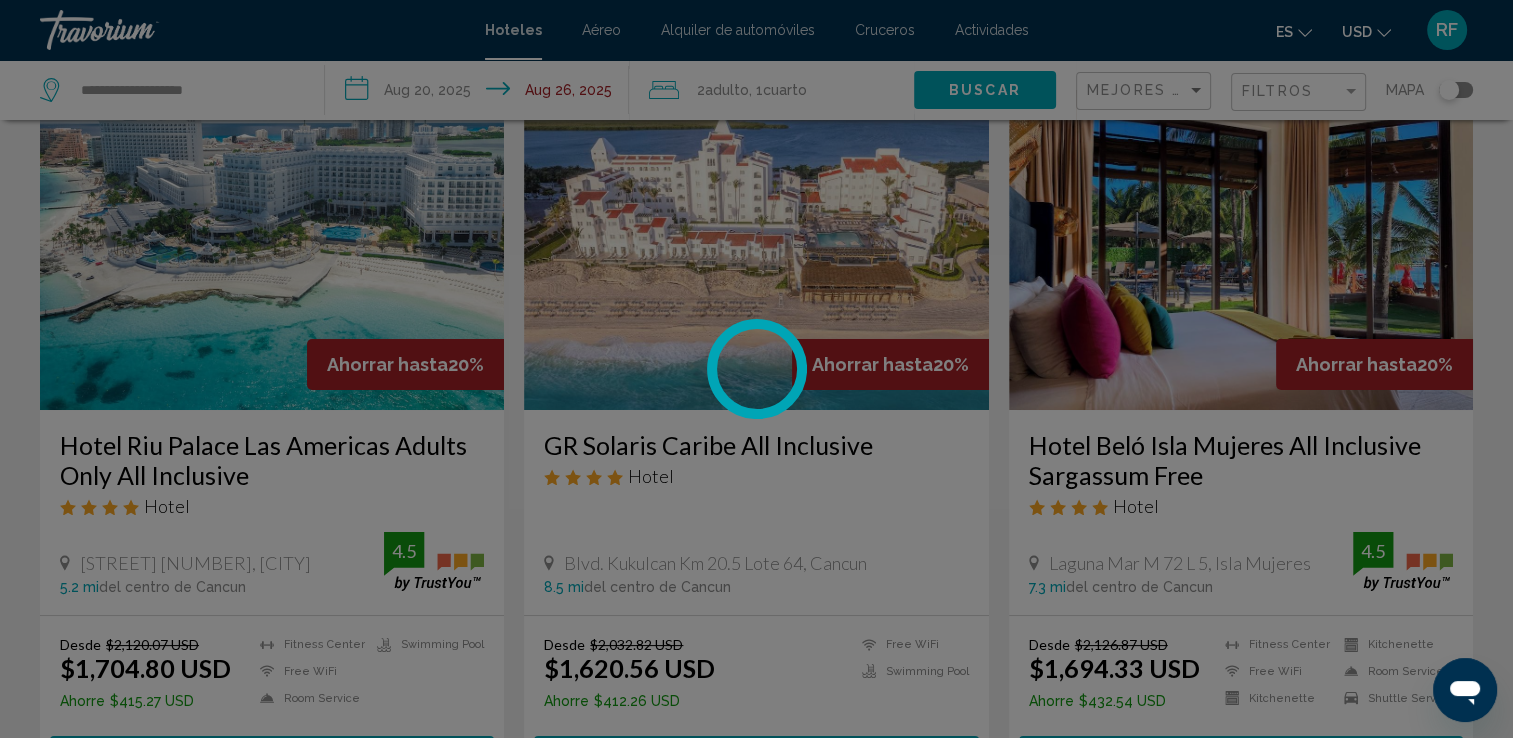 scroll, scrollTop: 0, scrollLeft: 0, axis: both 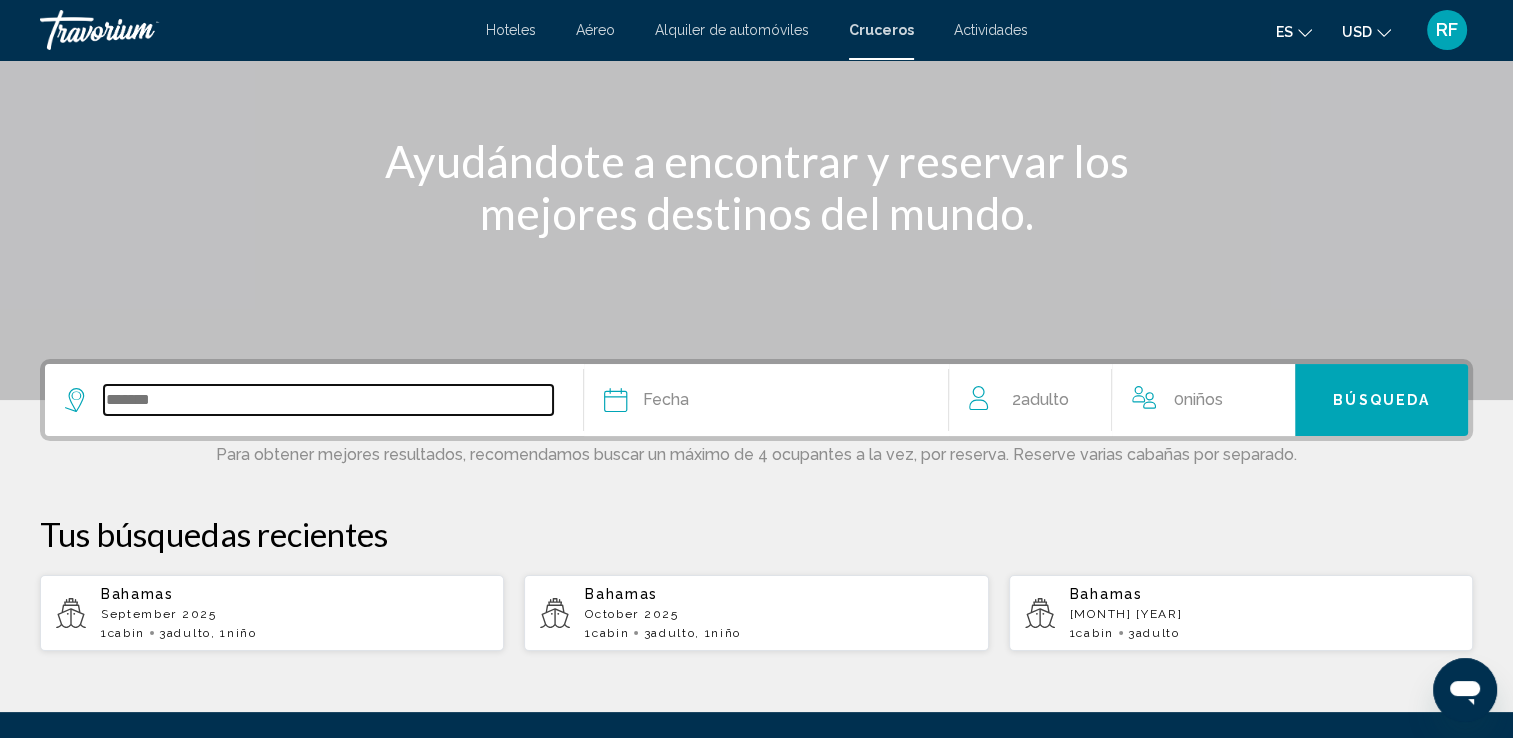 click at bounding box center (328, 400) 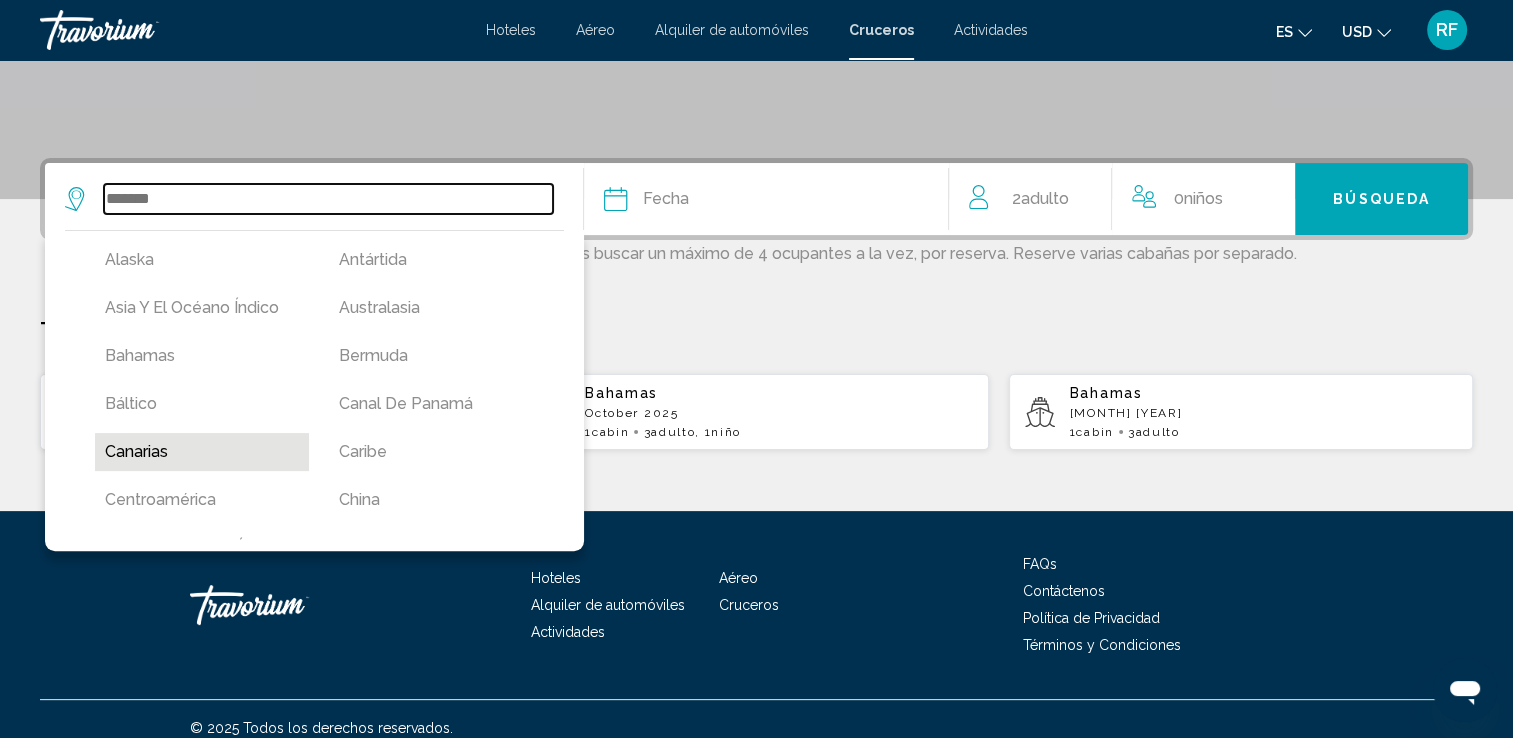 scroll, scrollTop: 417, scrollLeft: 0, axis: vertical 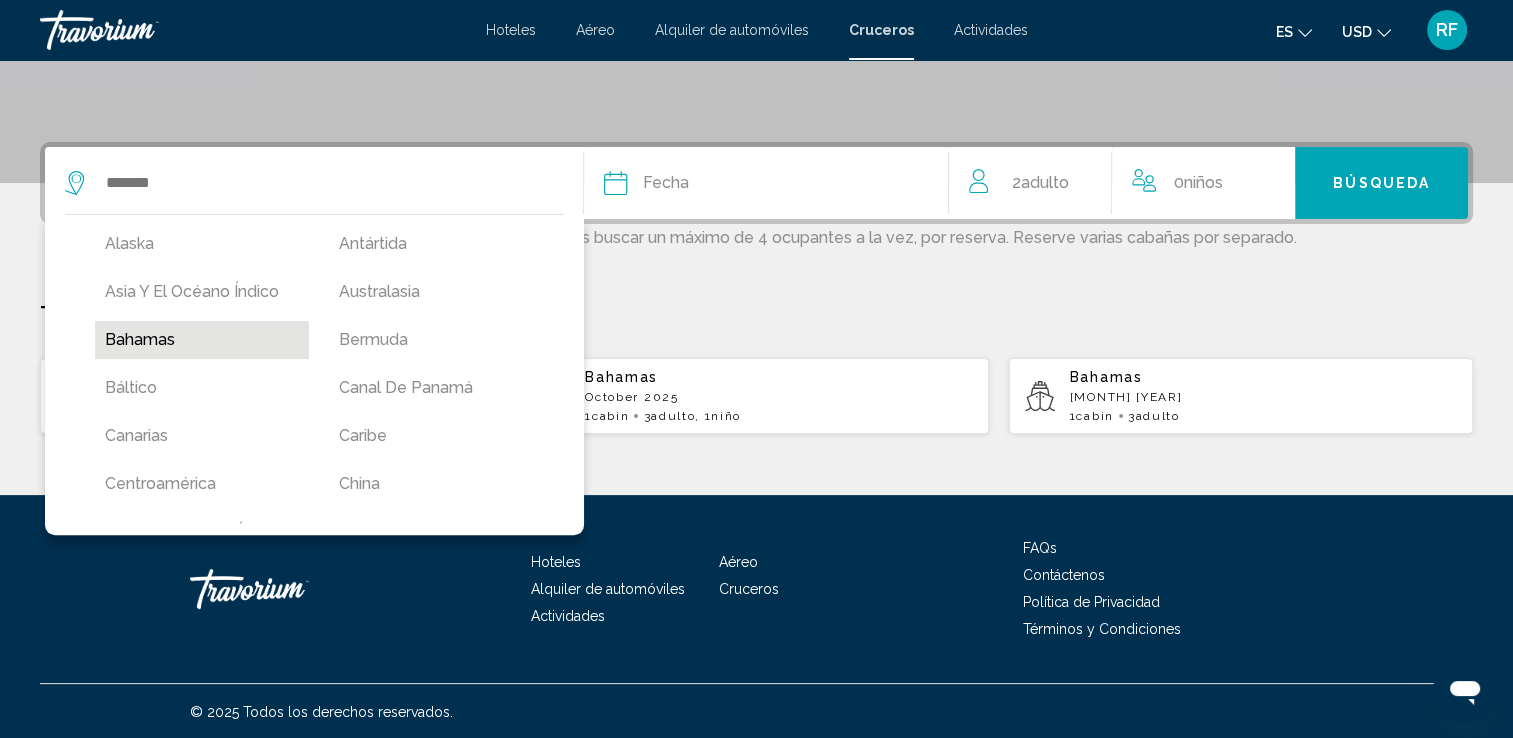 click on "Bahamas" at bounding box center (202, 340) 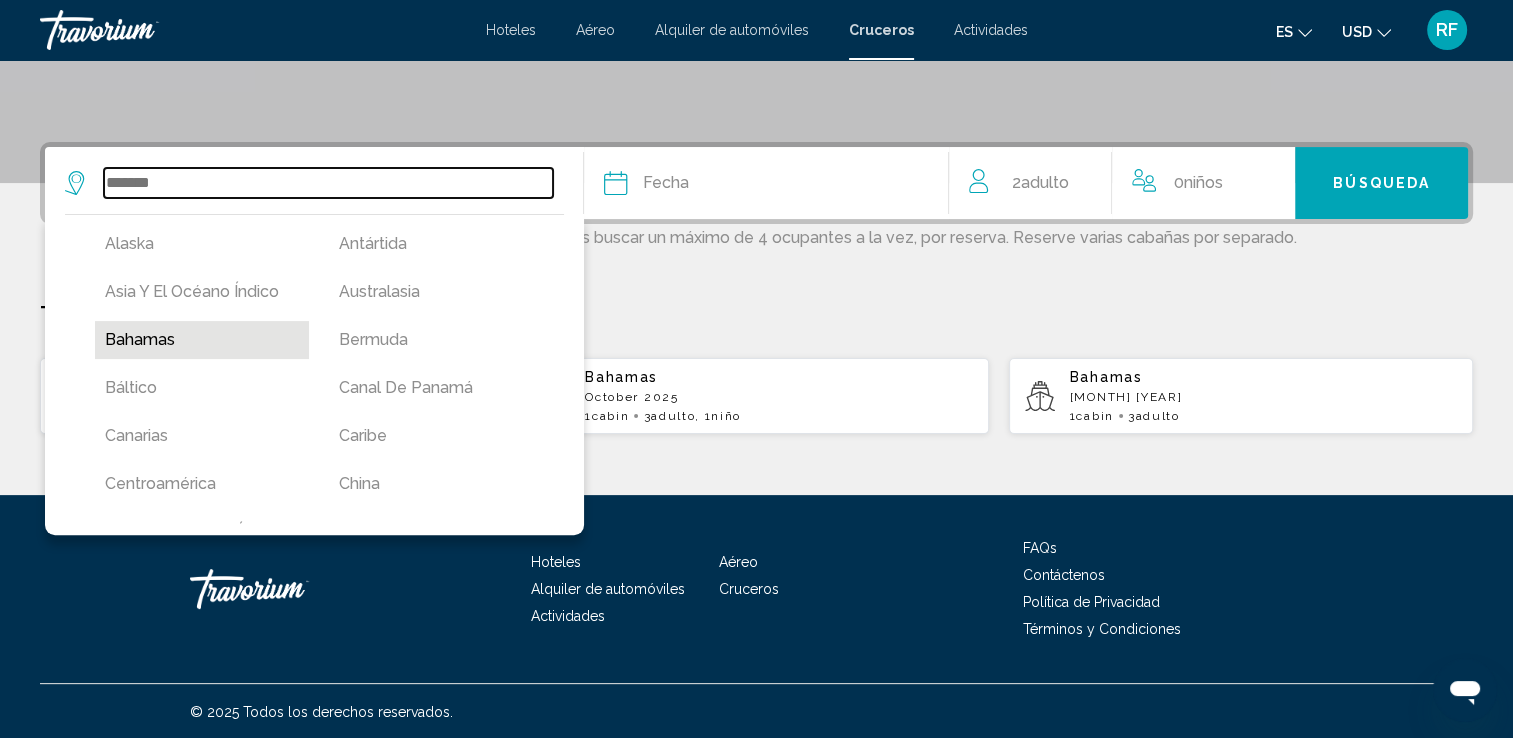 type on "*******" 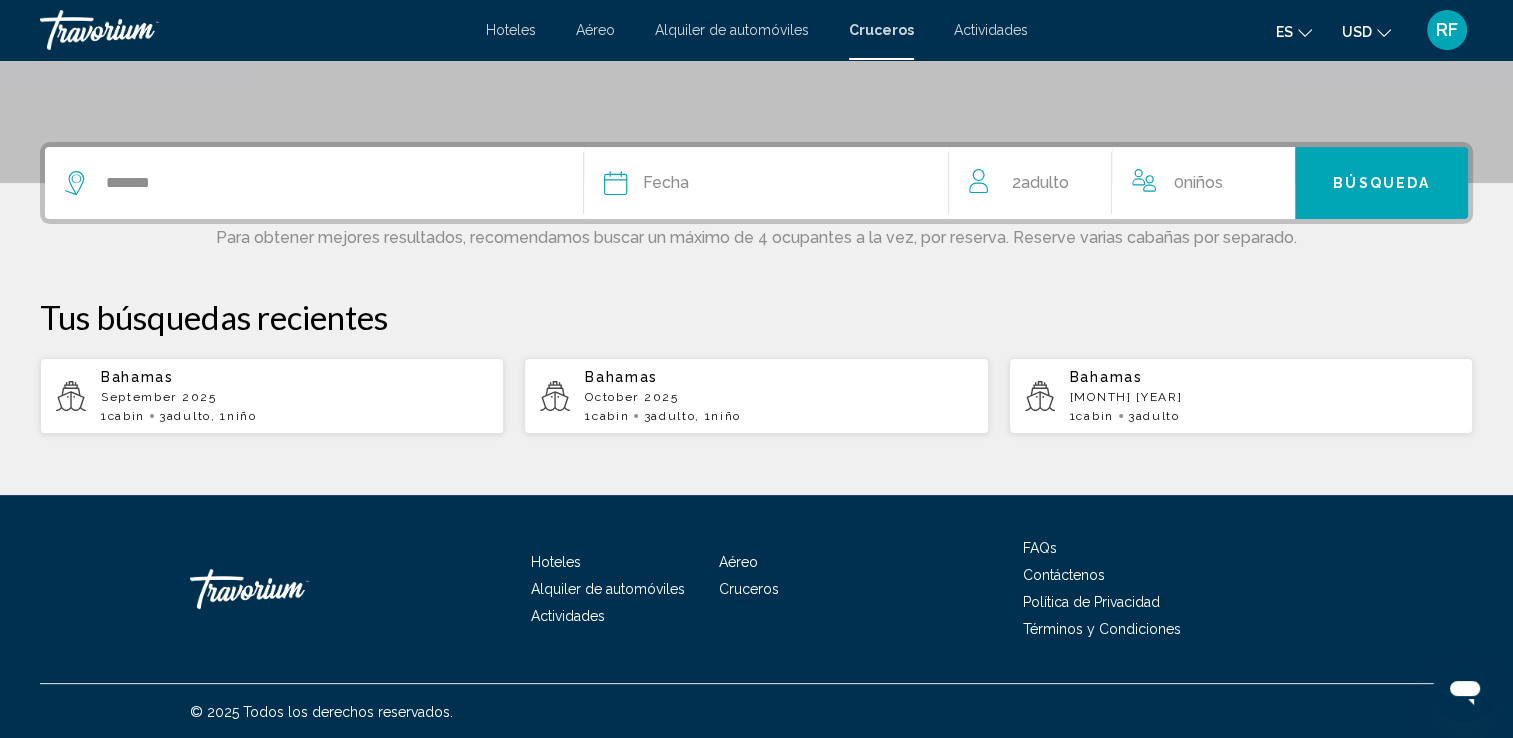 click on "Fecha" 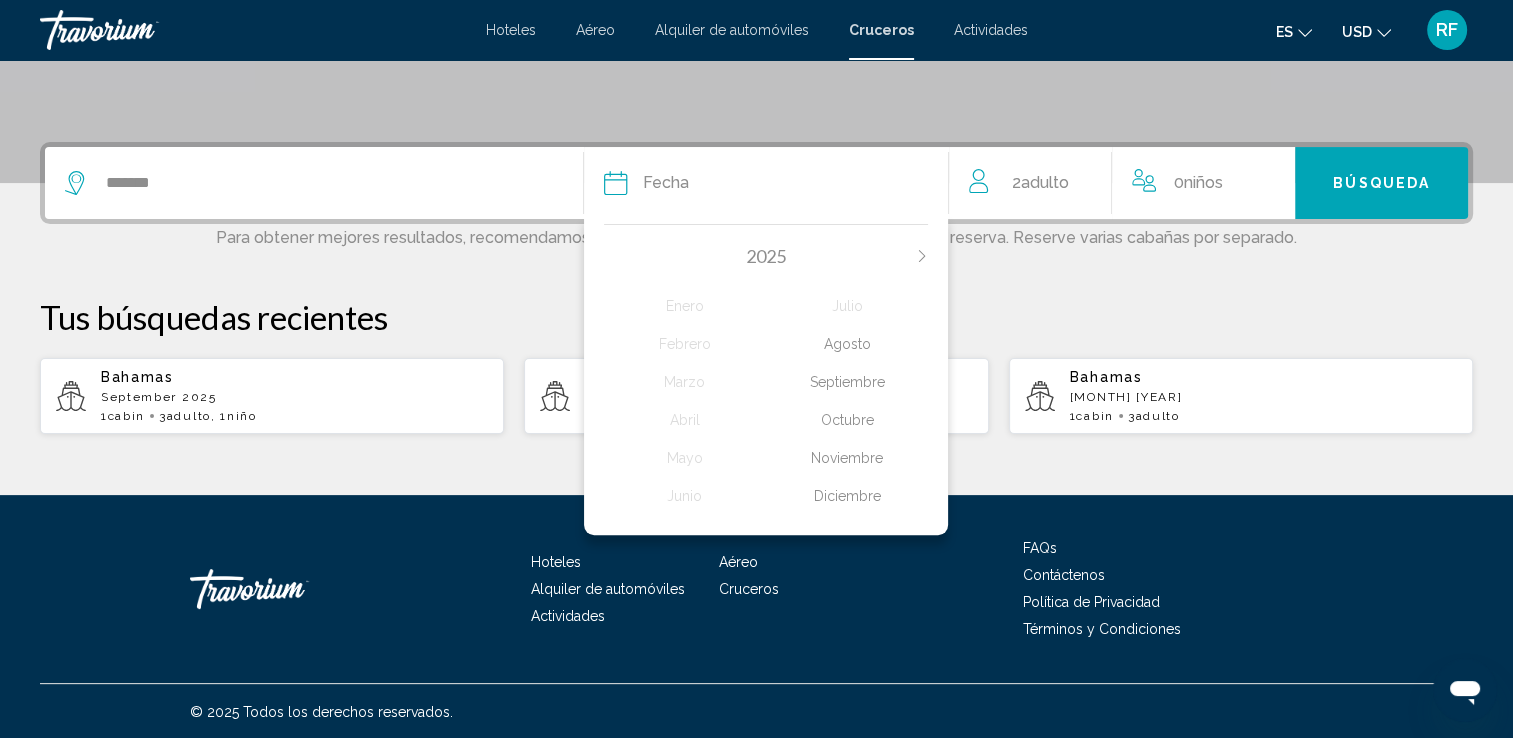 click on "Agosto" 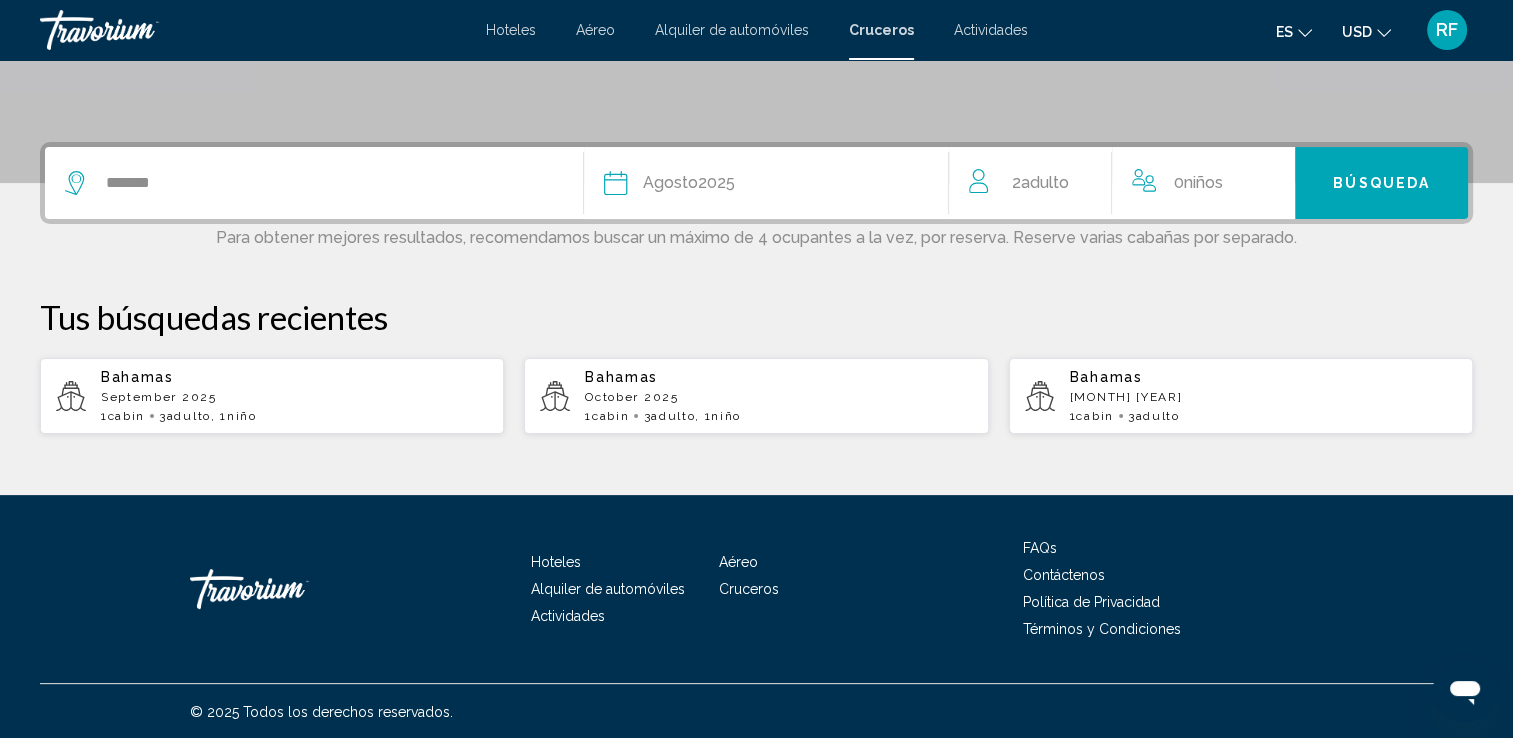 click on "Adulto" 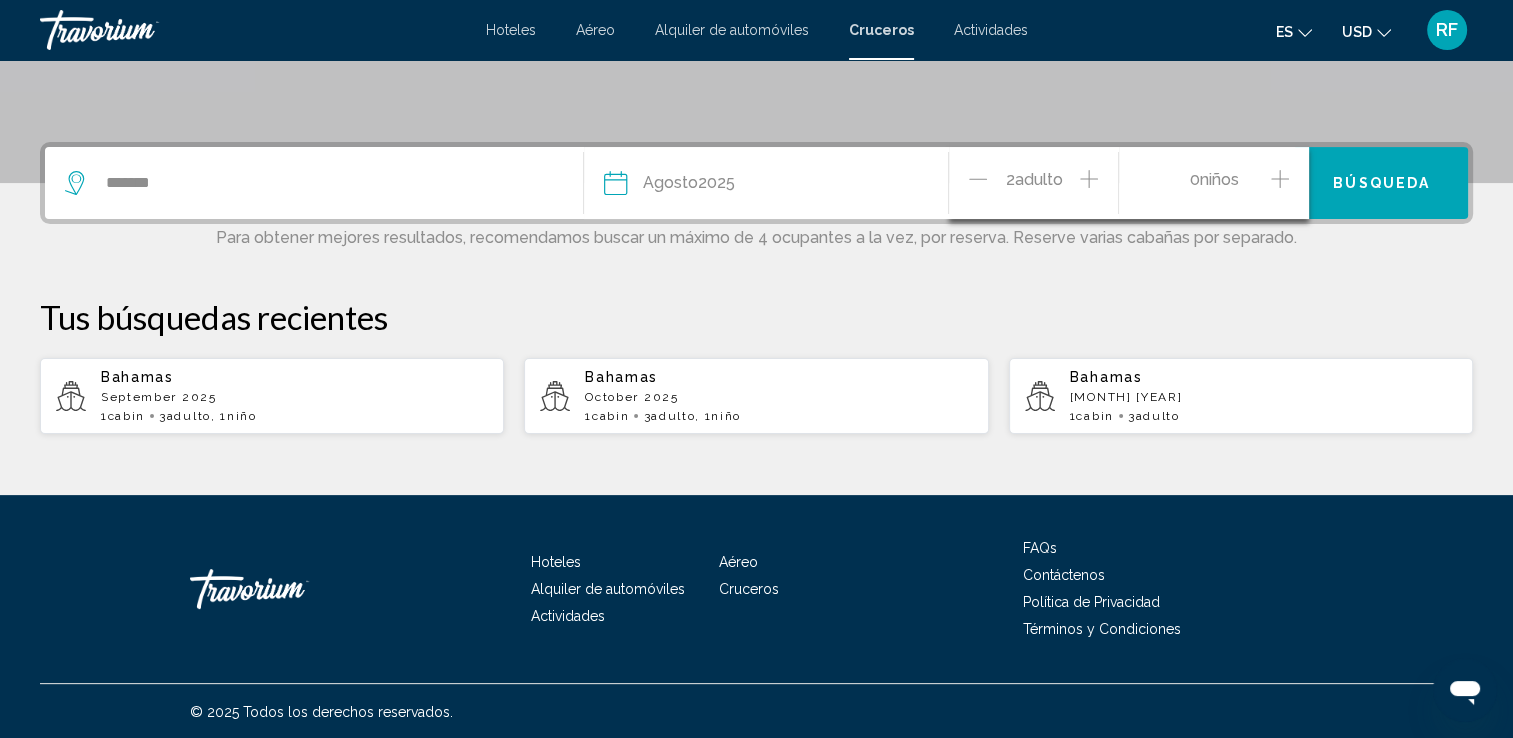 click on "Adulto" 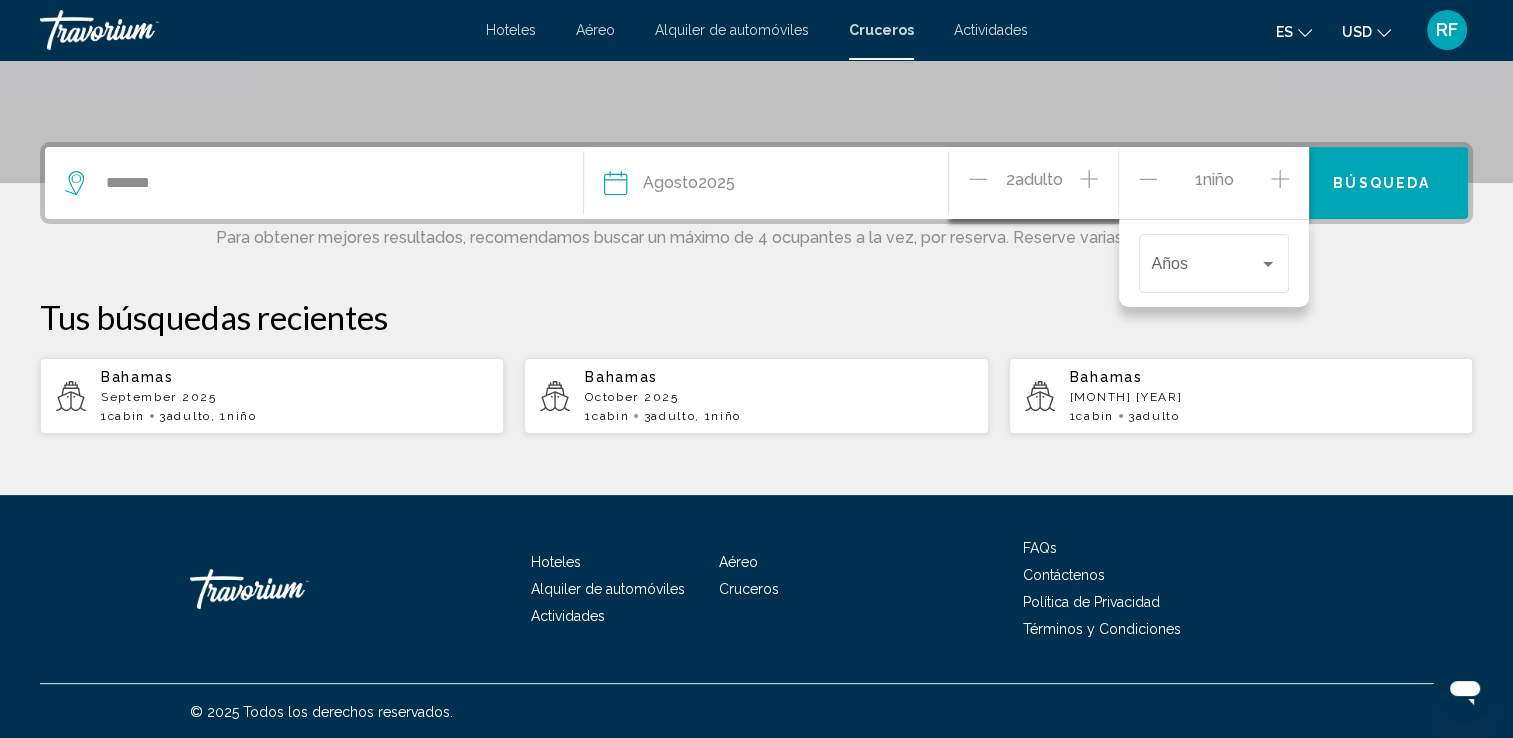 click 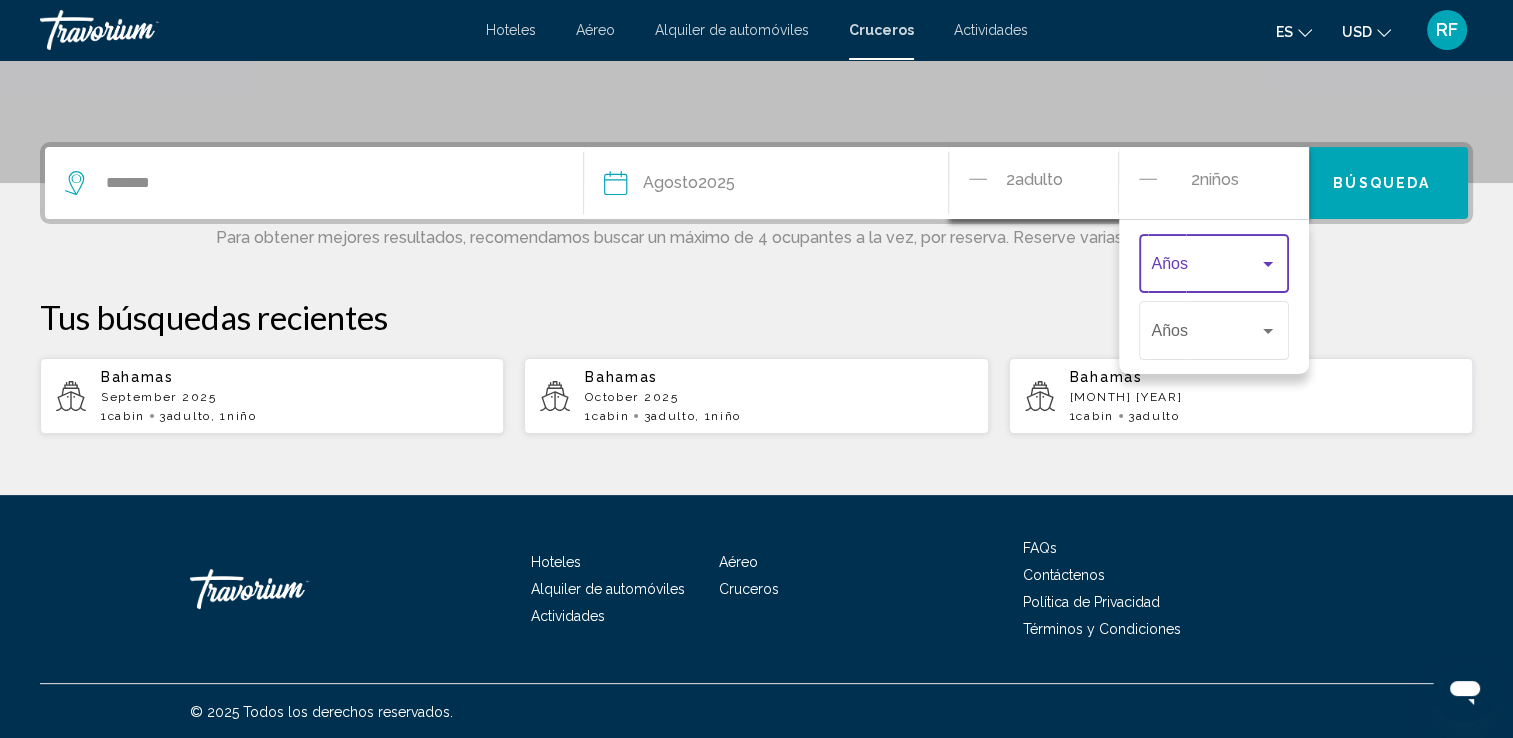 click at bounding box center (1268, 264) 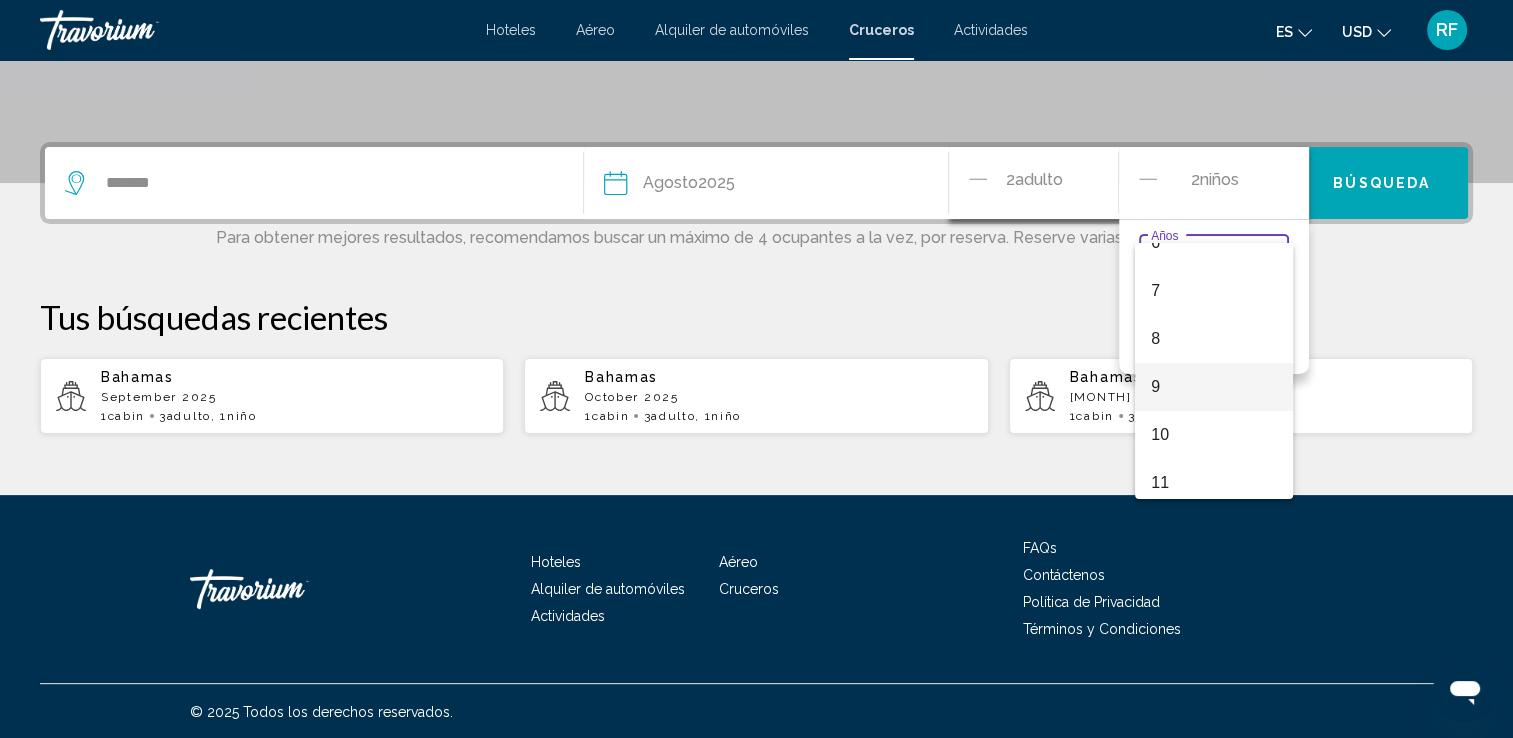 scroll, scrollTop: 320, scrollLeft: 0, axis: vertical 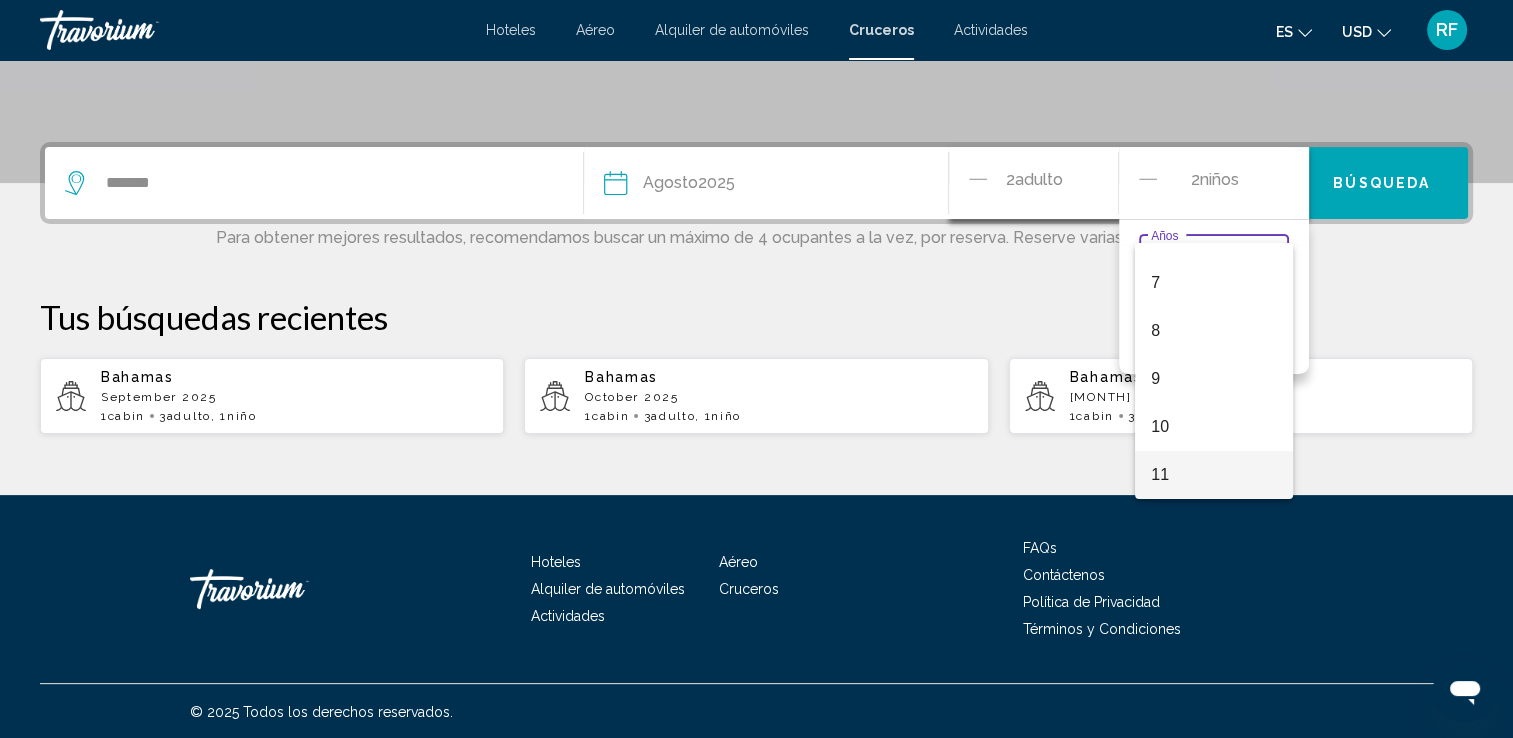 click on "11" at bounding box center (1214, 475) 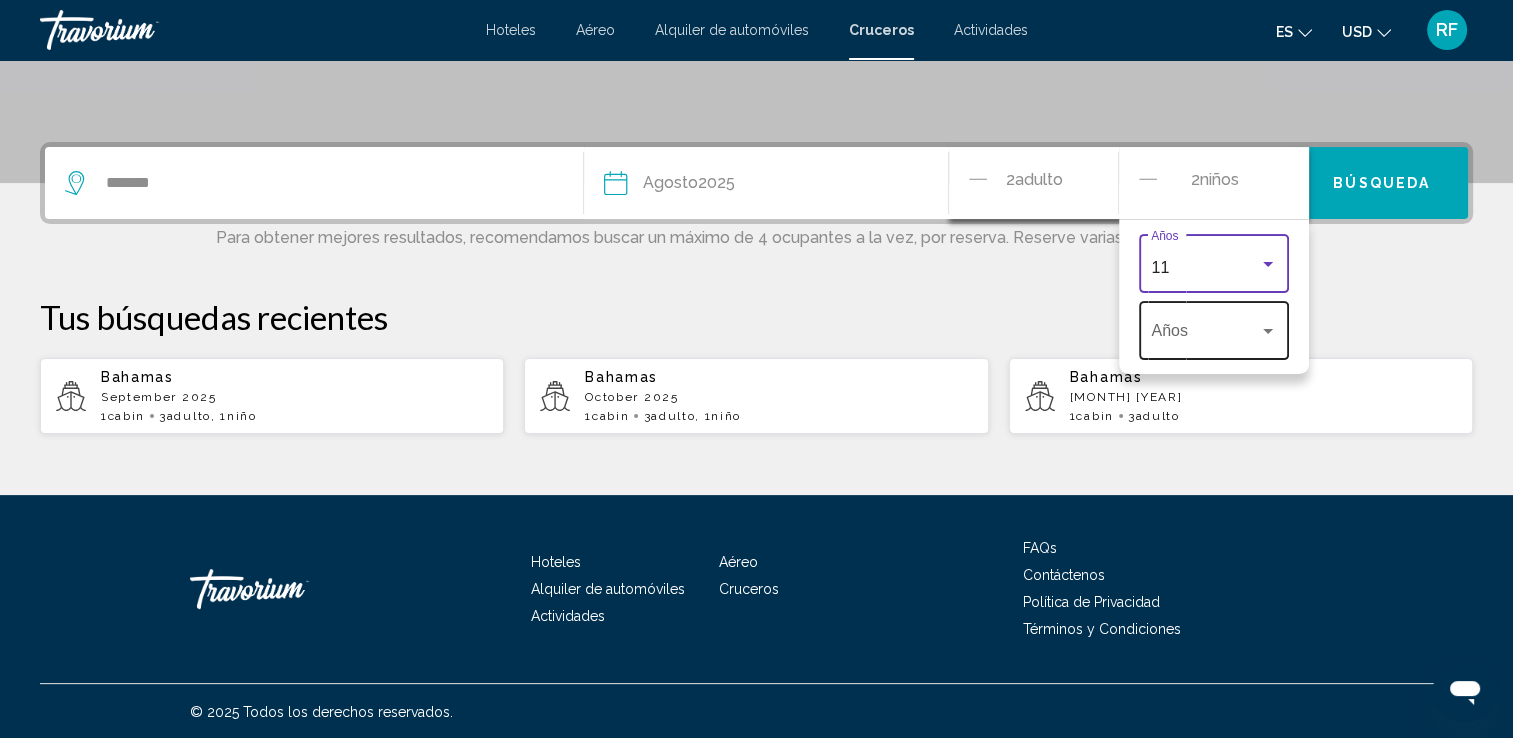 click at bounding box center [1268, 331] 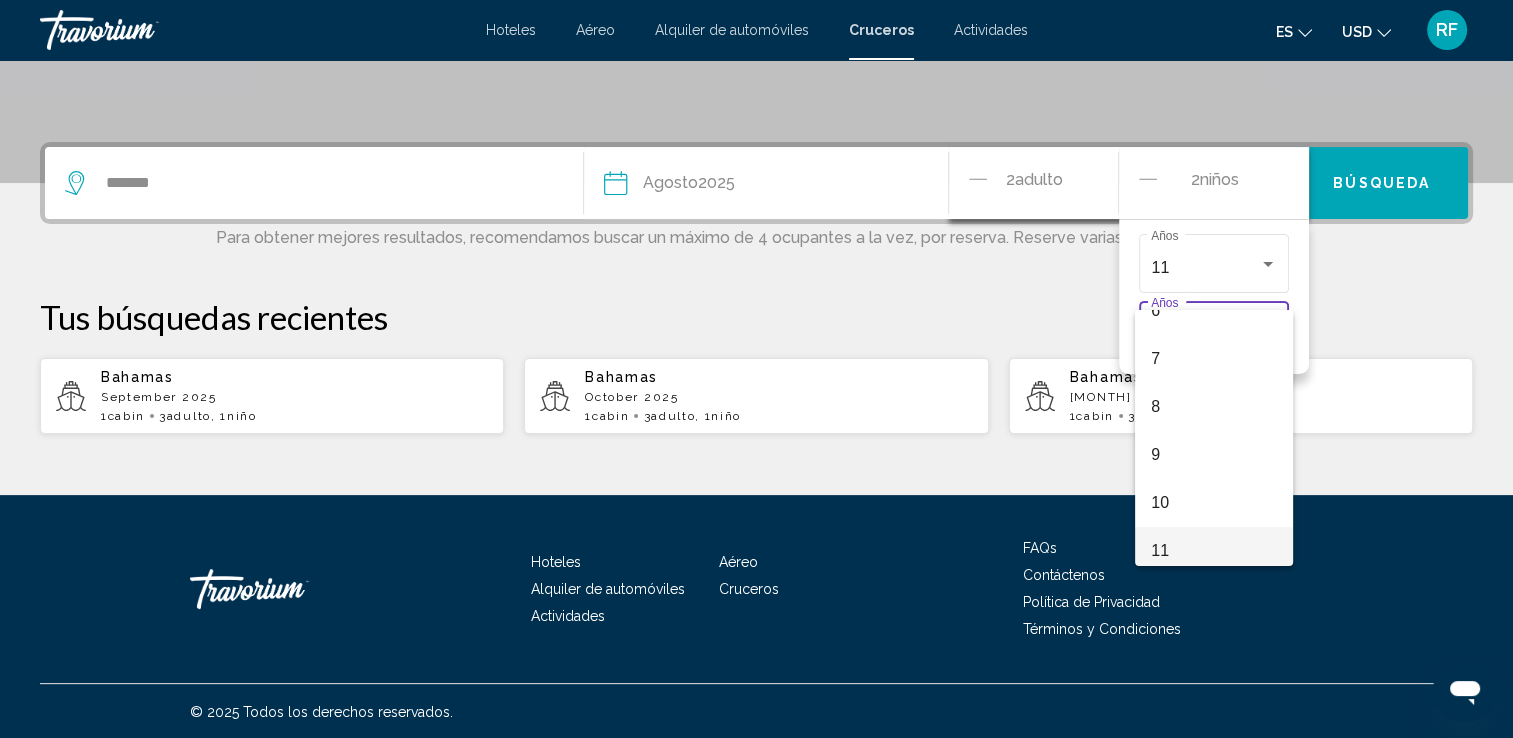 scroll, scrollTop: 320, scrollLeft: 0, axis: vertical 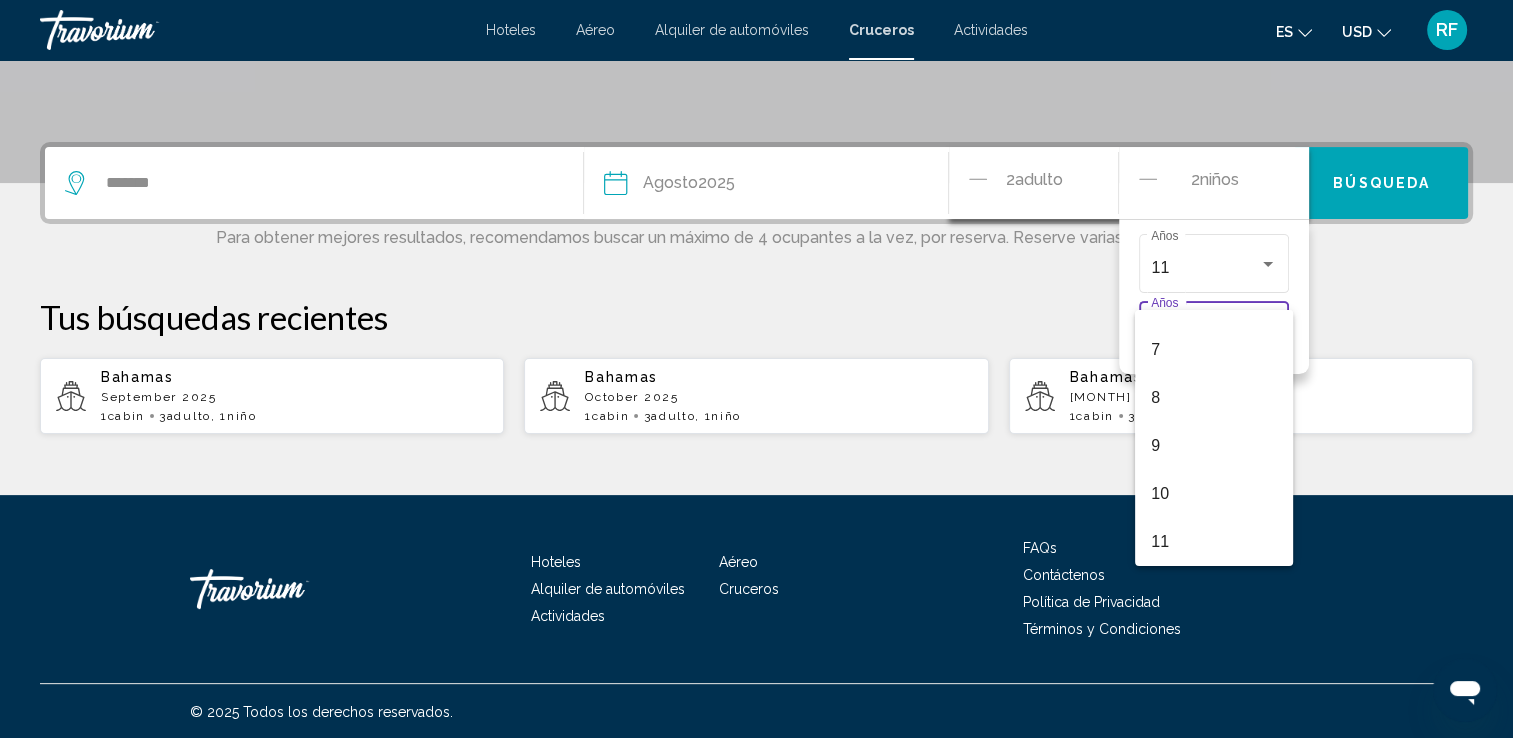 click at bounding box center [756, 369] 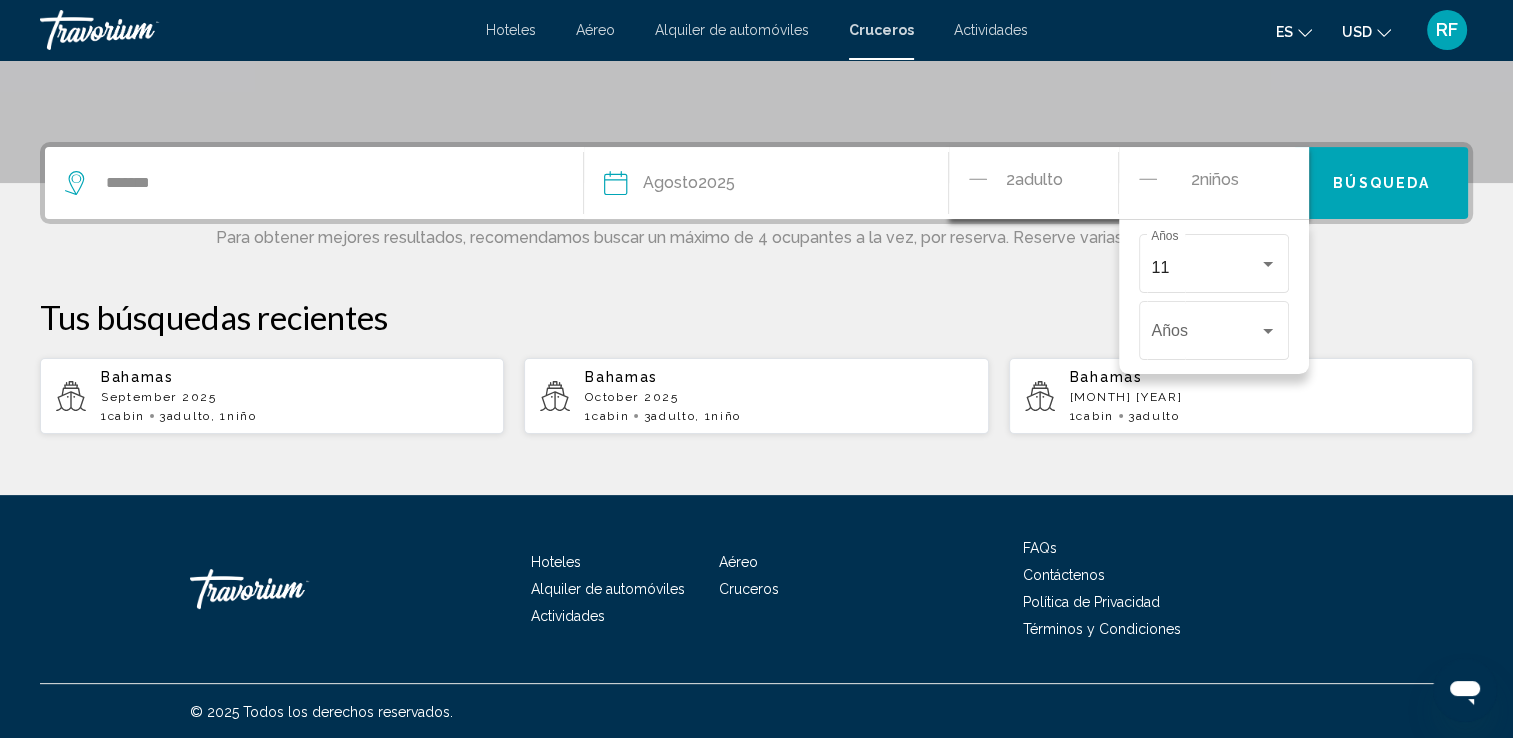 click on "Para obtener mejores resultados, recomendamos buscar un máximo de 4 ocupantes a la vez, por reserva. Reserve varias cabañas por separado." at bounding box center (756, 235) 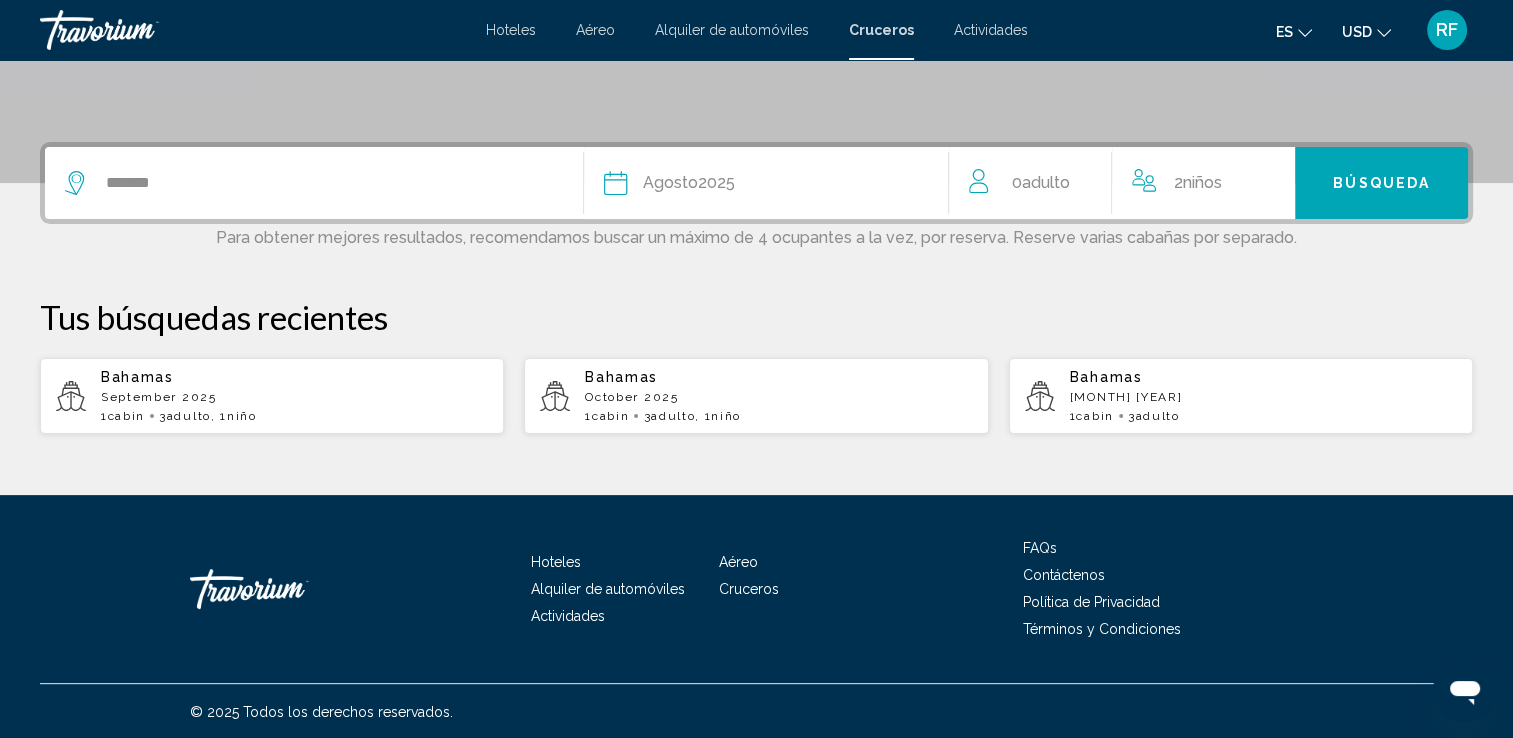 click on "Adulto" 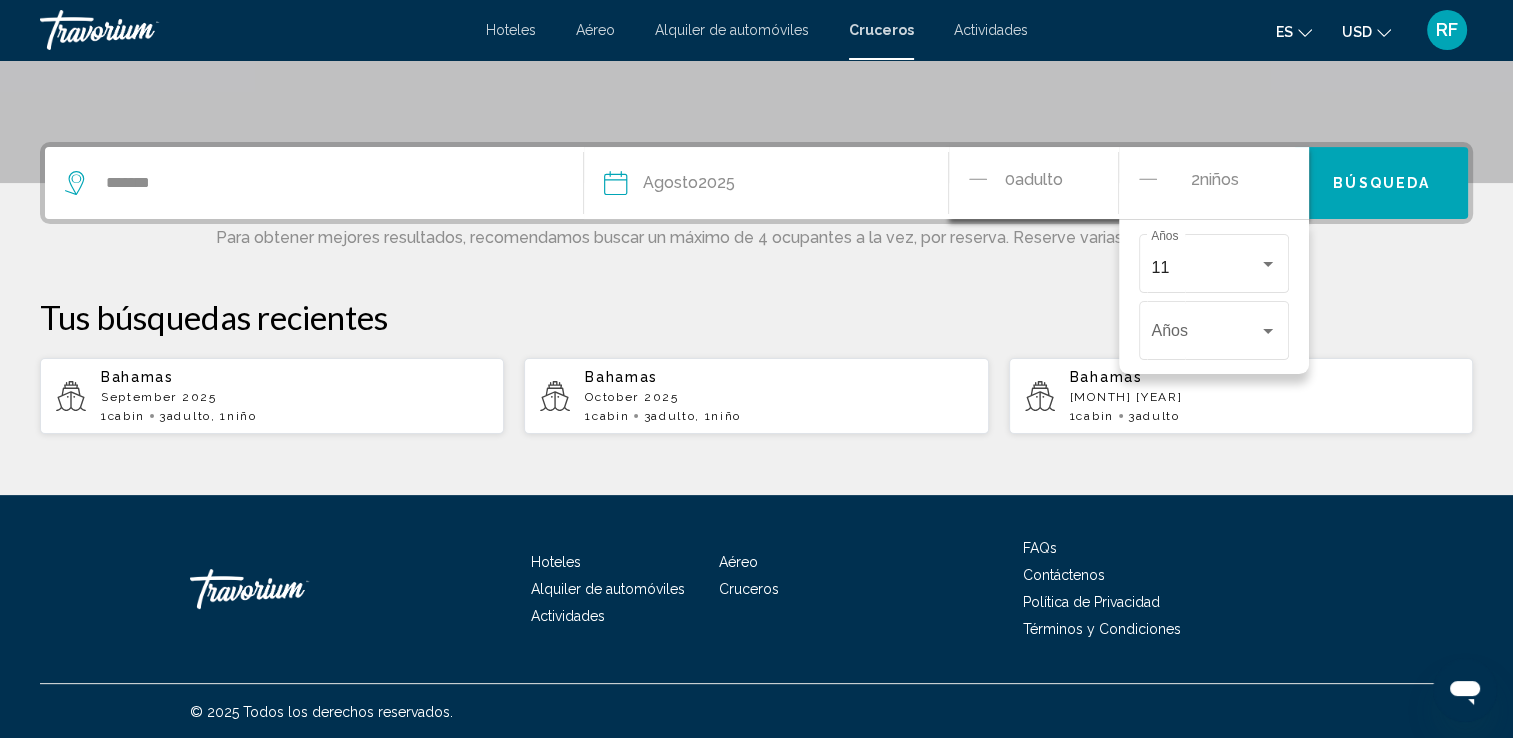 click on "Adulto" 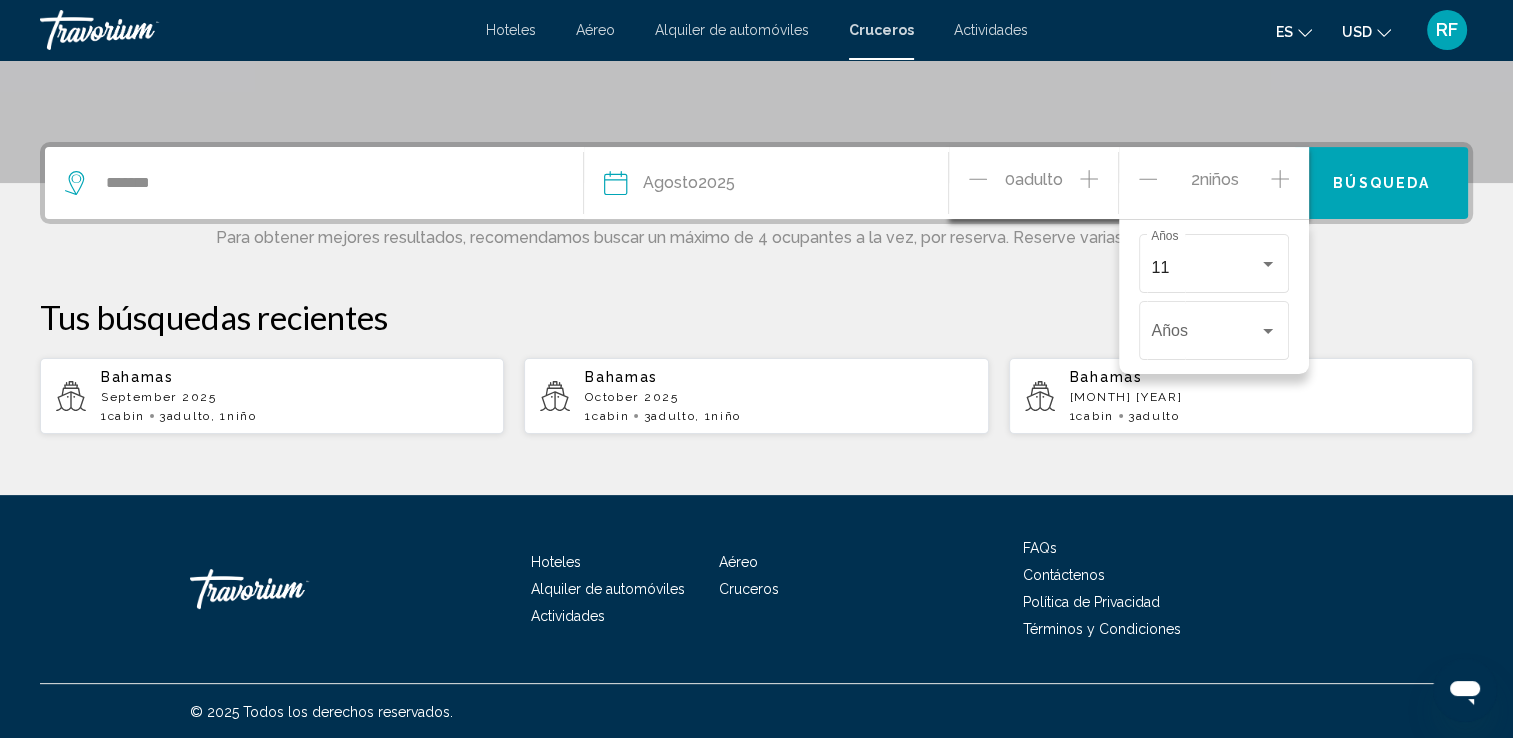 click 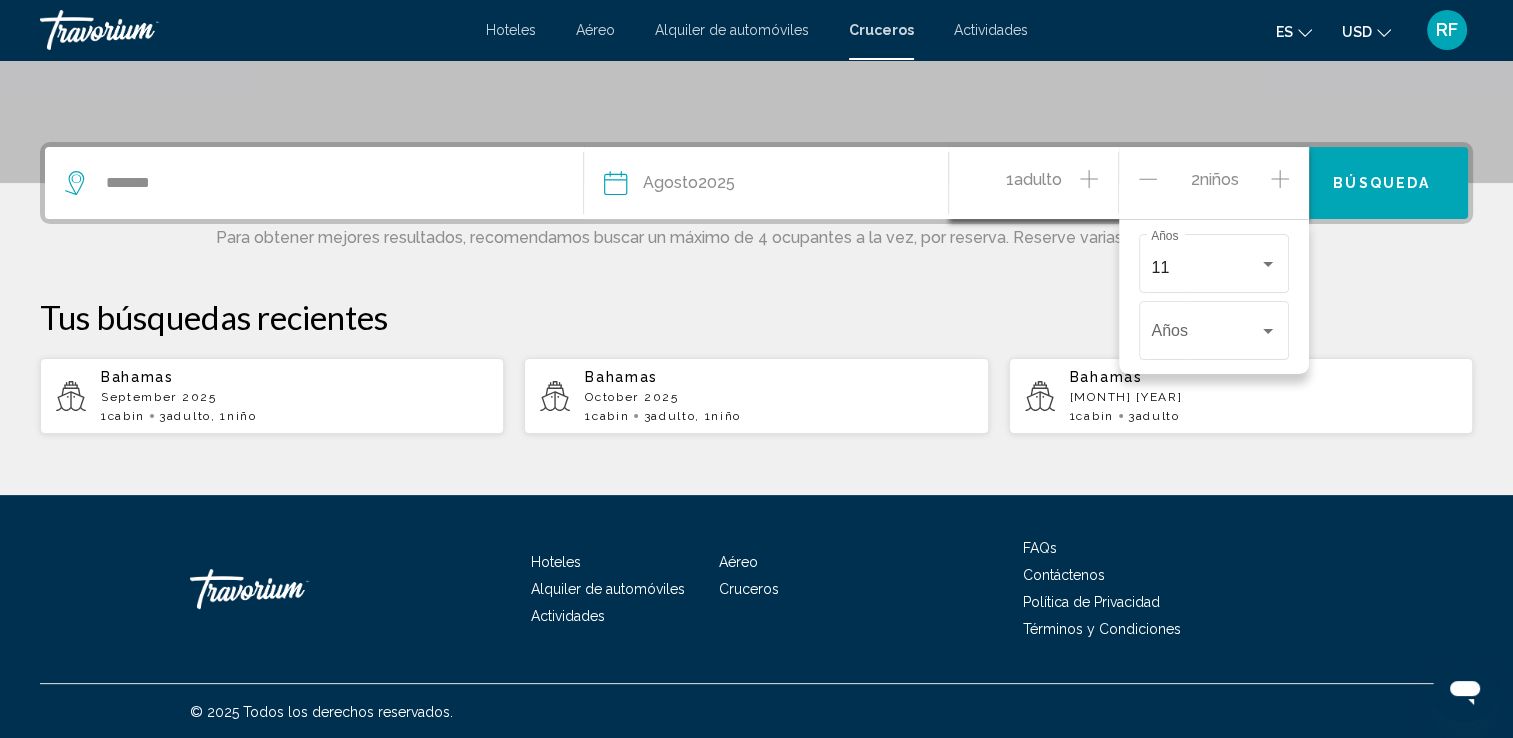 click 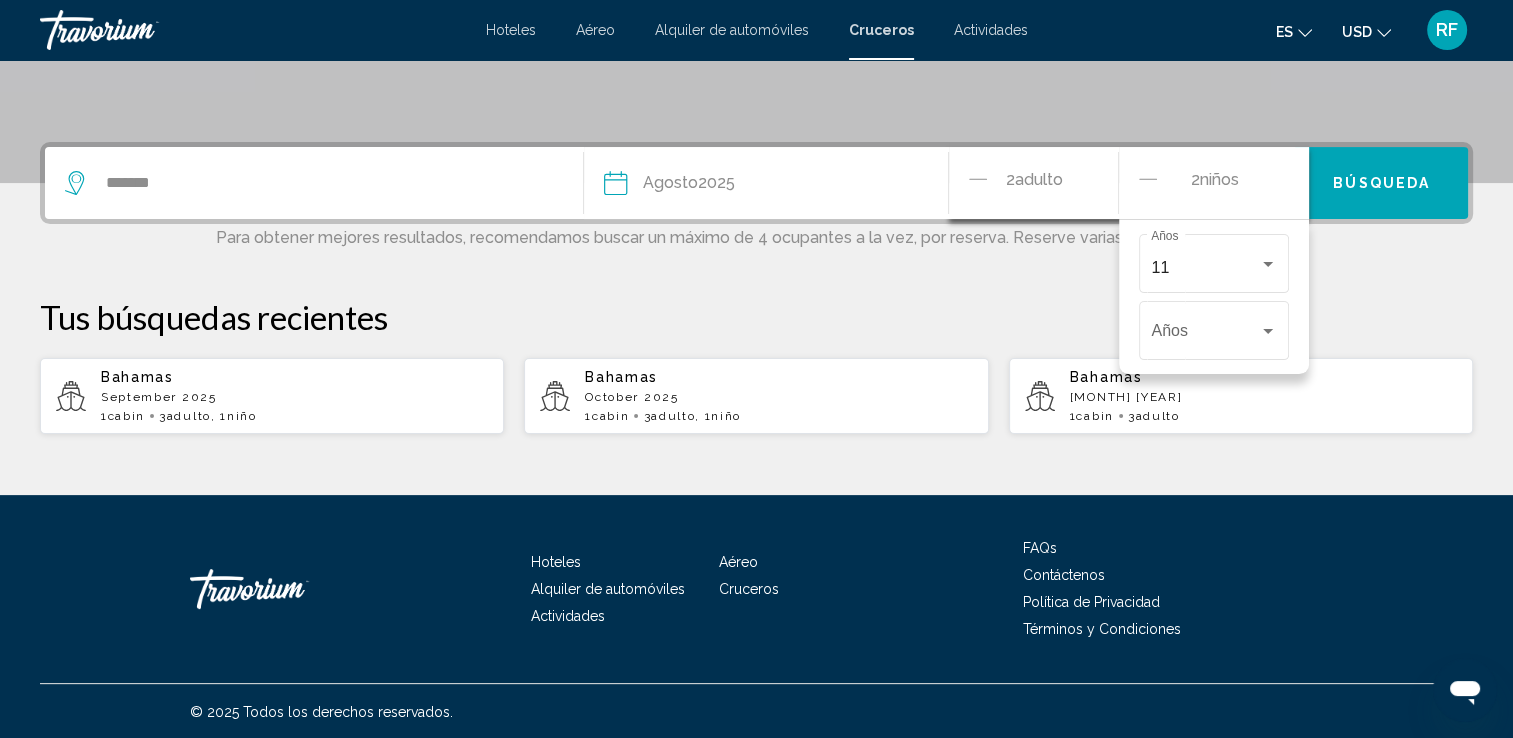 click on "Tus búsquedas recientes
Bahamas  September 2025  1  cabin 3  Adulto Adulto , 1  Niño Niños
Bahamas  October 2025  1  cabin 3  Adulto Adulto , 1  Niño Niños
Bahamas  May 2024  1  cabin 3  Adulto Adulto" at bounding box center [756, 366] 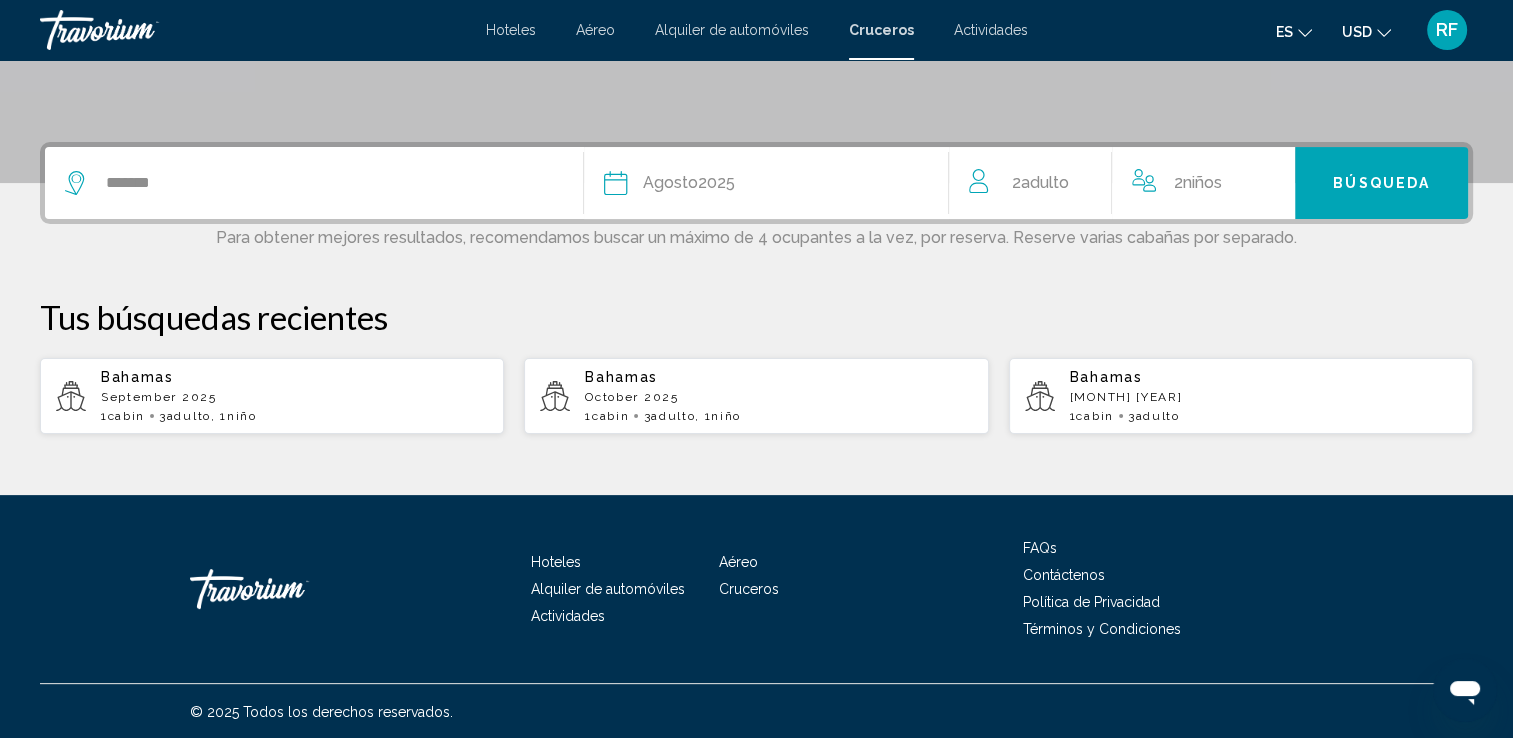 click on "Adulto" 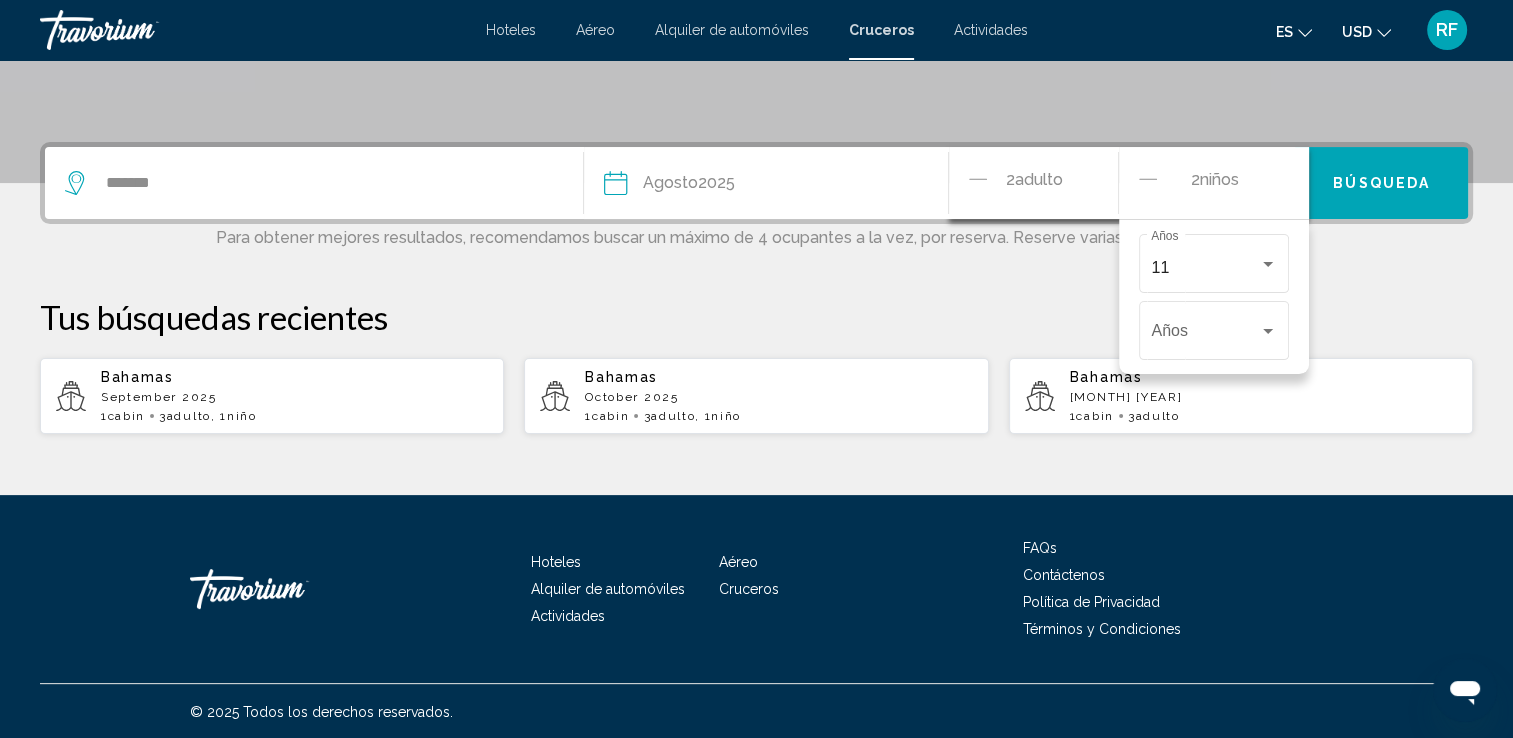 click on "Tus búsquedas recientes" at bounding box center (756, 317) 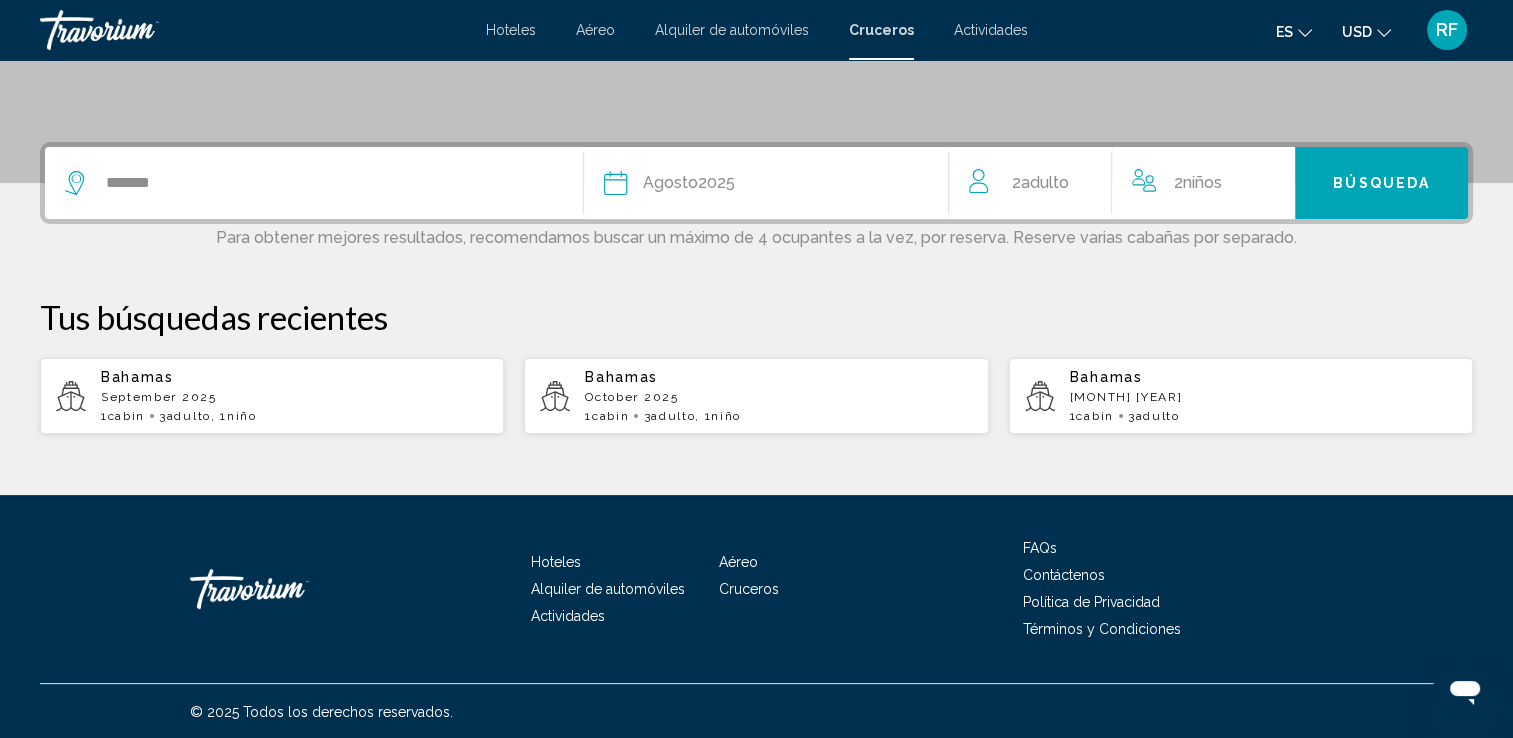 click on "Fecha Agosto  2025" 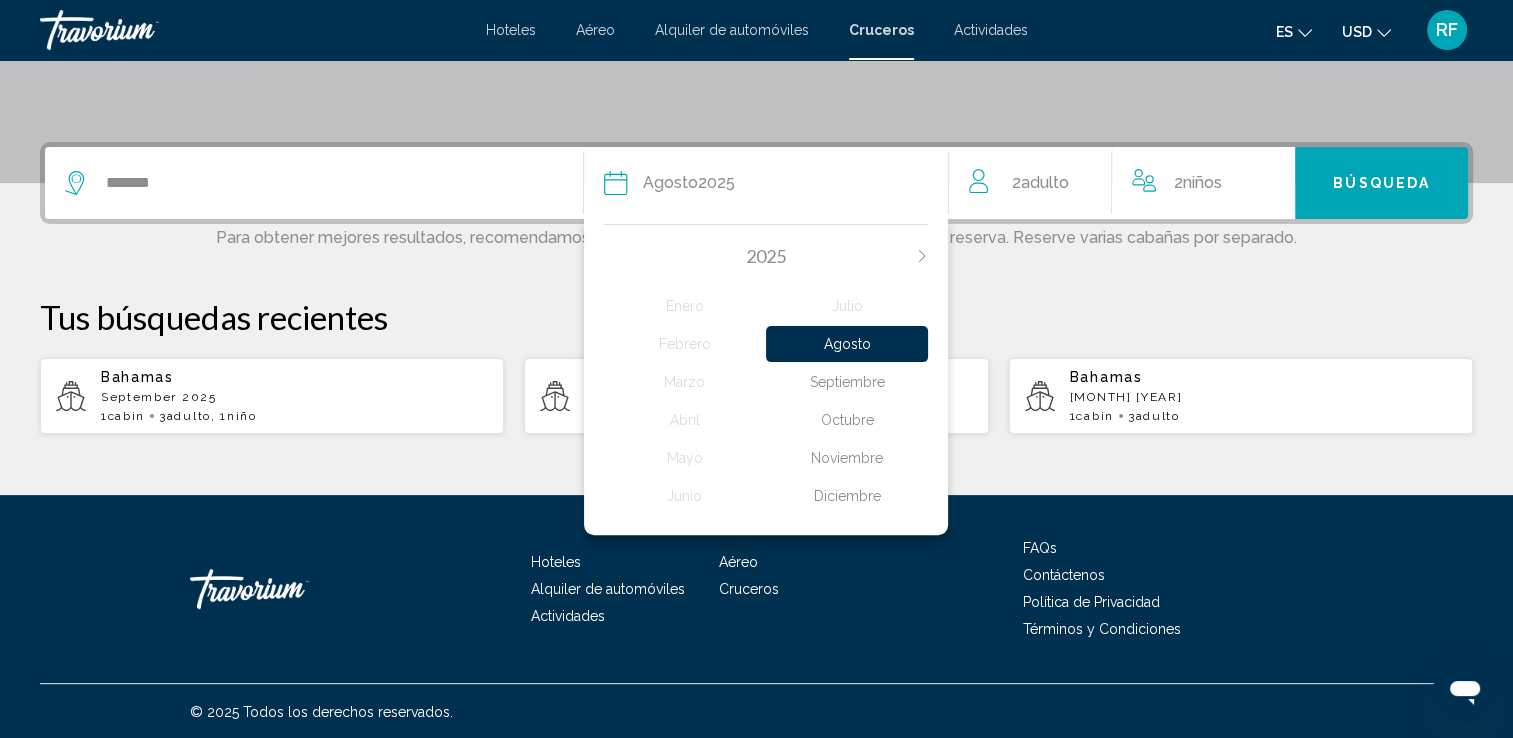 click on "Tus búsquedas recientes" at bounding box center [756, 317] 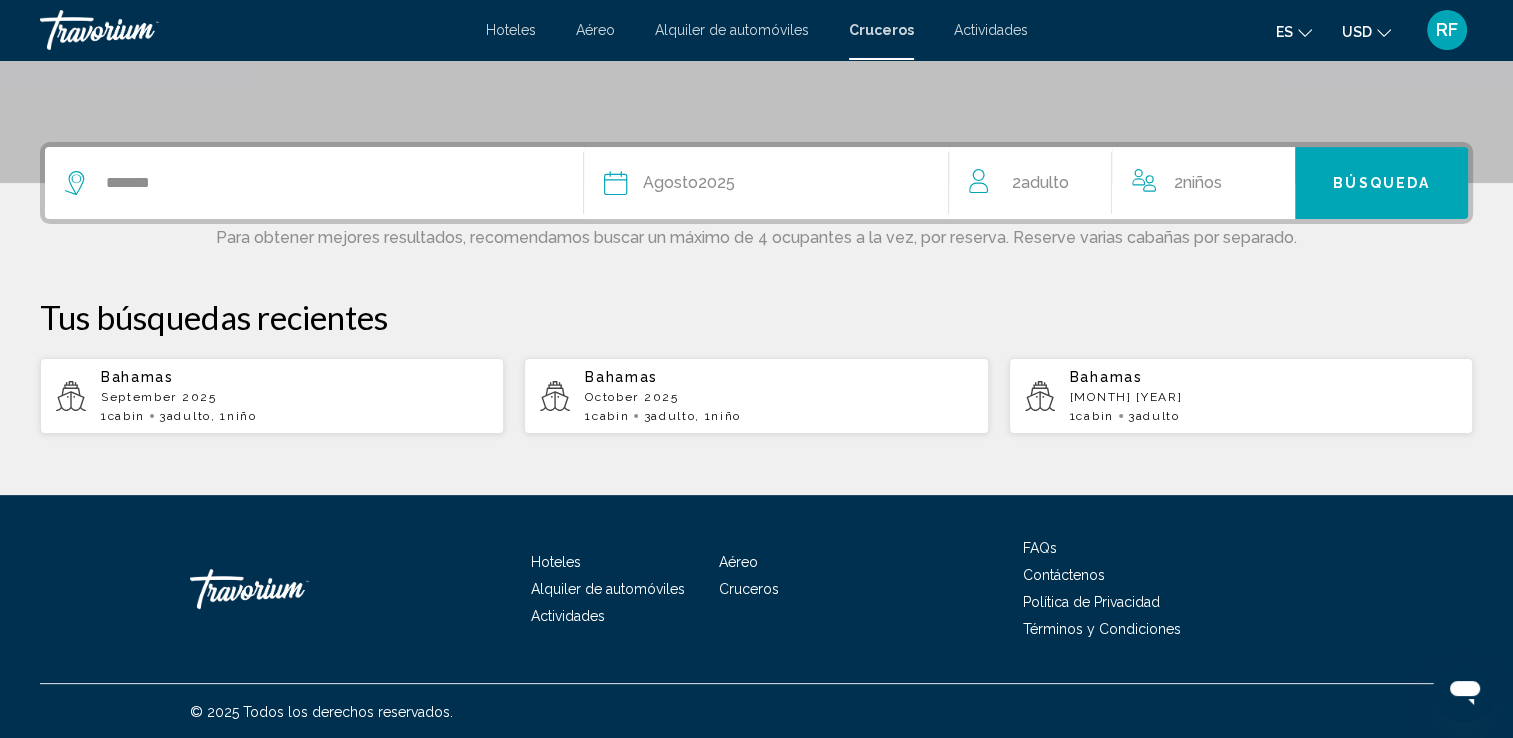 click on "Adulto" 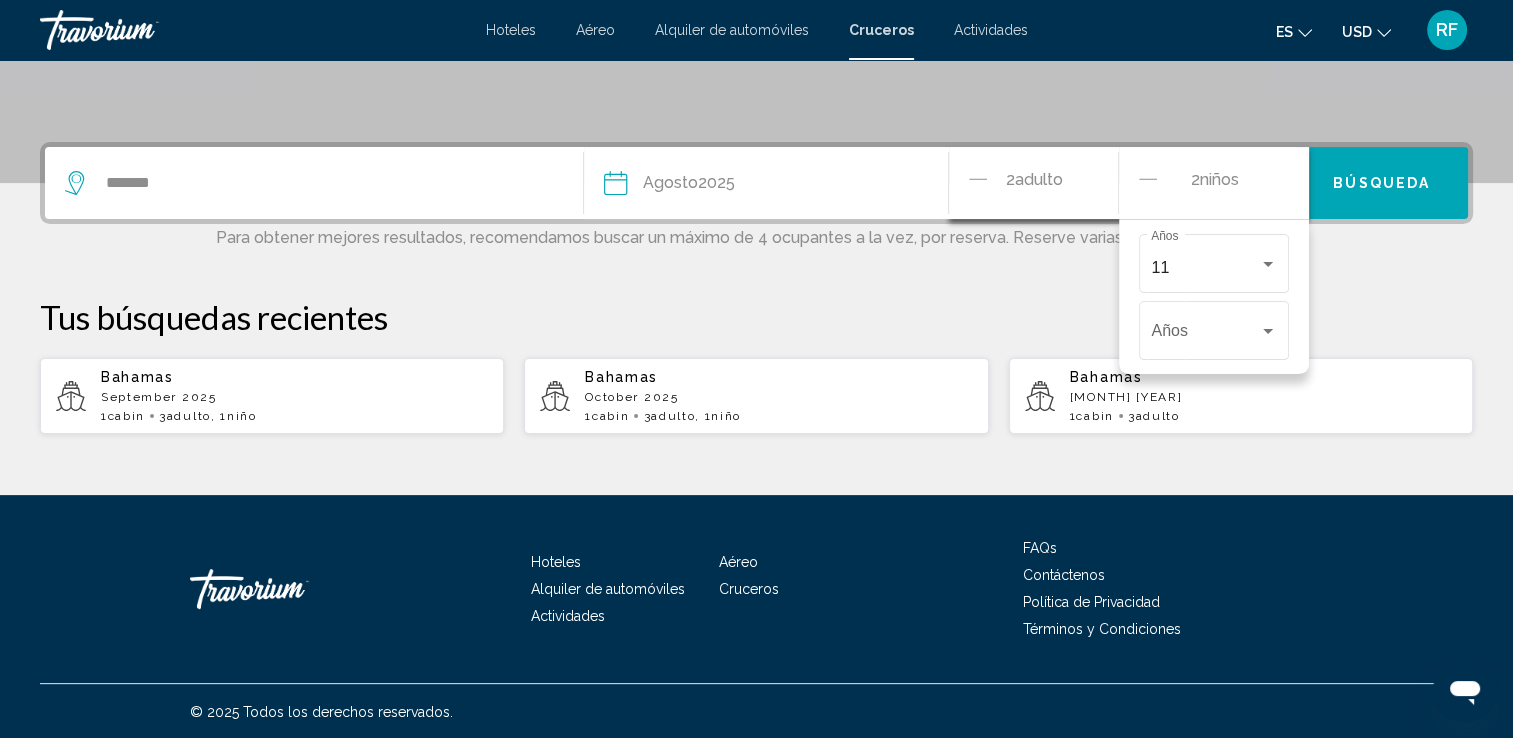 click on "2  Niño Niños" 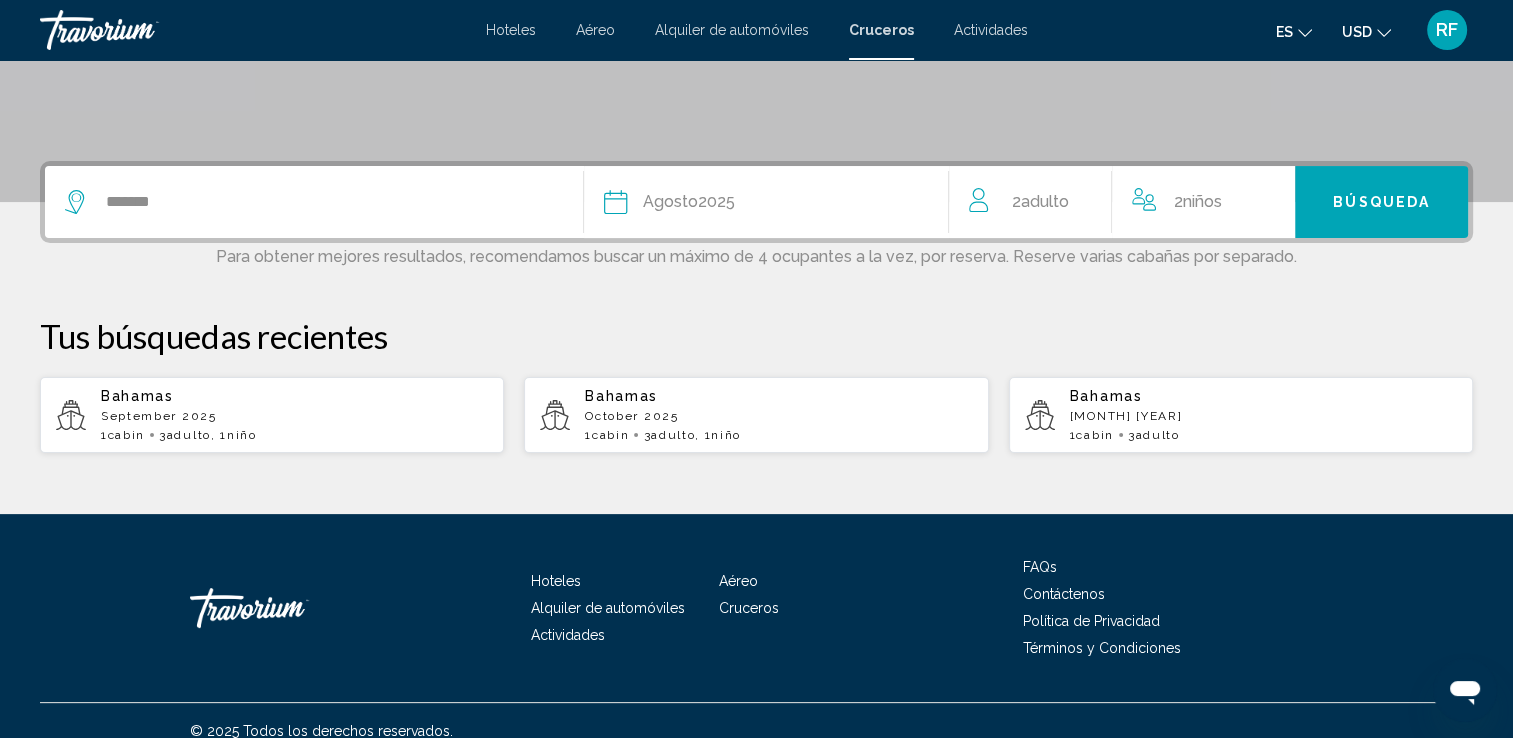 scroll, scrollTop: 417, scrollLeft: 0, axis: vertical 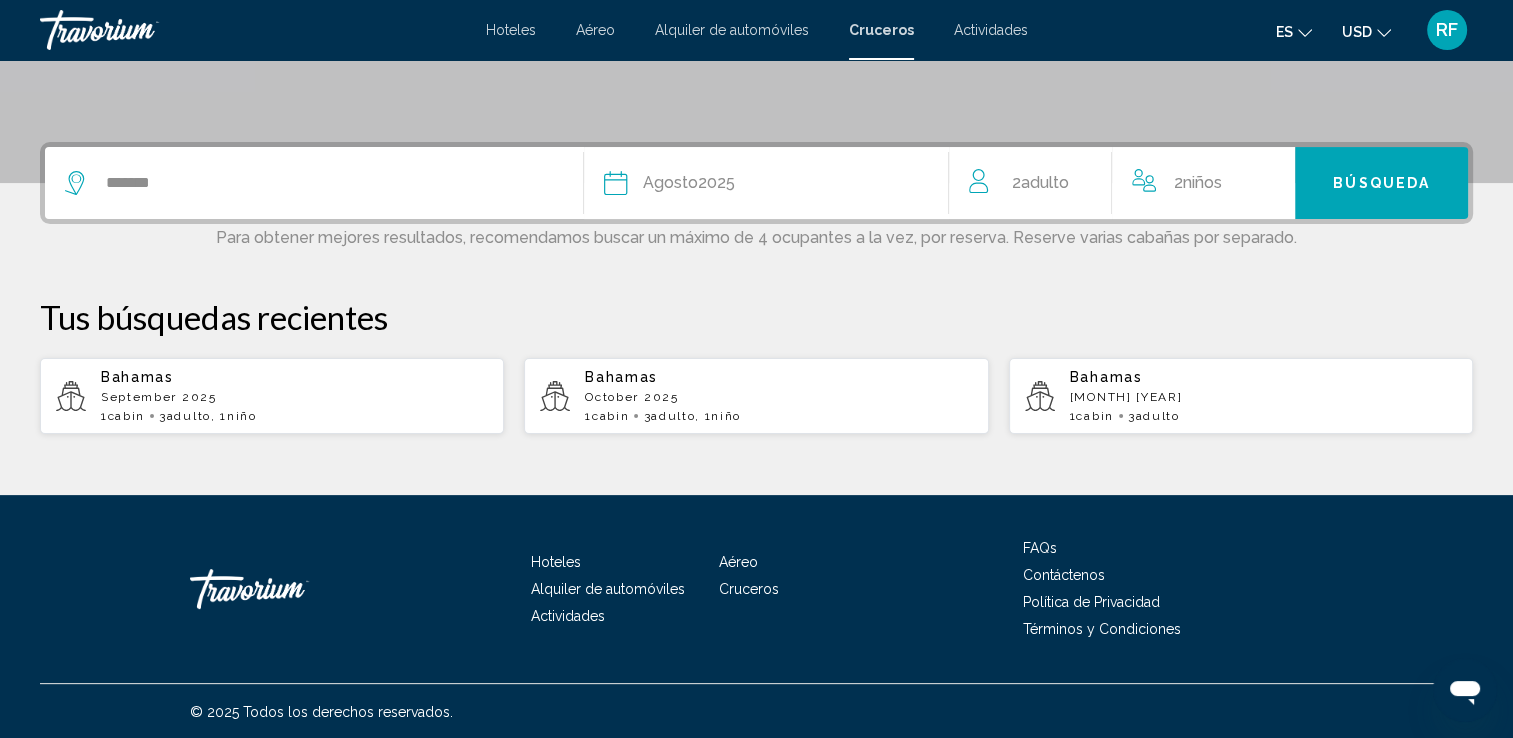 click 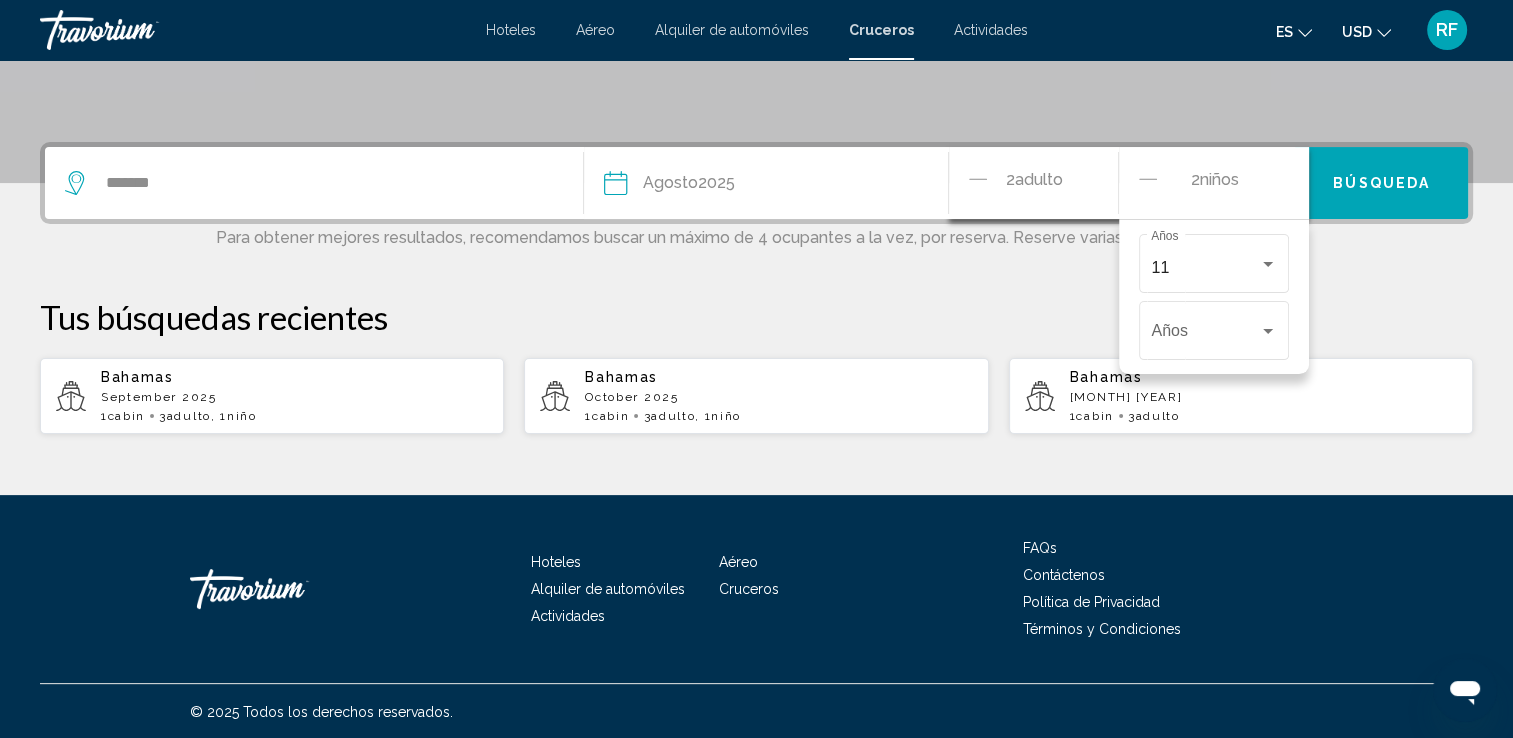 click on "2  Adulto Adulto" 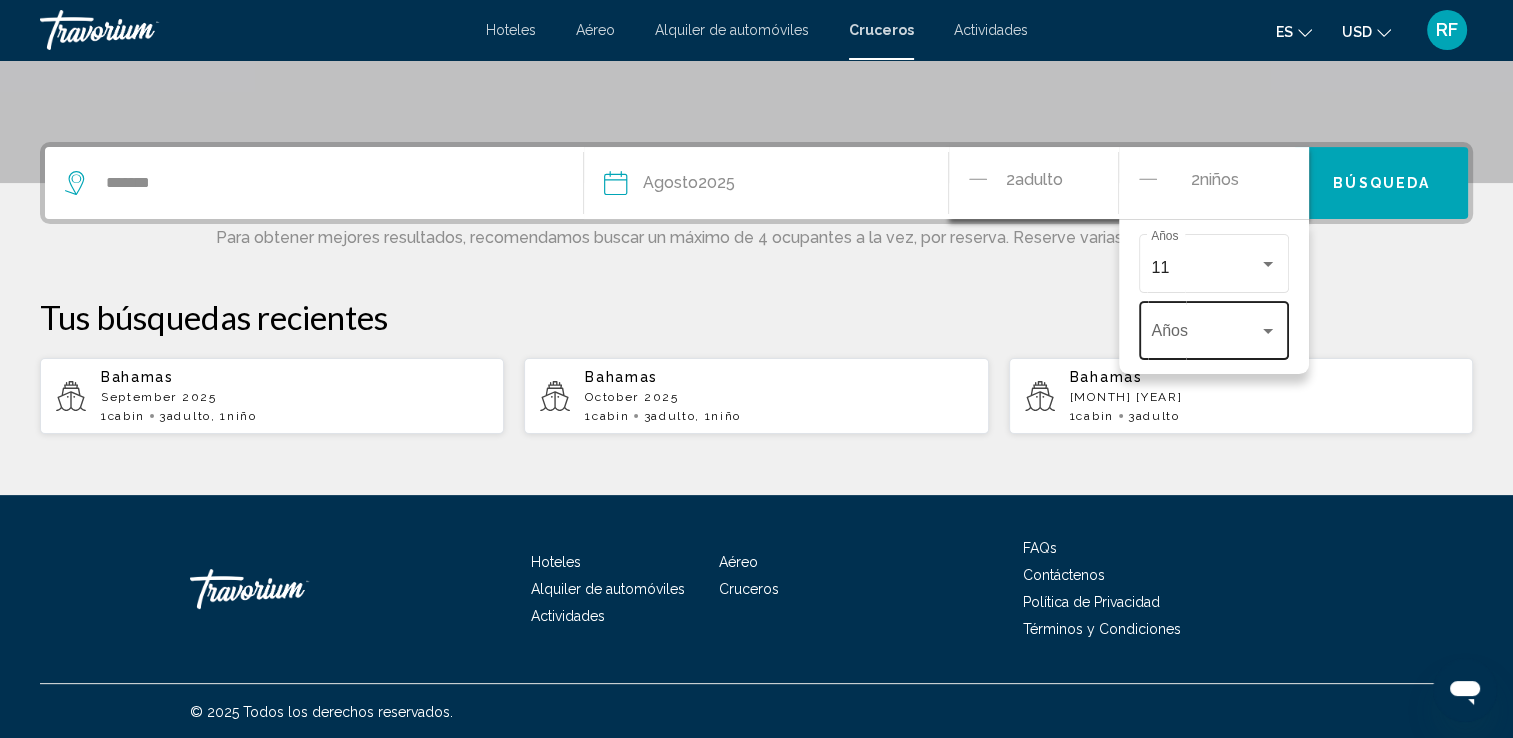 click at bounding box center [1268, 331] 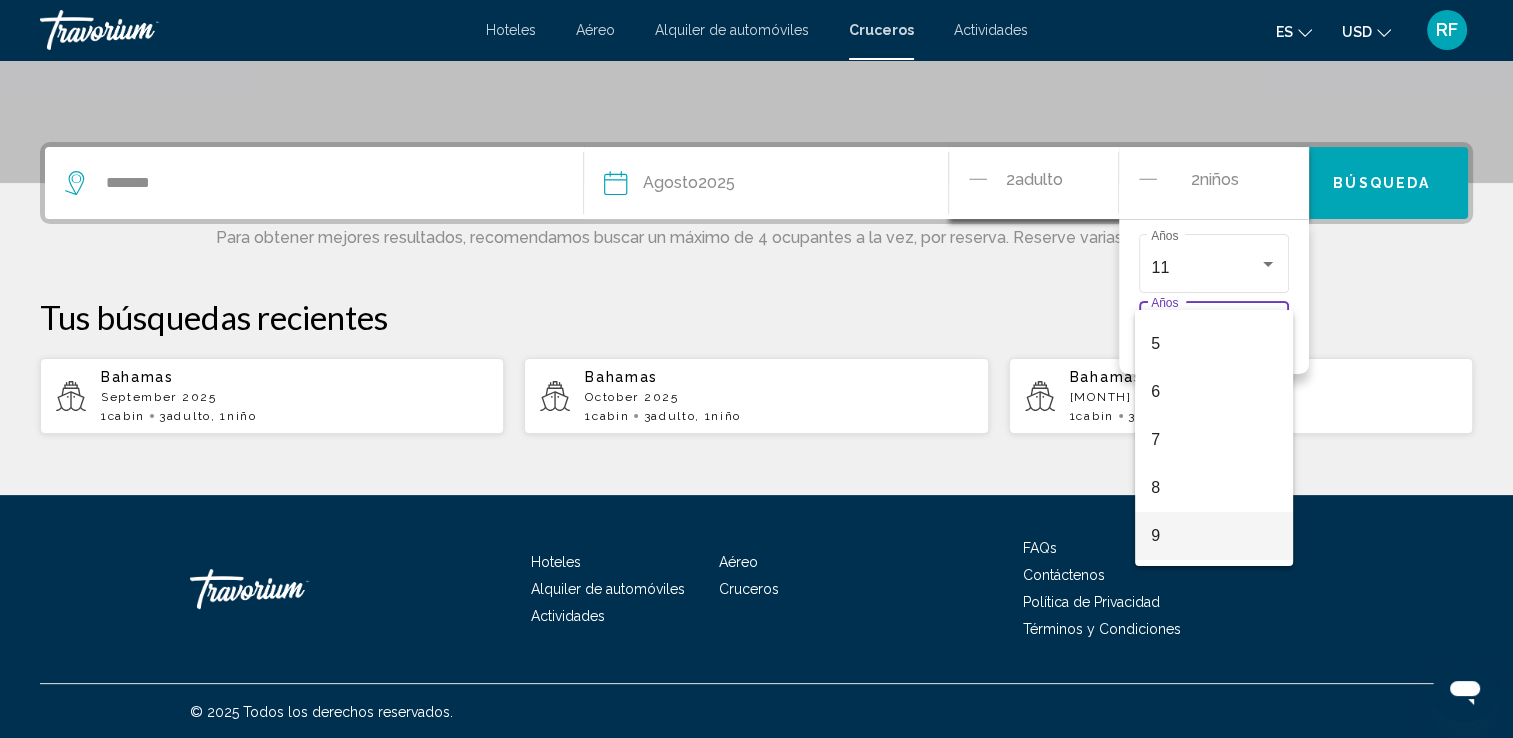 scroll, scrollTop: 320, scrollLeft: 0, axis: vertical 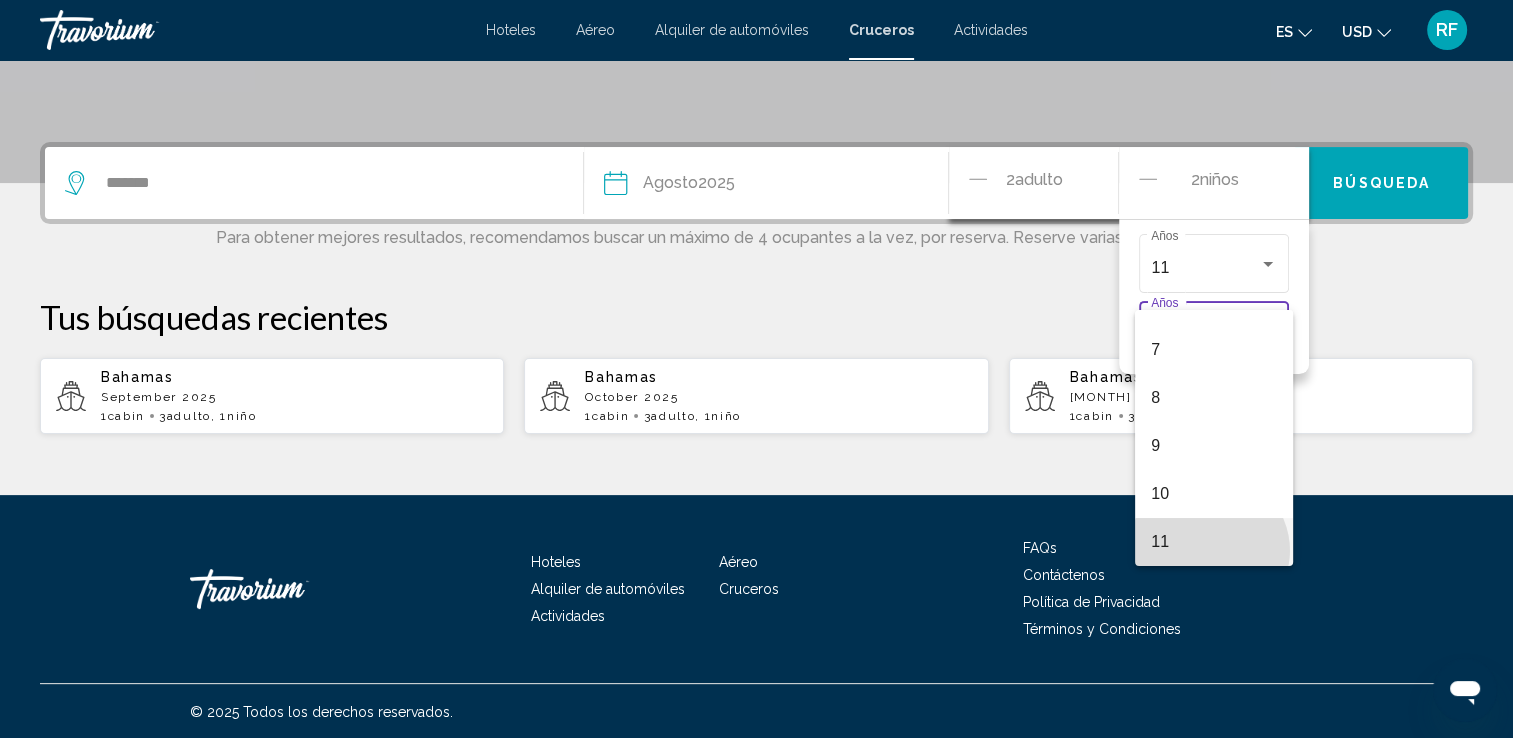 click on "11" at bounding box center [1214, 542] 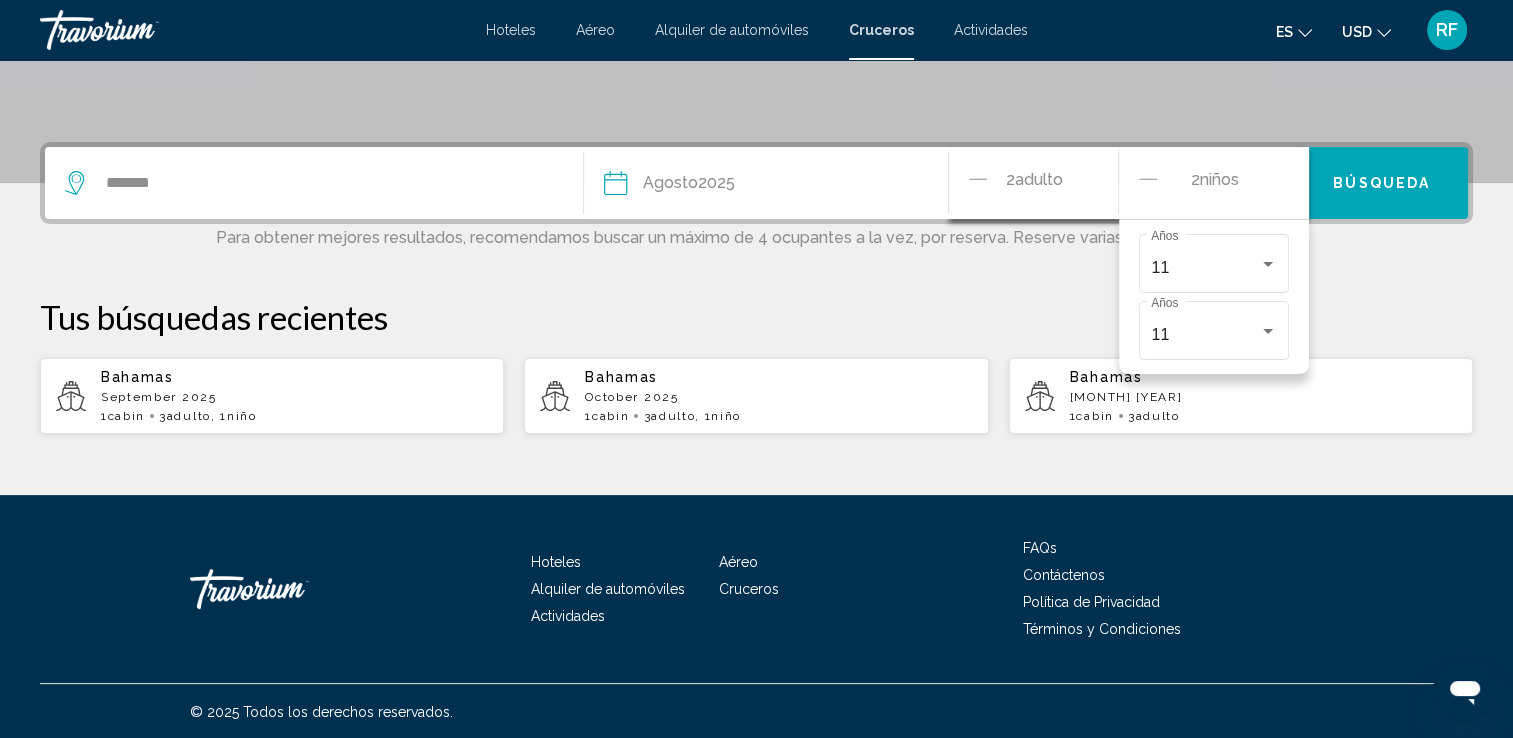 click on "*******
Fecha Agosto  2025
2025
Enero Febrero Marzo Abril Mayo Junio Julio Agosto Septiembre Octubre Noviembre Diciembre
2  Adulto Adulto
2  Niño Niños
11 Años 11 Años Búsqueda Para obtener mejores resultados, recomendamos buscar un máximo de 4 ocupantes a la vez, por reserva. Reserve varias cabañas por separado. Tus búsquedas recientes
Bahamas  September 2025  1  cabin 3  Adulto Adulto , 1  Niño Niños
Bahamas  October 2025  1  cabin 3  Adulto Adulto , 1  Niño Niños
Bahamas  May 2024  1  cabin 3  Adulto Adulto" at bounding box center (756, 288) 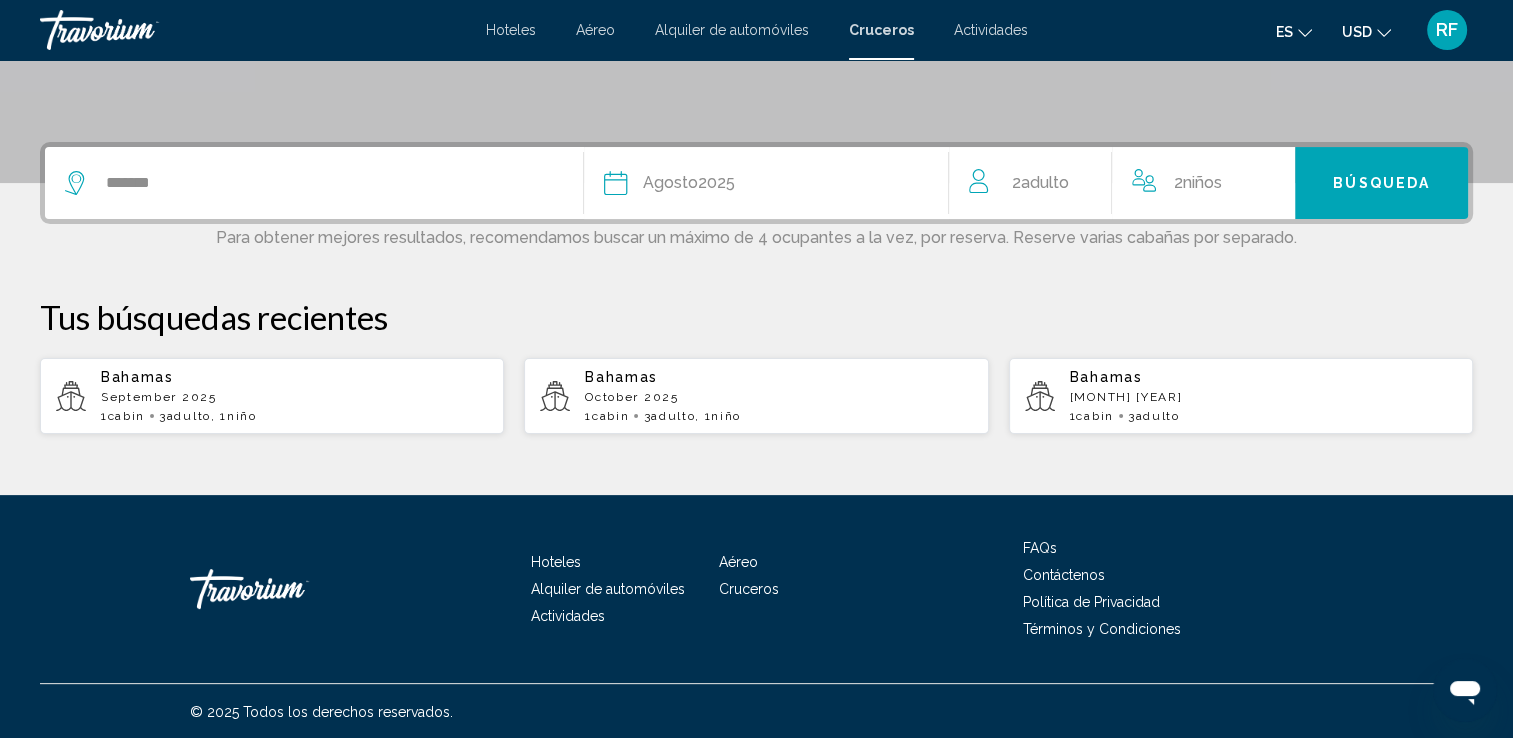 click on "2  Niño Niños" 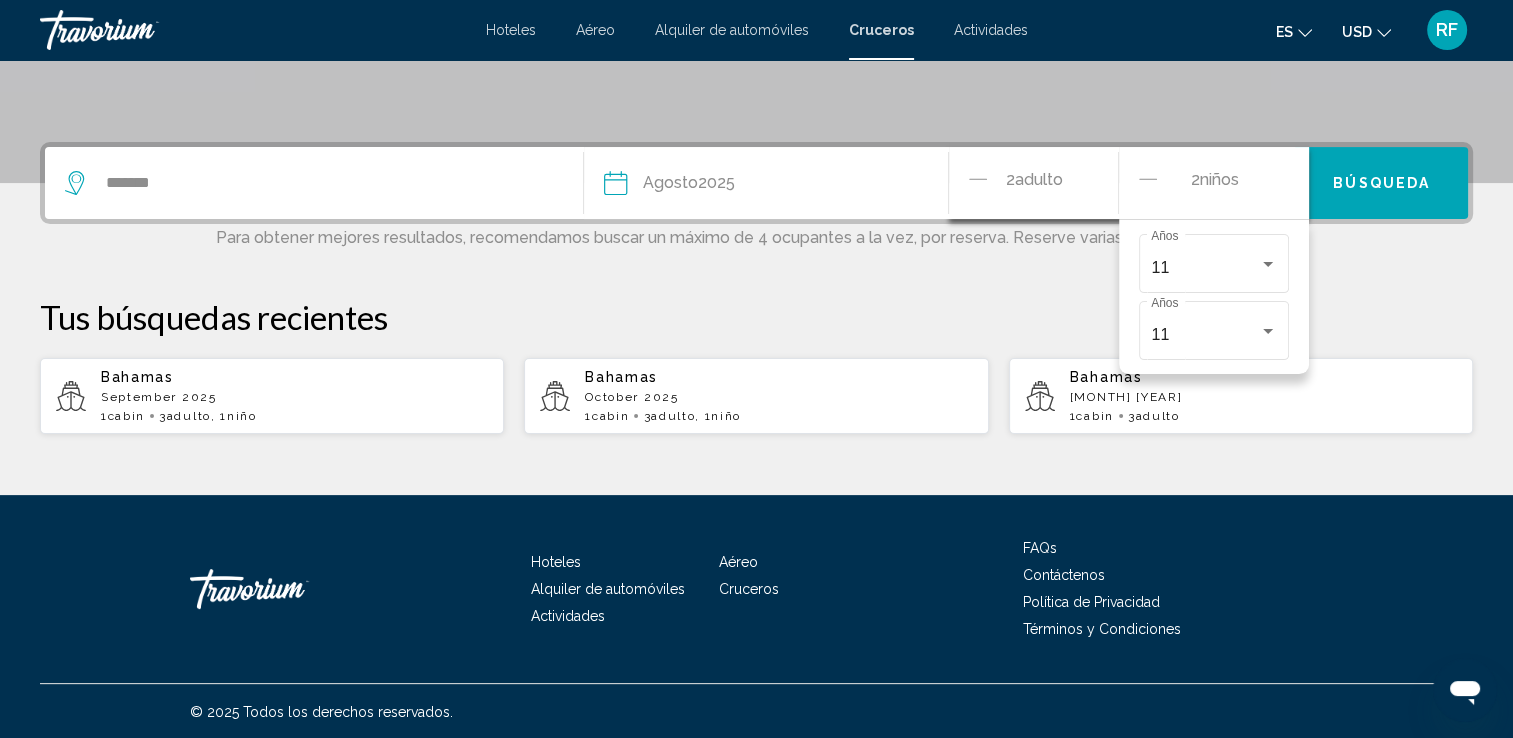 click 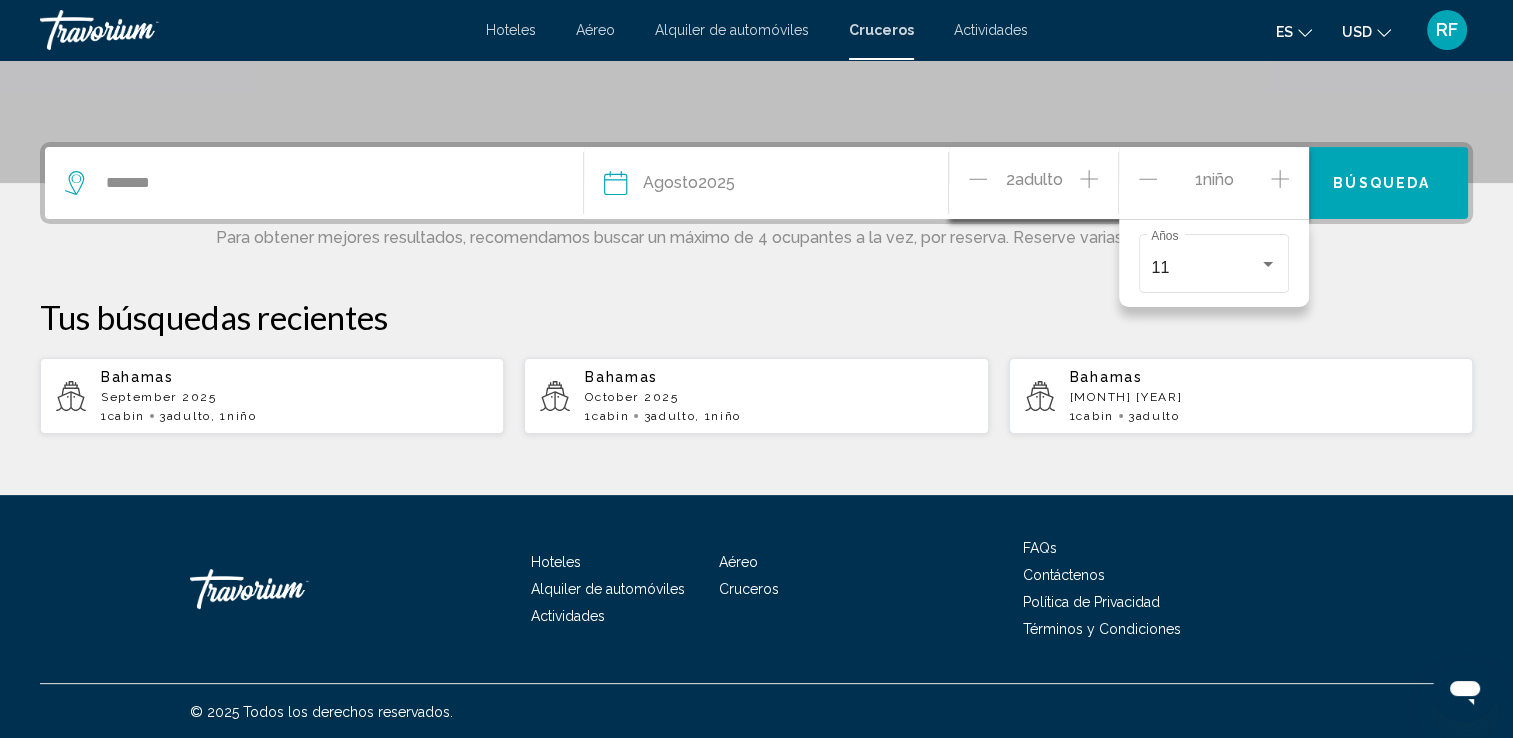click on "Tus búsquedas recientes" at bounding box center [756, 317] 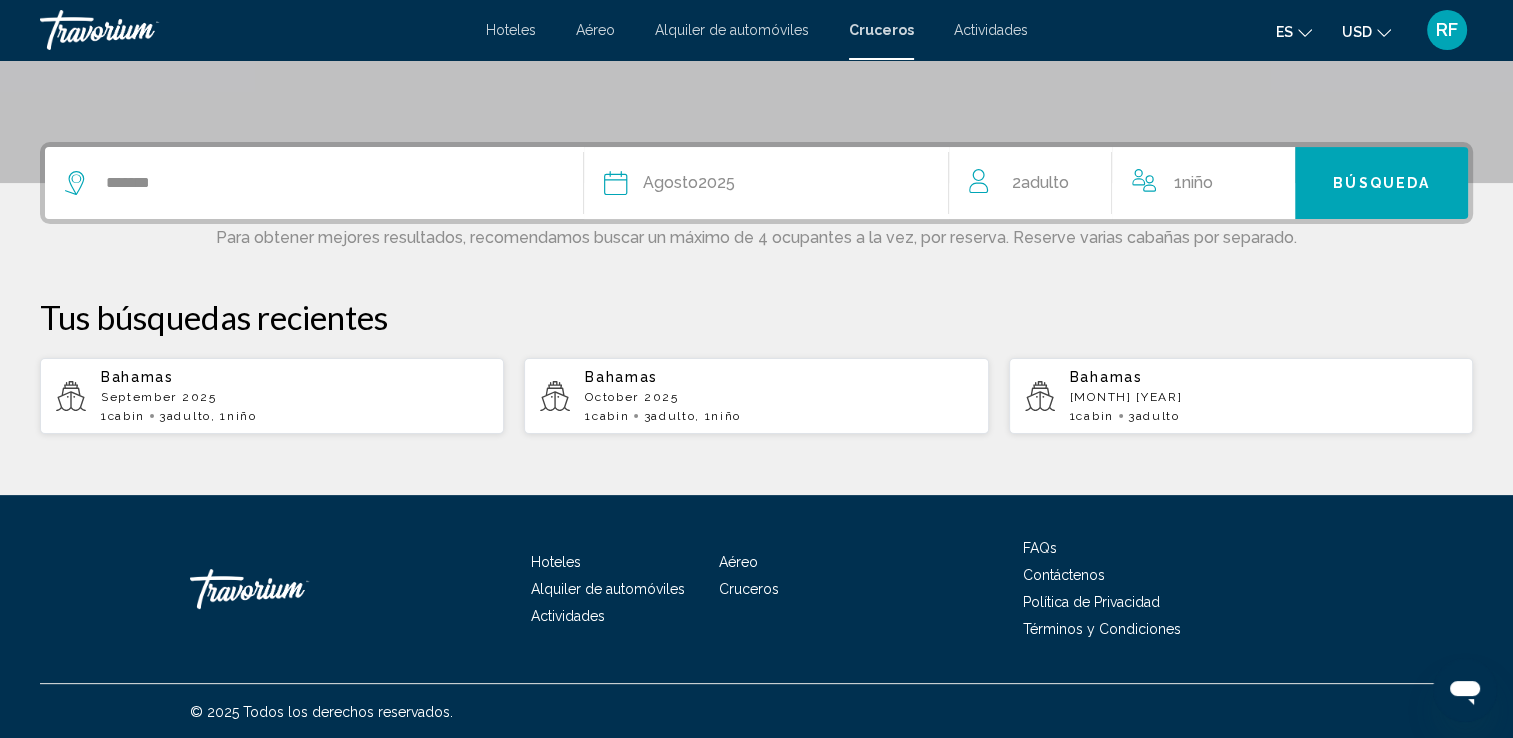 click on "2  Adulto Adulto" 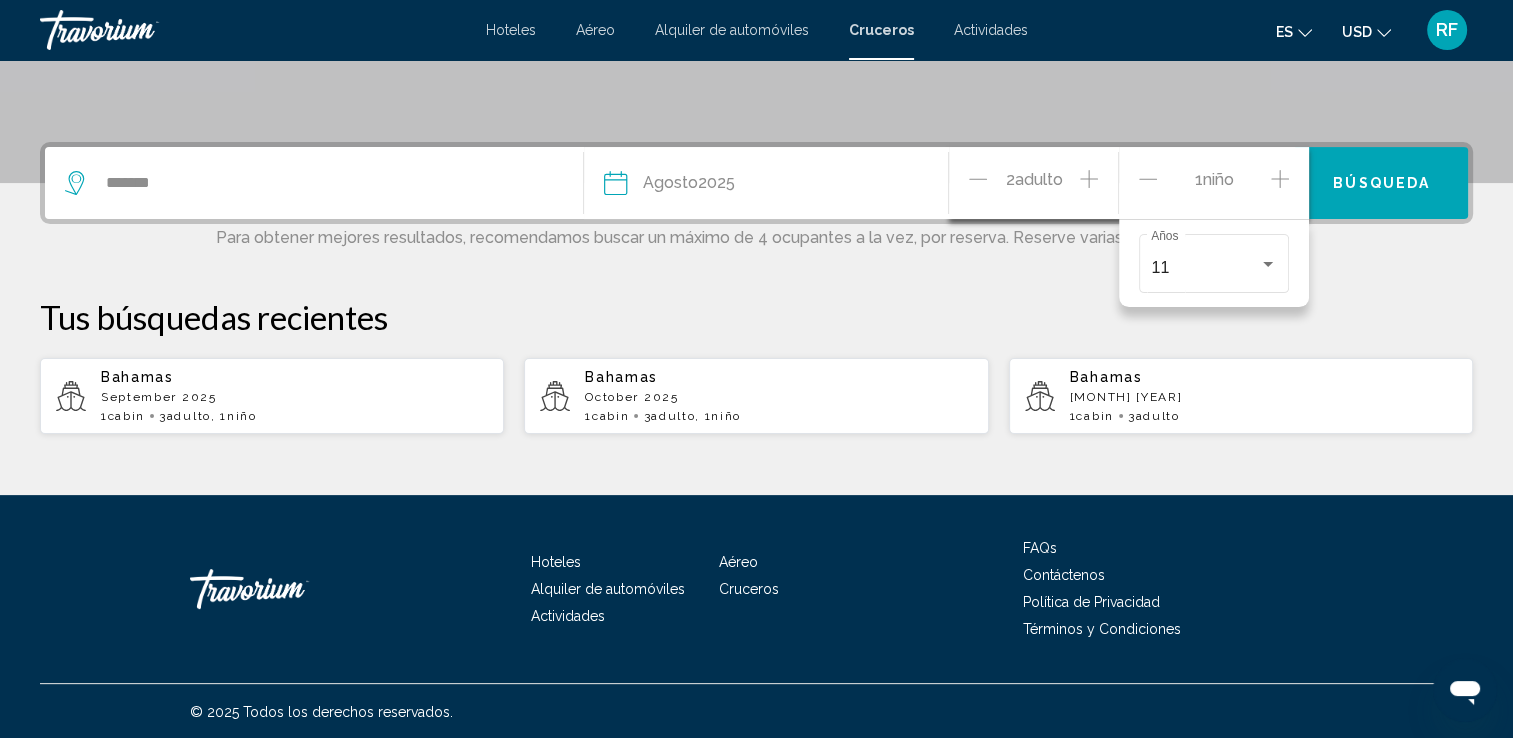 click 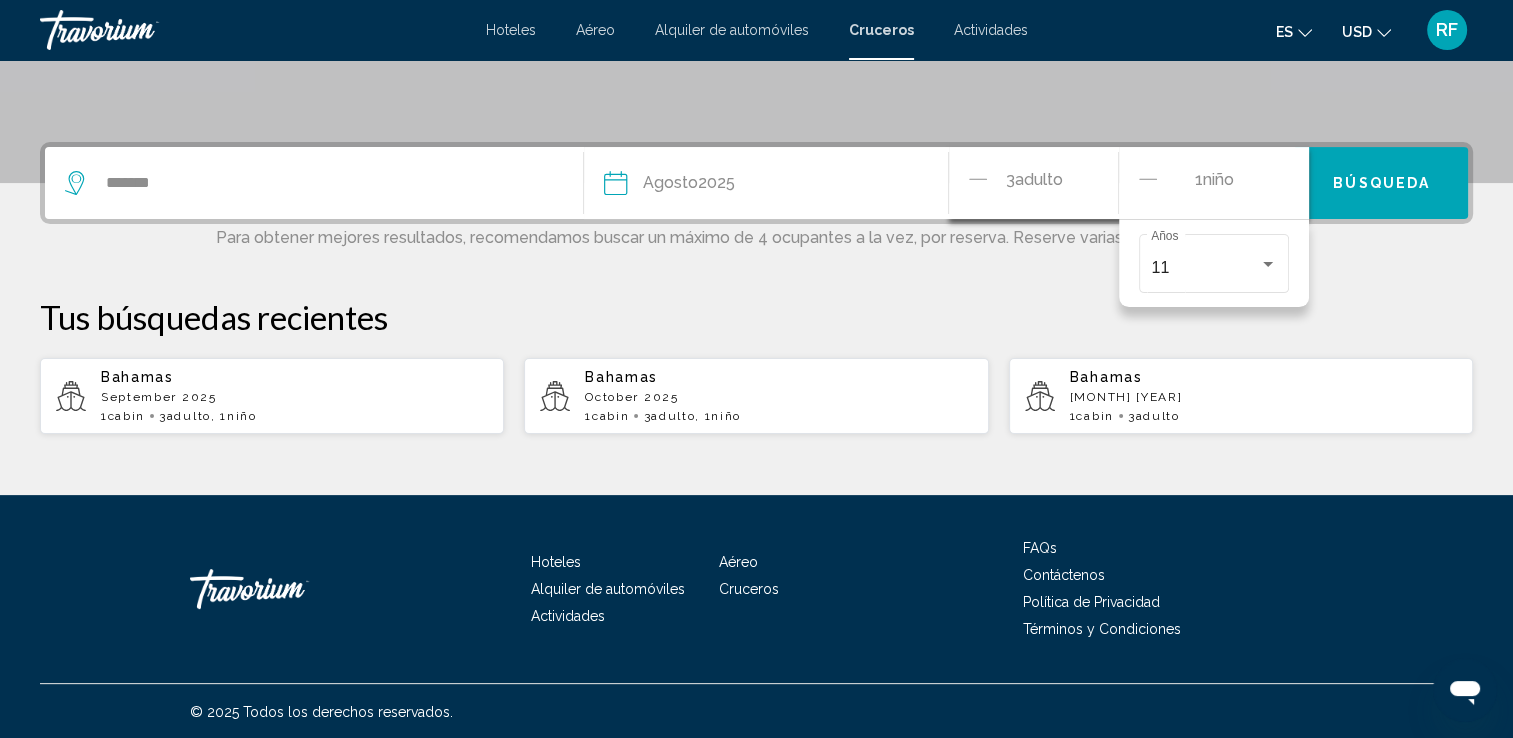 click on "Tus búsquedas recientes" at bounding box center [756, 317] 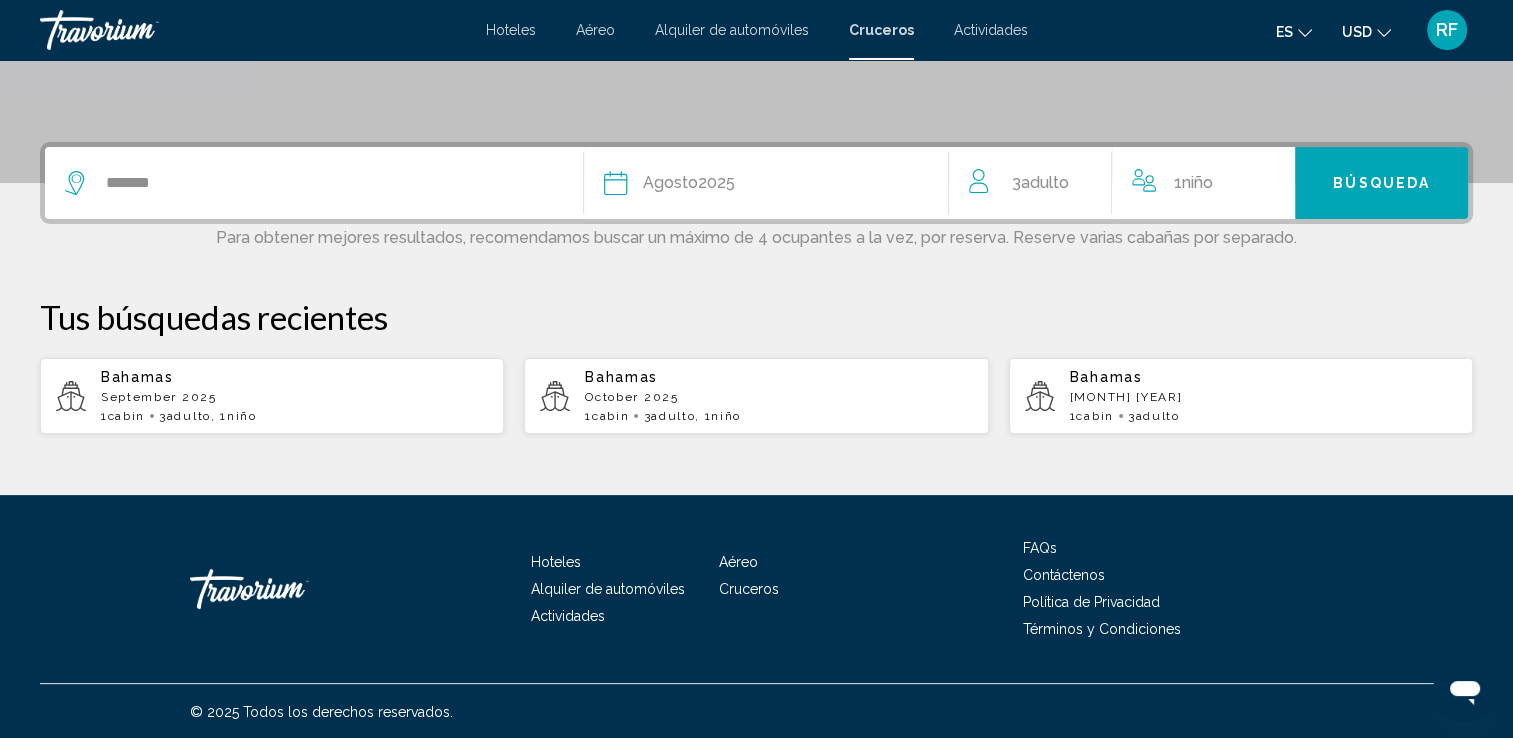 click on "Búsqueda" at bounding box center [1381, 184] 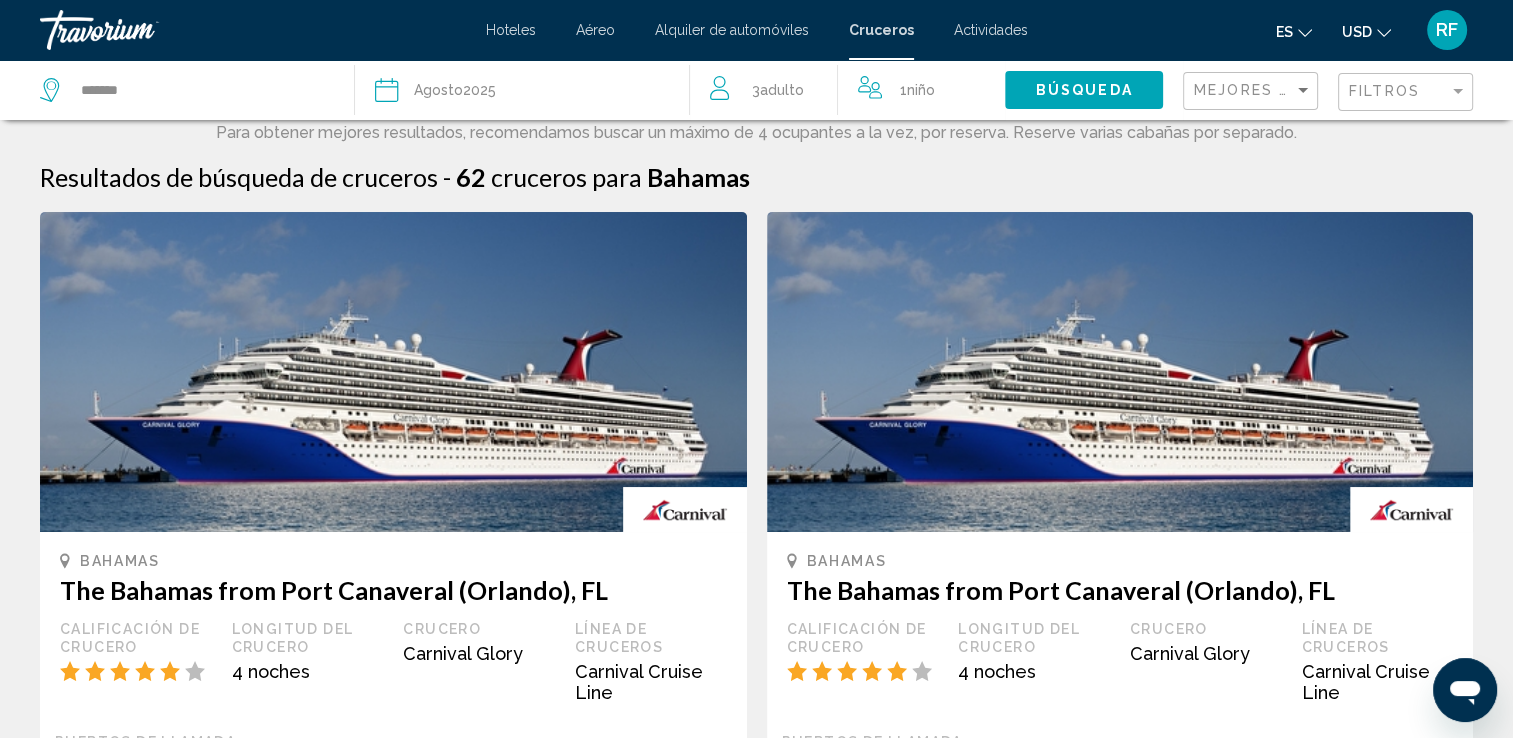 scroll, scrollTop: 0, scrollLeft: 0, axis: both 